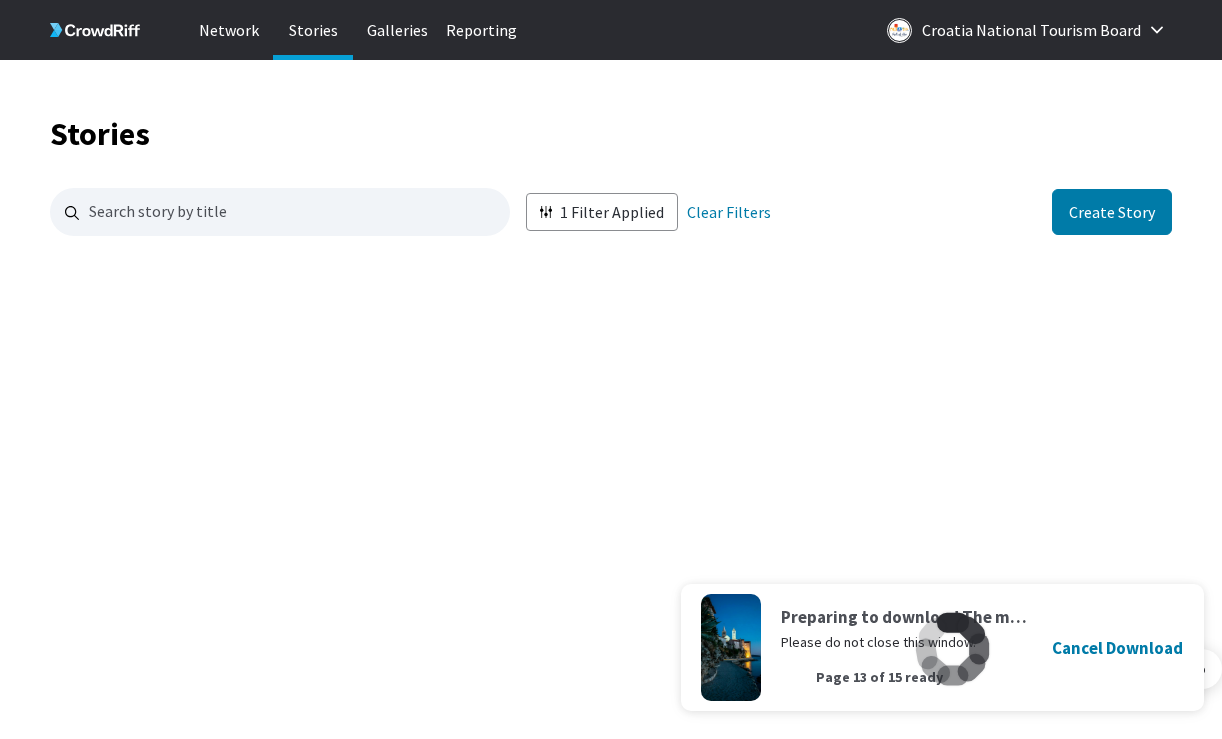 scroll, scrollTop: 2146, scrollLeft: 0, axis: vertical 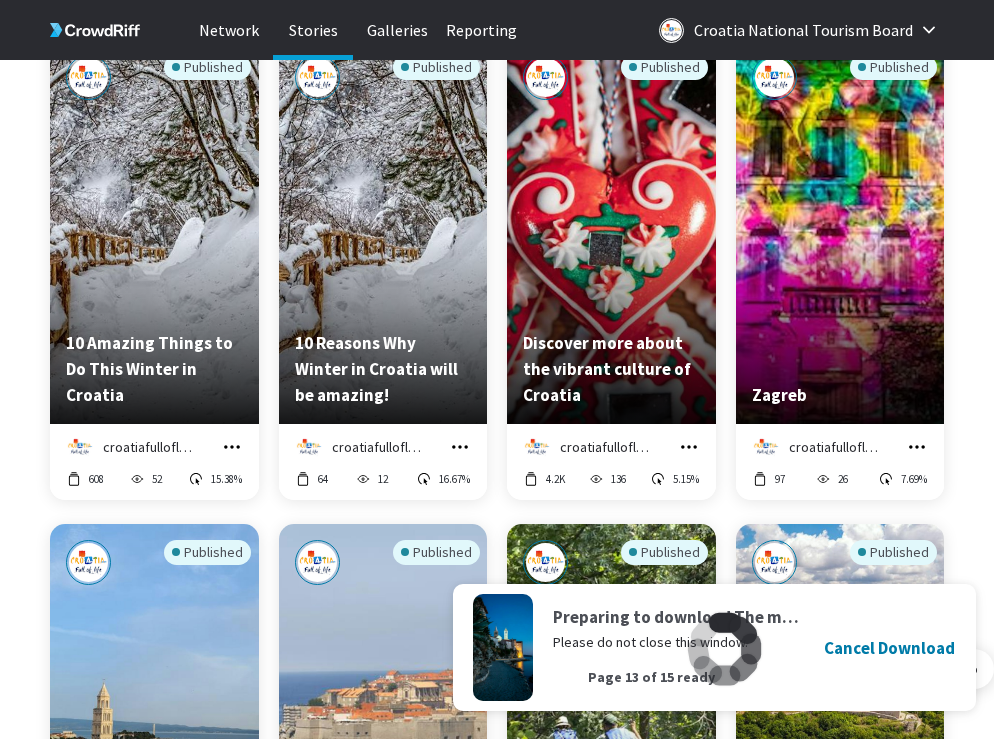 click on "Published Christmas magic on Krk!   croatiafulloflife Manage Story Edit in Story Creator Preview Copy embed code Download 14 -- Published Gorski Kotar  - Green oasis of Europe   croatiafulloflife Manage Story Edit in Story Creator Preview Copy embed code Download 14 20 5.00% Published The most magical Advent in Kvarner – the Rijeka Advent   croatiafulloflife Manage Story Edit in Story Creator Preview Copy embed code Download 27 23 -- Published Visit Christmas market in Baranja   croatiafulloflife Manage Story Edit in Story Creator Preview Copy embed code Download 6 11 -- Published 10 incredible tastes you have to try at Christmas table in Croatia.   croatiafulloflife Manage Story Edit in Story Creator Preview Copy embed code Download 17 6 -- Published 10 incredible tastes you have to try at Christmas table in Croatia   croatiafulloflife Manage Story Edit in Story Creator Preview Copy embed code Download 592 43 2.33% Published The most beautiful Advent on the Adriatic islands   croatiafulloflife Preview 21" at bounding box center [522, 791] 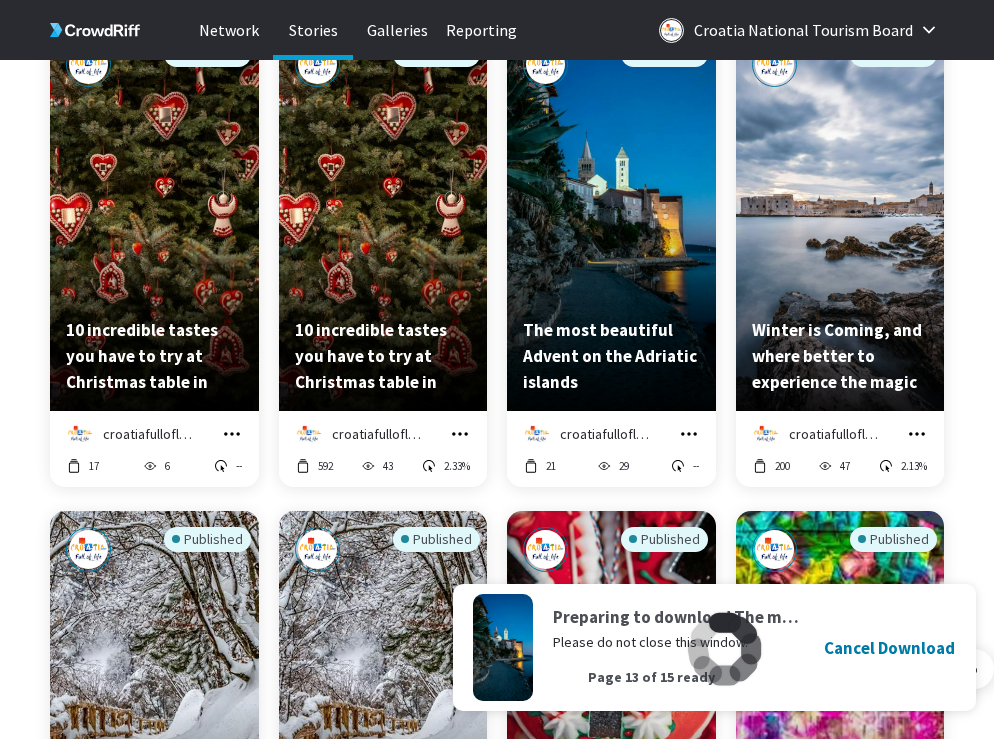 scroll, scrollTop: 1694, scrollLeft: 0, axis: vertical 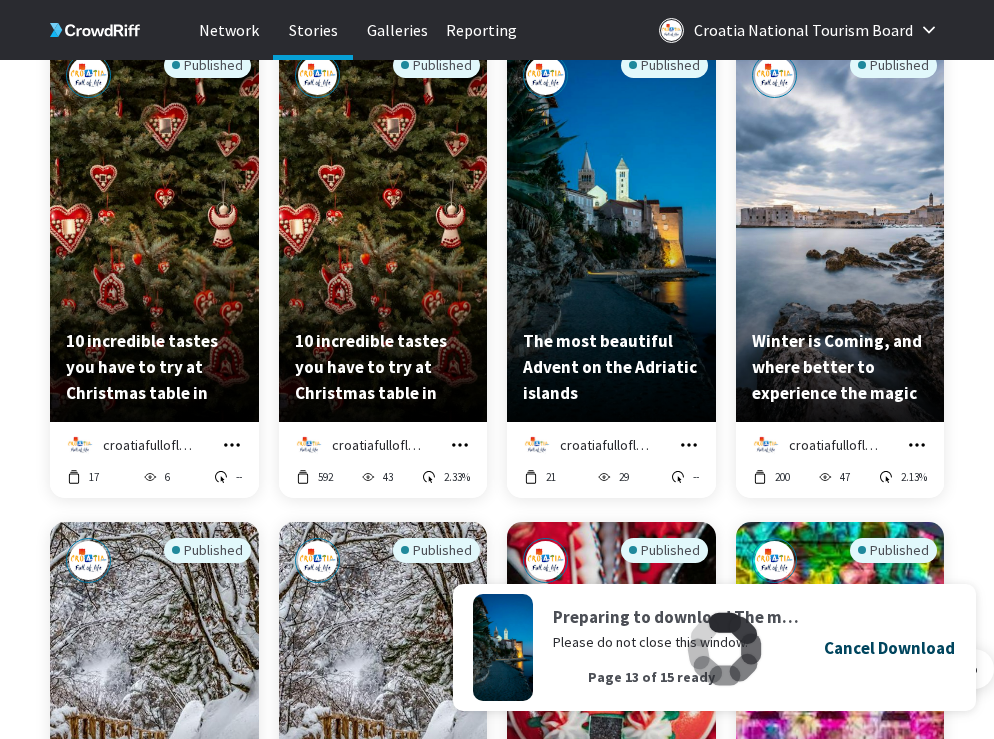 click on "Cancel Download" at bounding box center [889, 648] 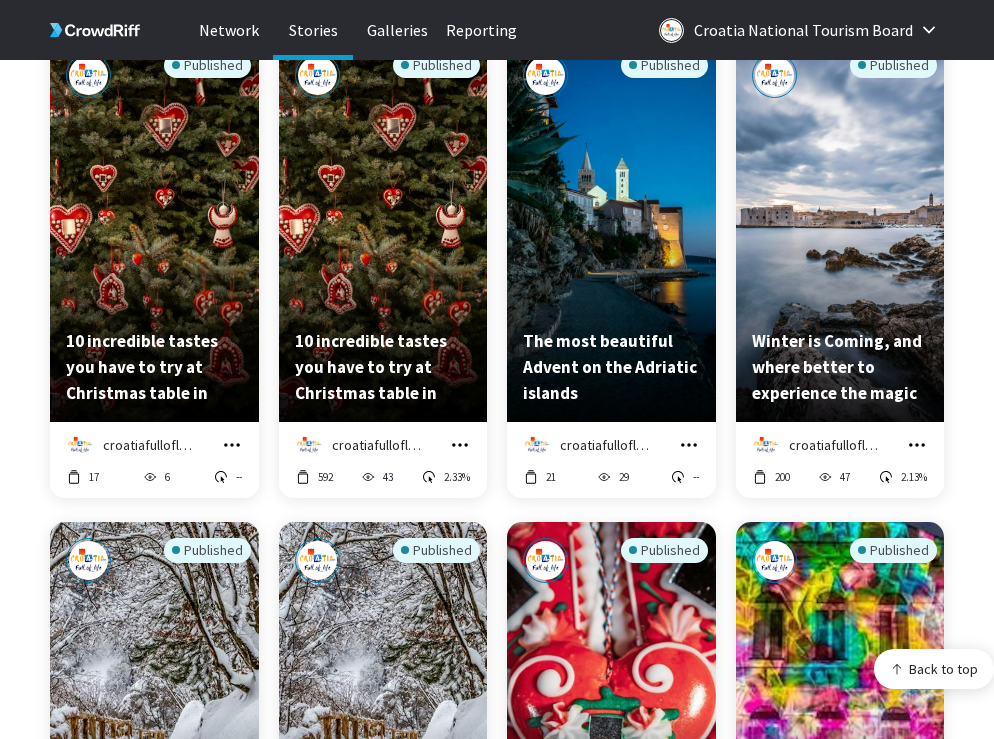 click 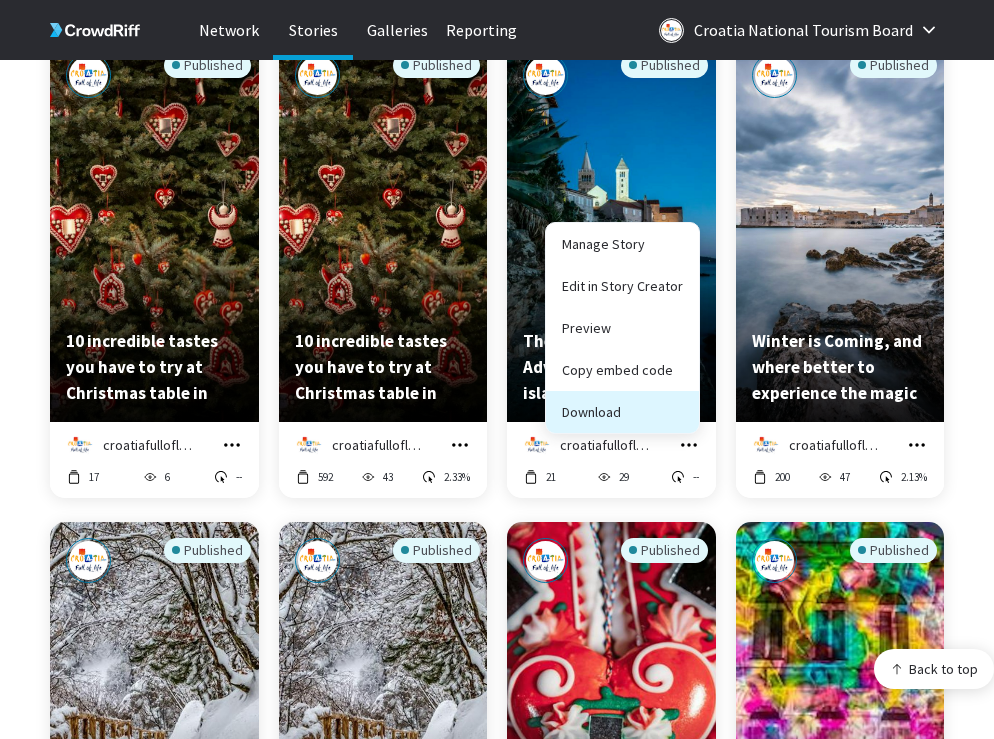click on "Download" at bounding box center [622, 412] 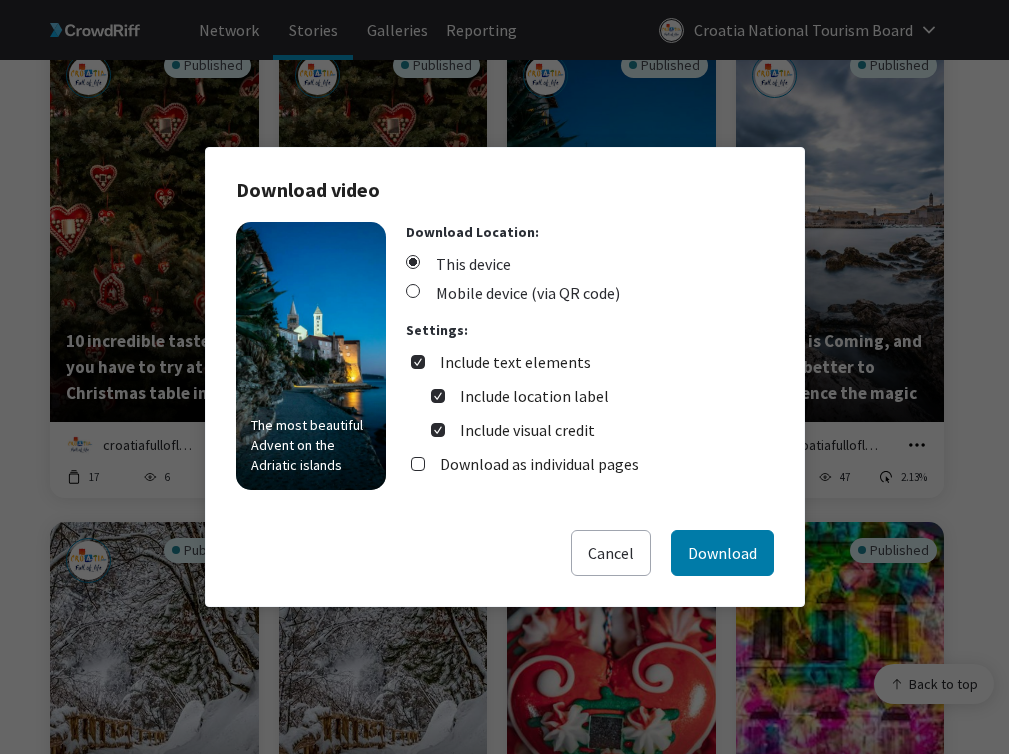 click on "Include text elements" at bounding box center [515, 362] 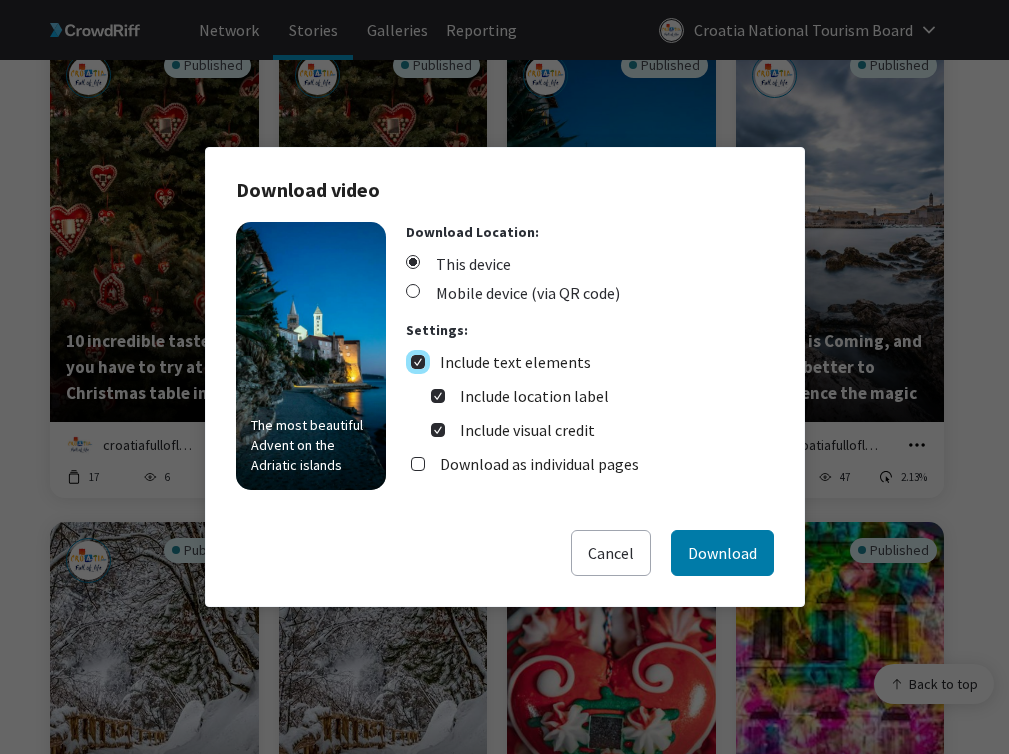 click on "Include text elements" at bounding box center (418, 362) 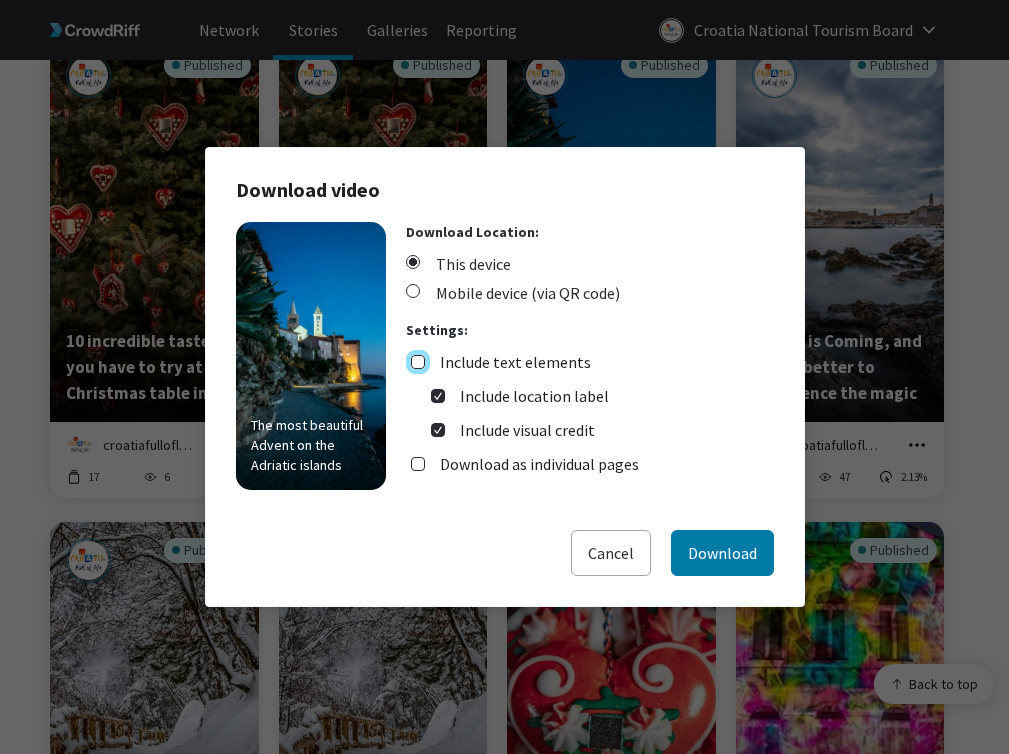 checkbox on "false" 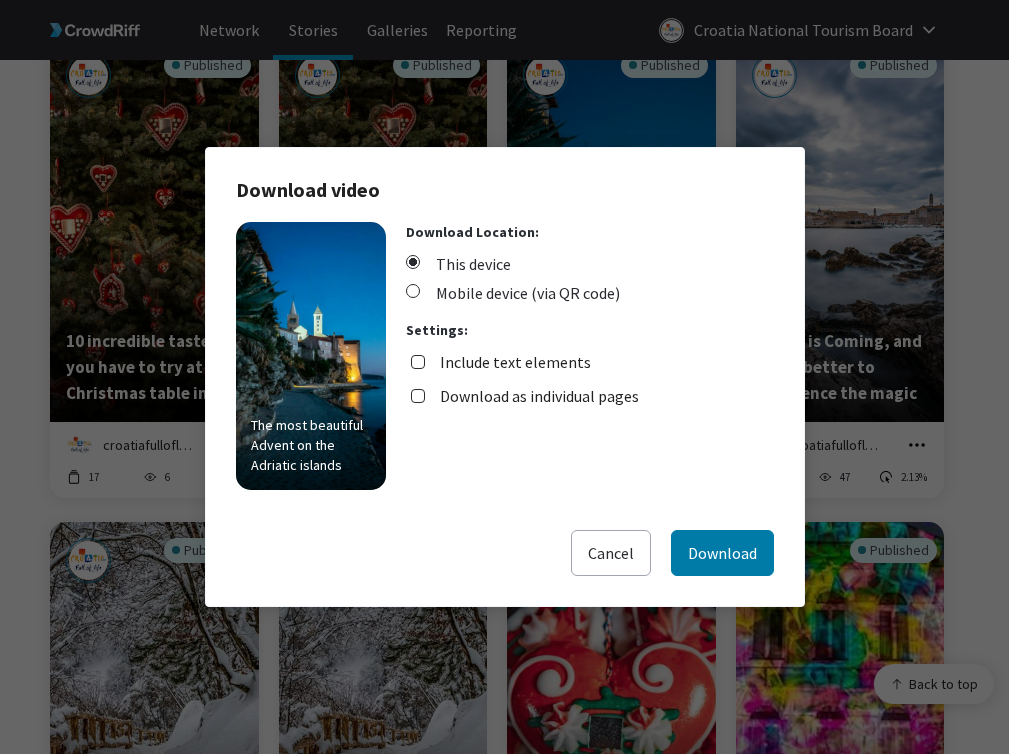 click on "Download as individual pages" at bounding box center (539, 396) 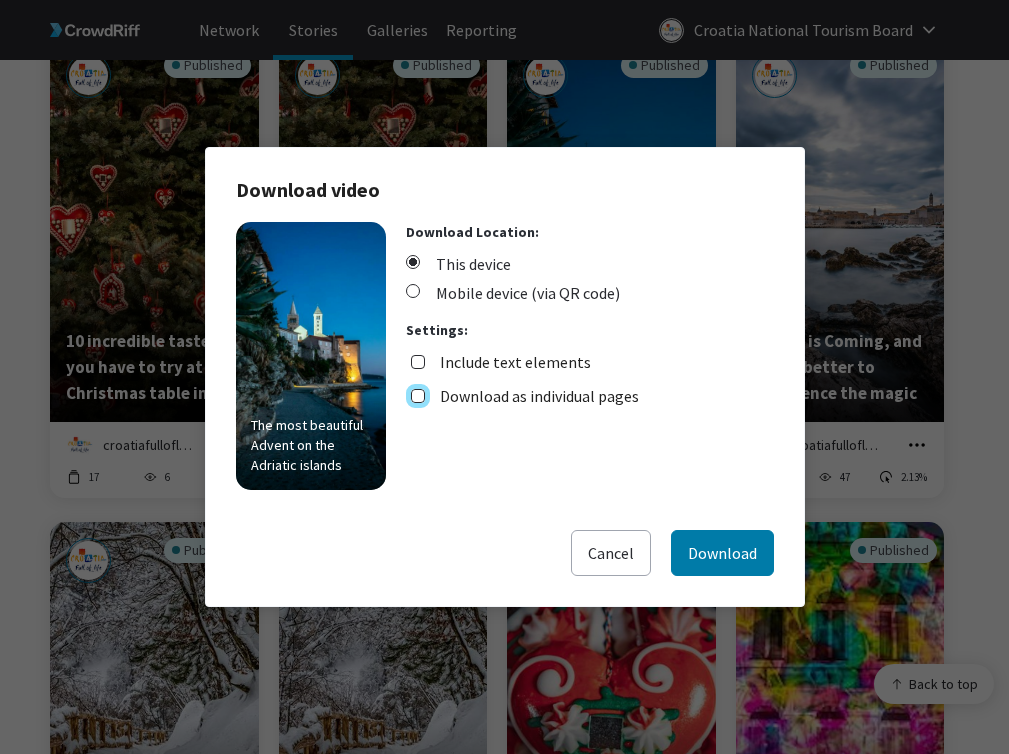 click on "Download as individual pages" at bounding box center (418, 396) 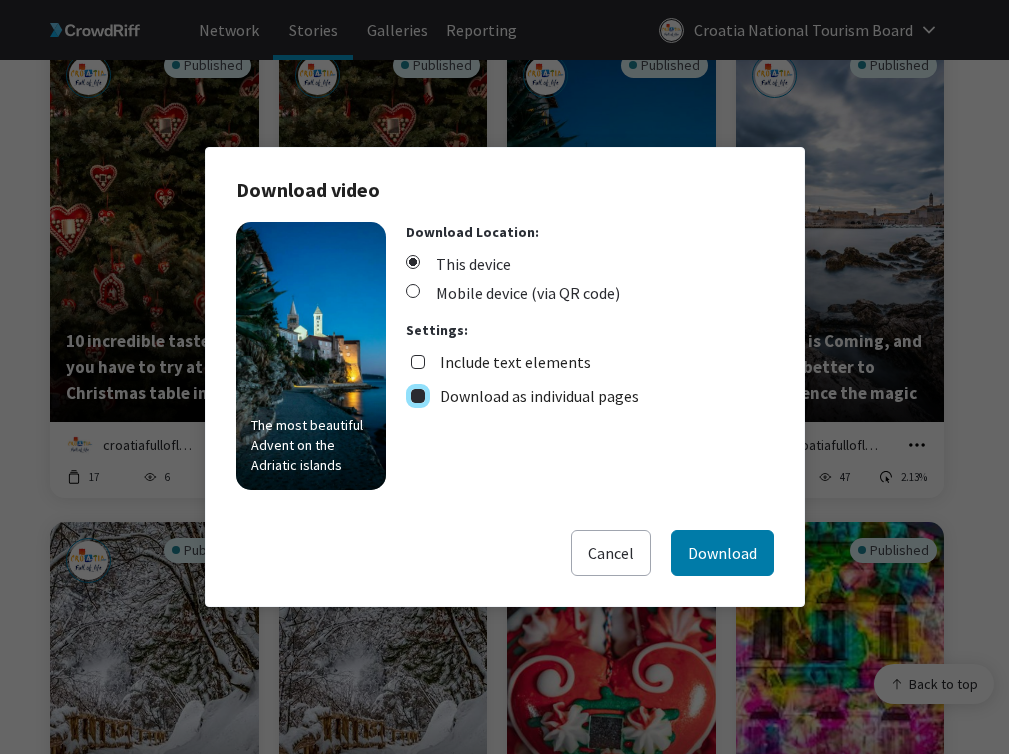checkbox on "true" 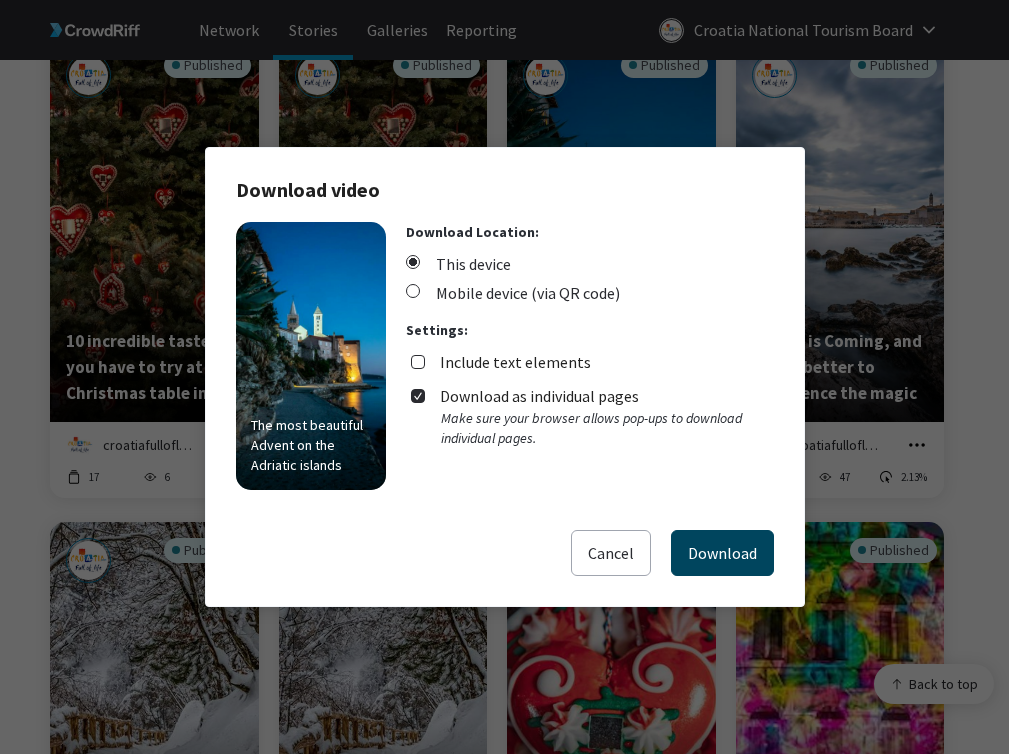 click on "Download" at bounding box center (722, 553) 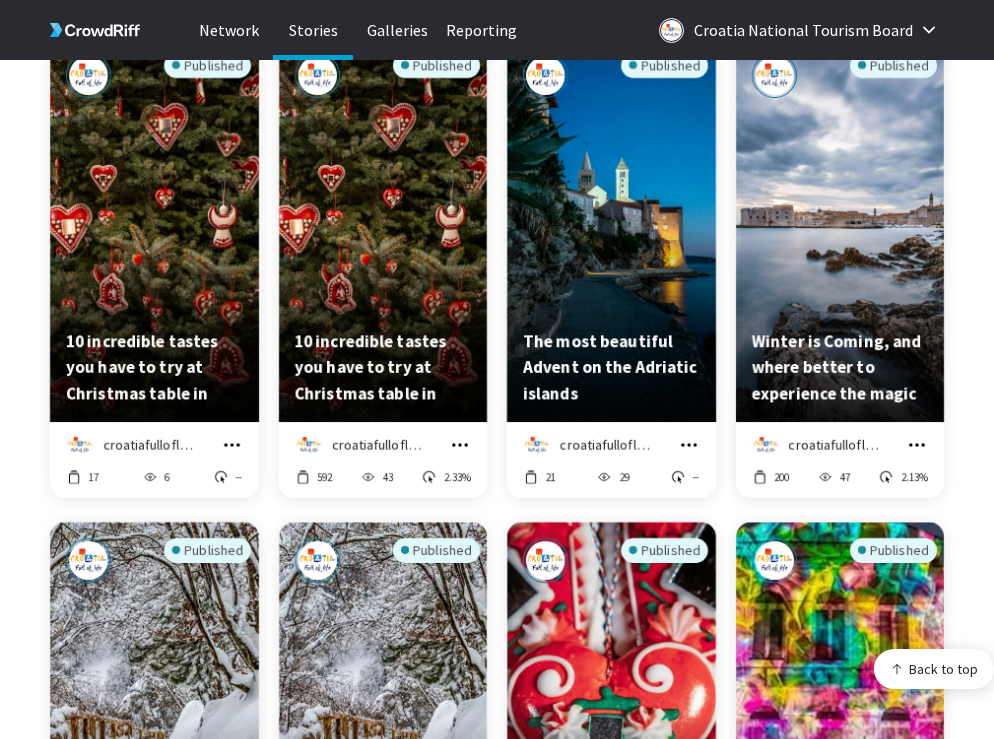 click 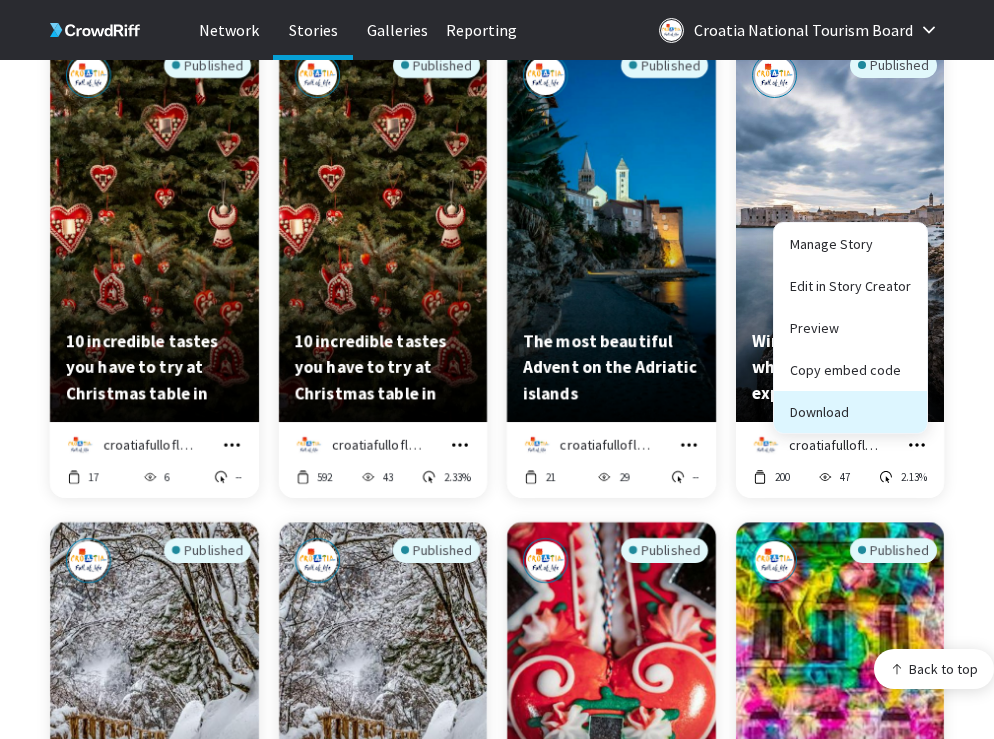 click on "Download" at bounding box center [850, 412] 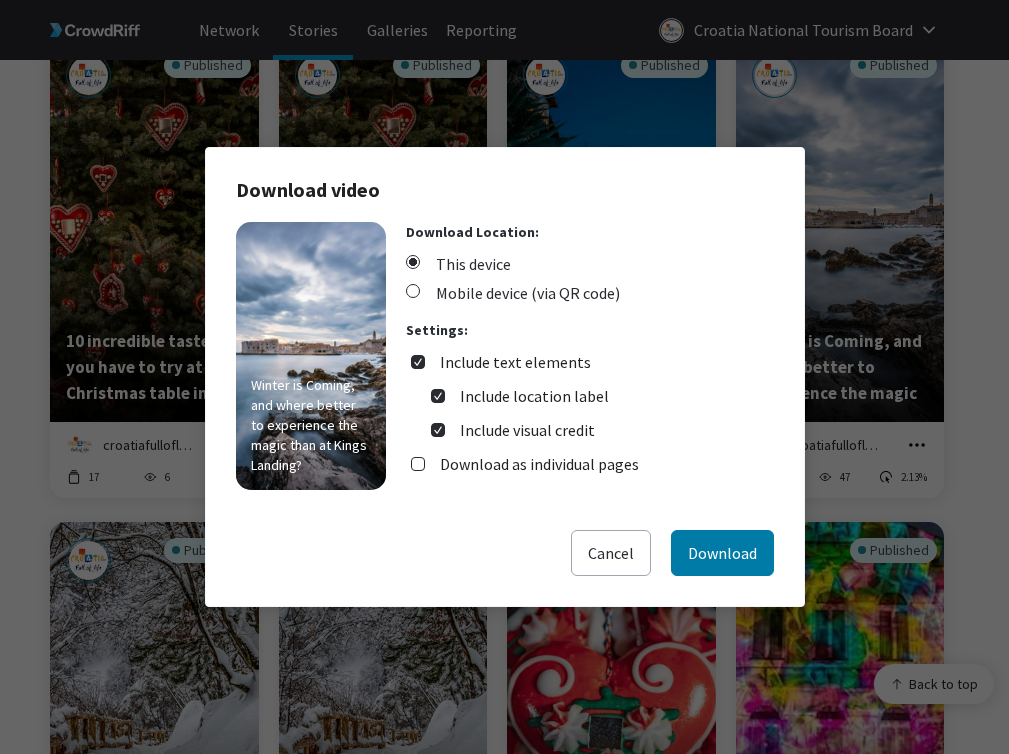 click on "Include text elements" at bounding box center (515, 362) 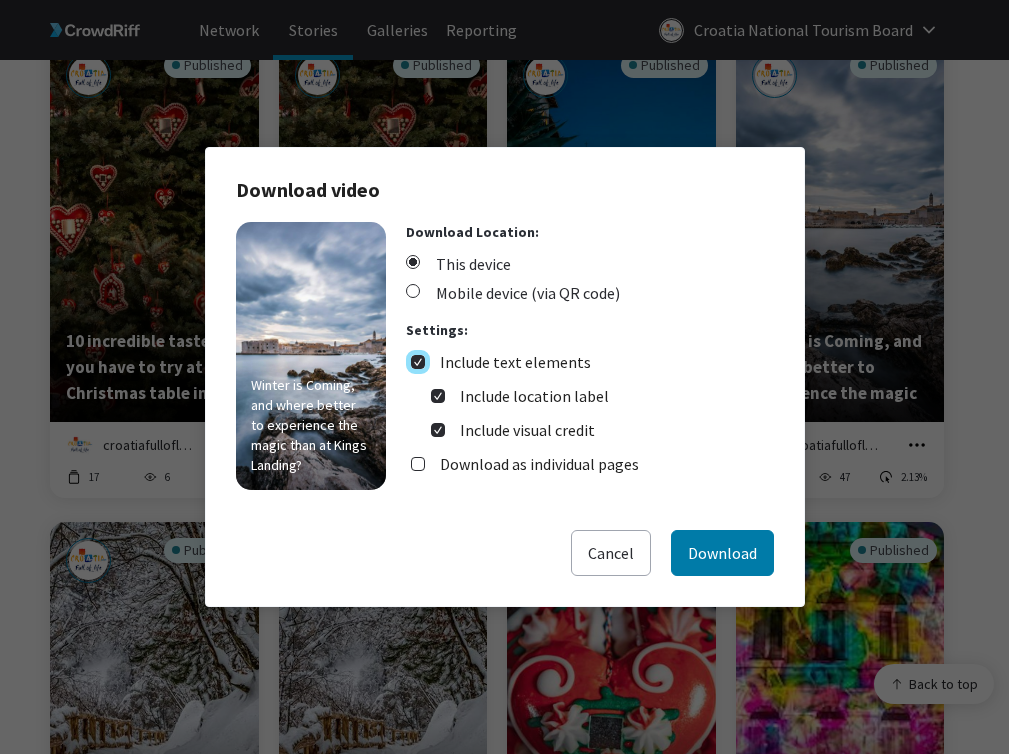 click on "Include text elements" at bounding box center (418, 362) 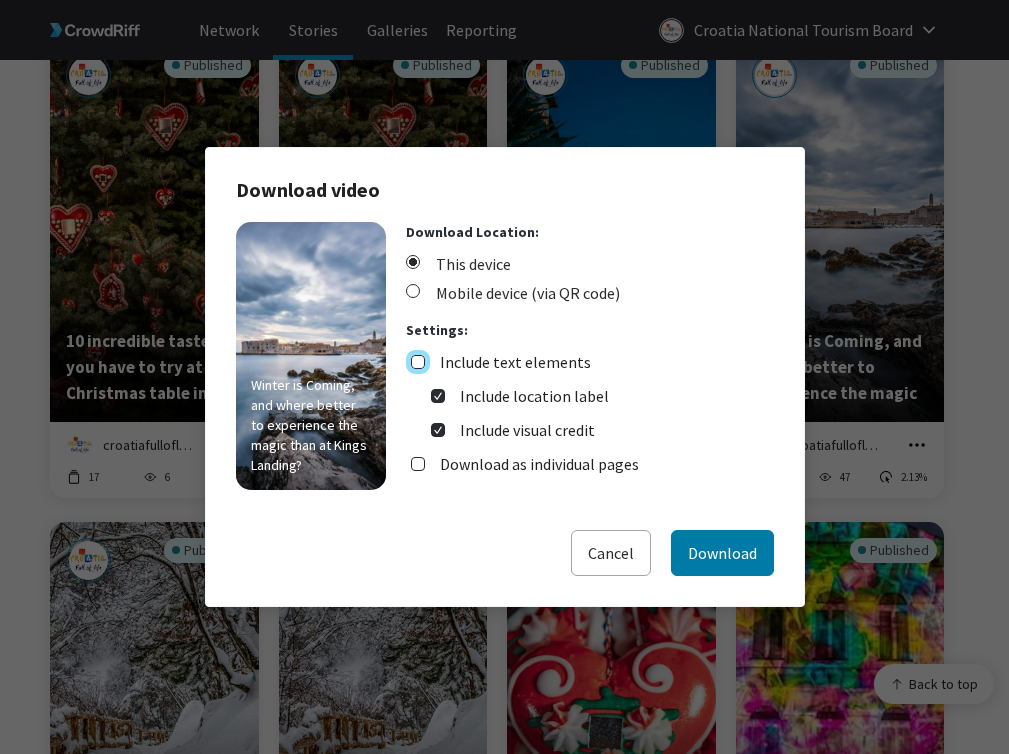 checkbox on "false" 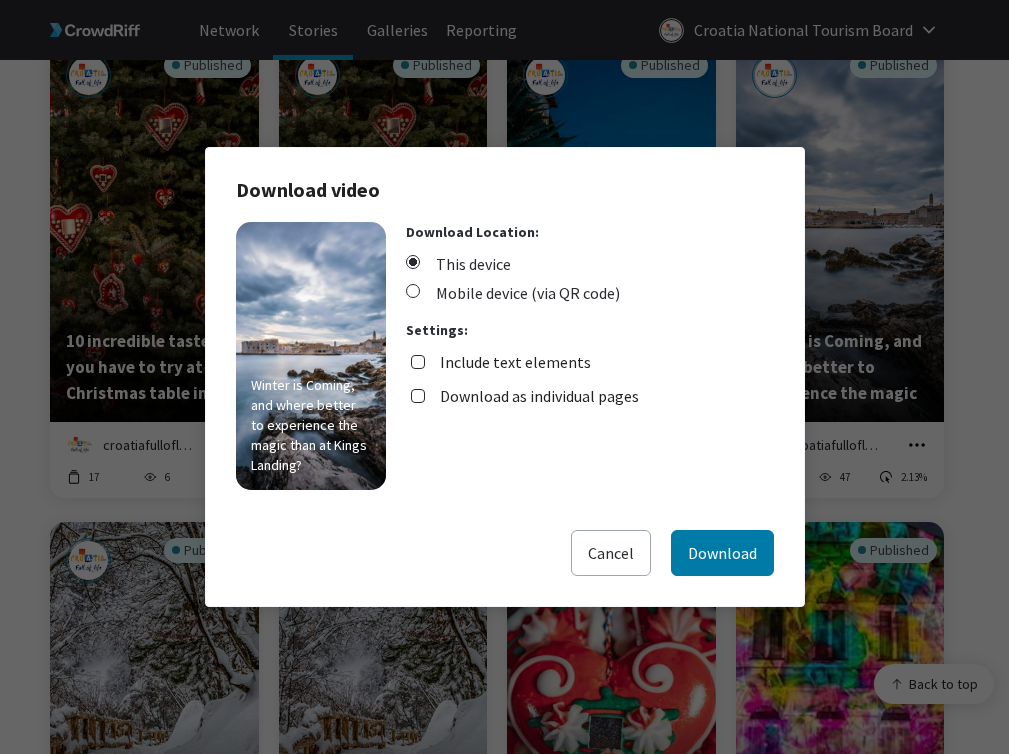 click on "Download as individual pages" at bounding box center [539, 396] 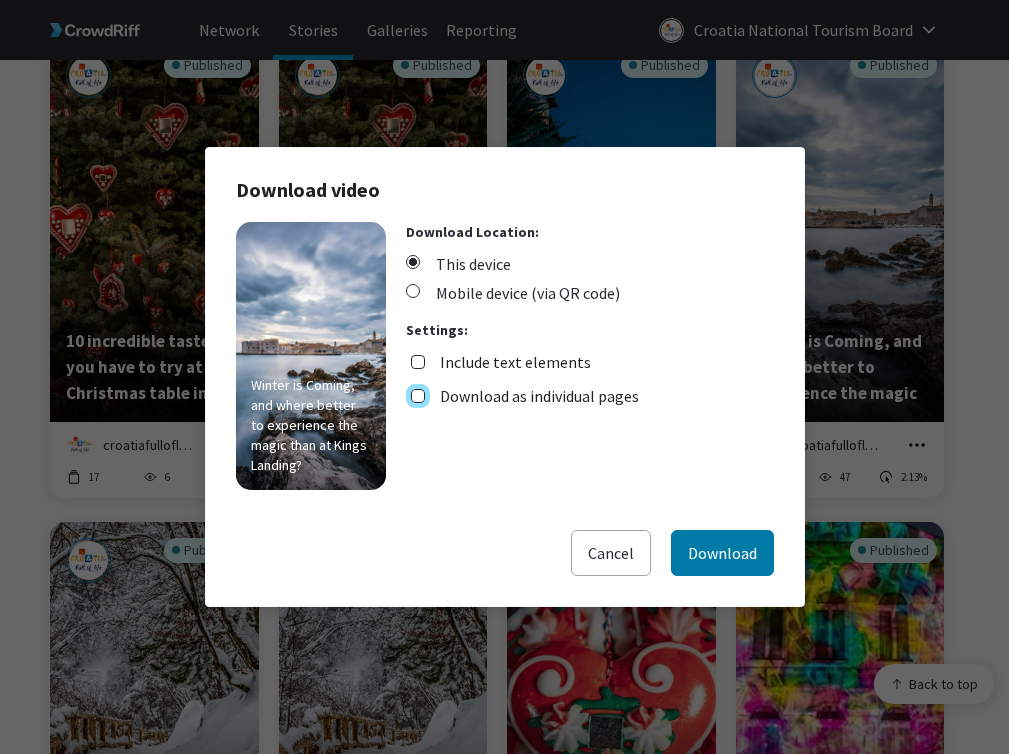 click on "Download as individual pages" at bounding box center [418, 396] 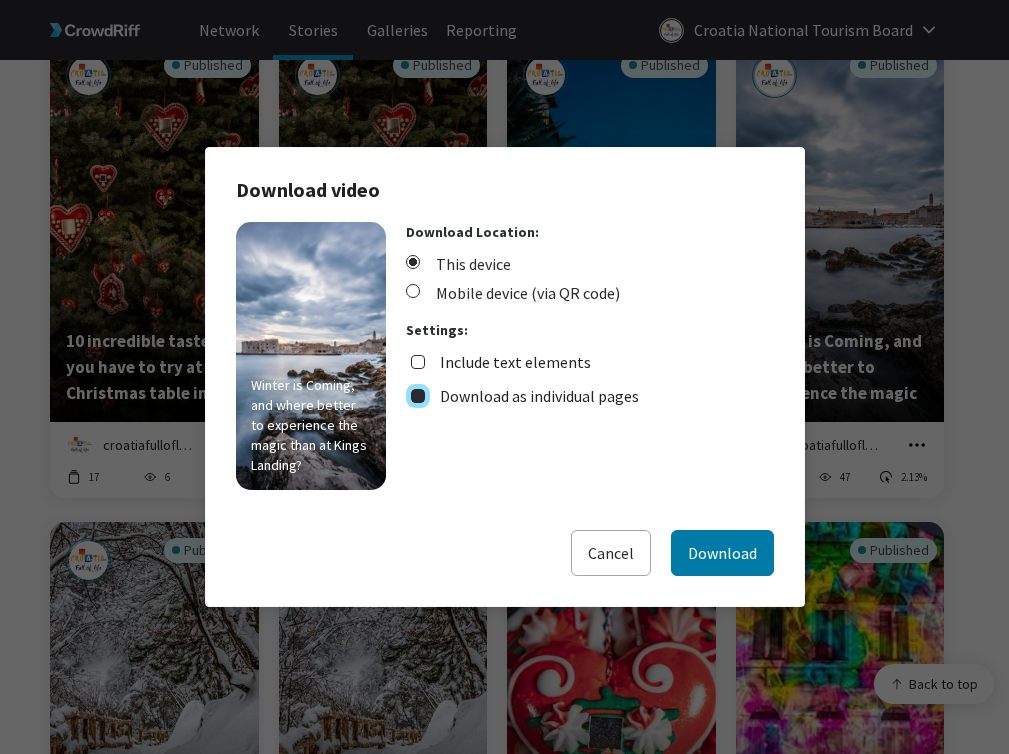 checkbox on "true" 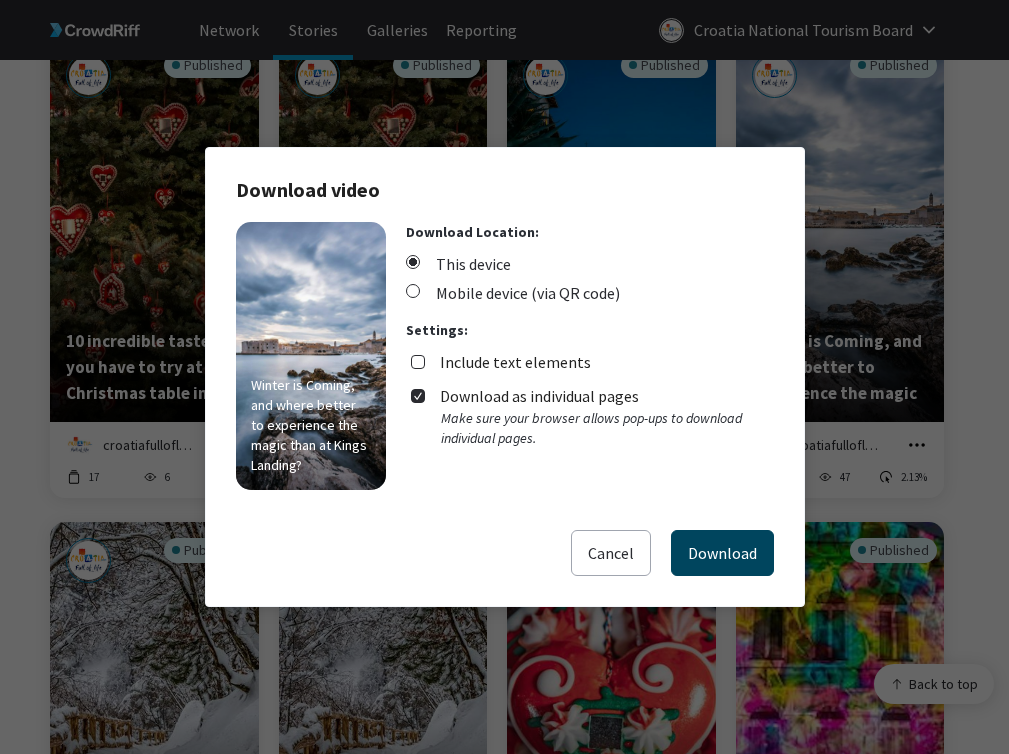 click on "Download" at bounding box center [722, 553] 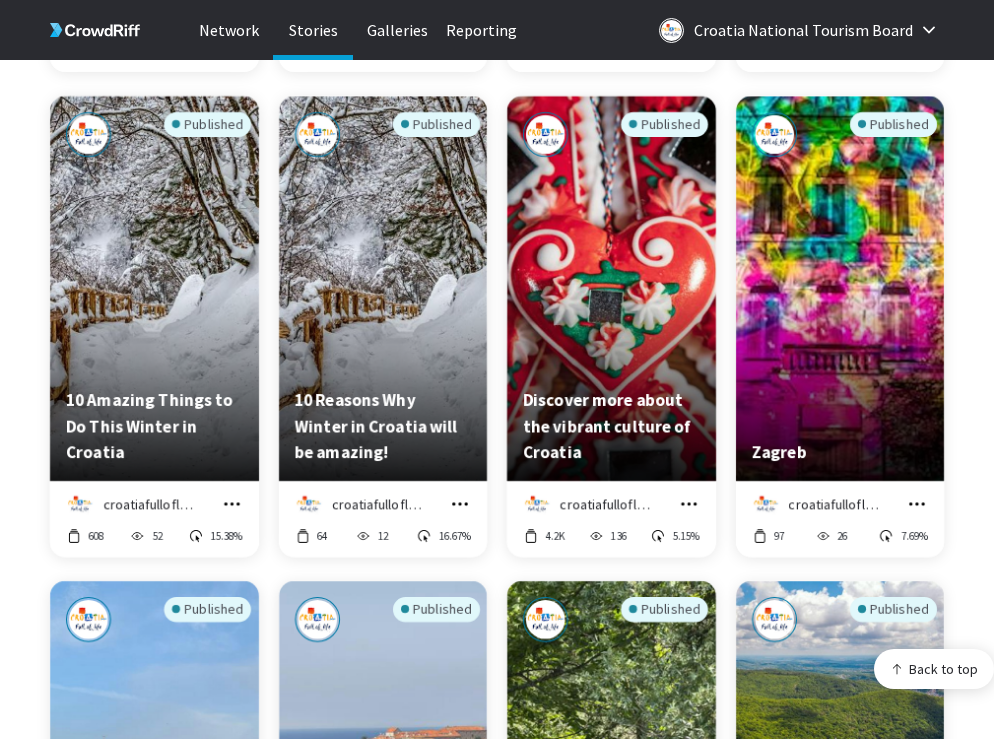 scroll, scrollTop: 2148, scrollLeft: 0, axis: vertical 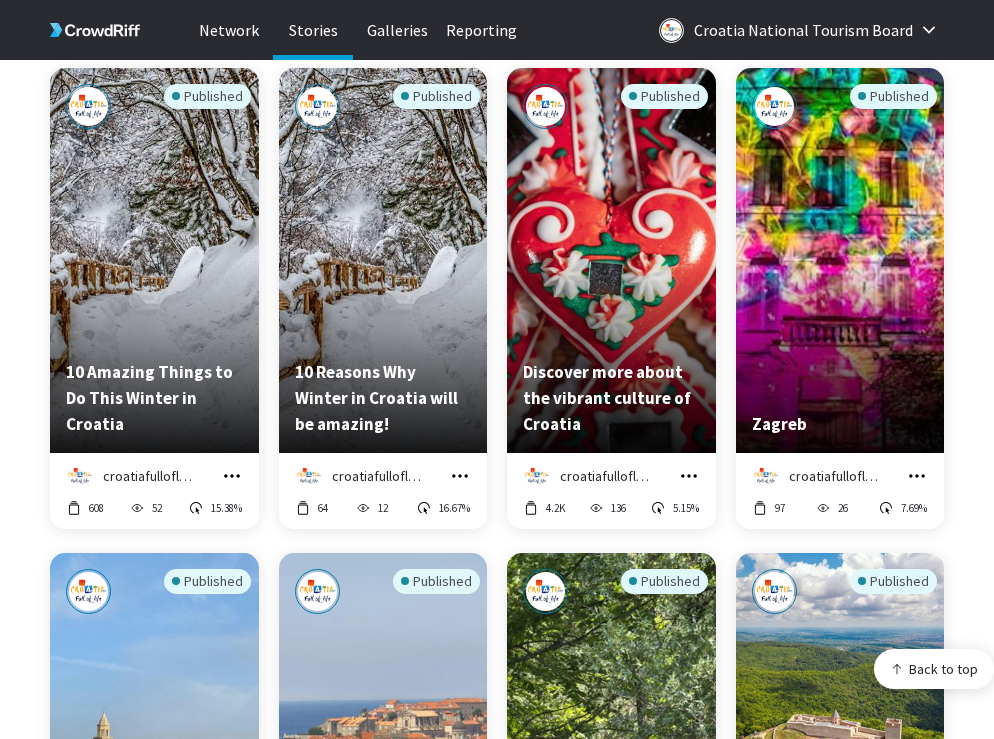 click 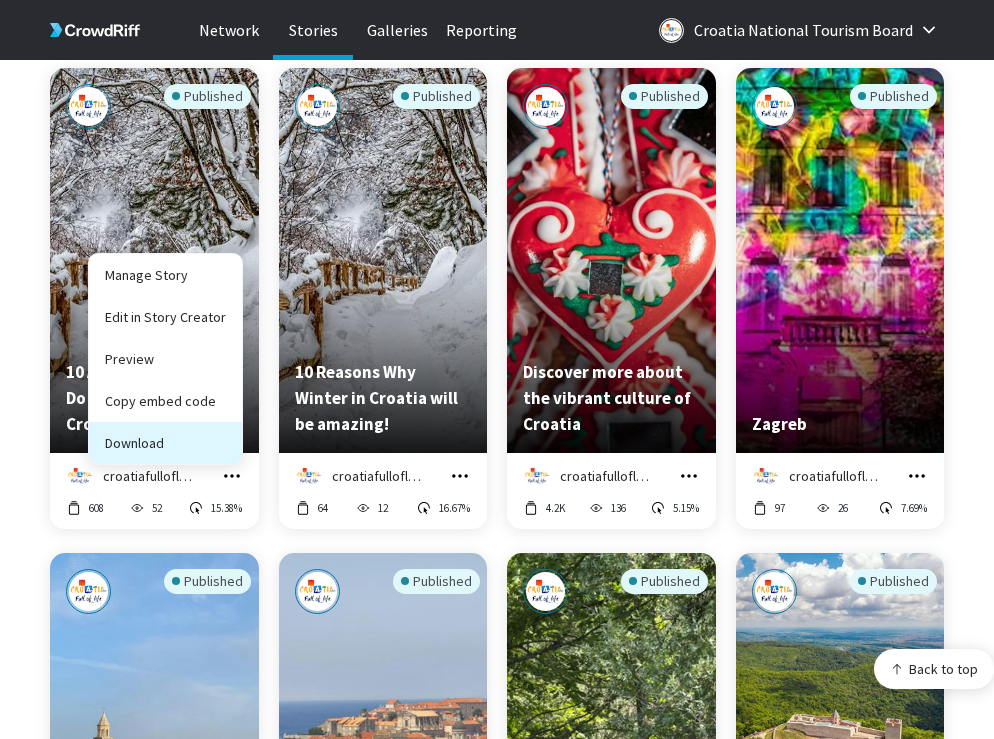 click on "Download" at bounding box center (165, 443) 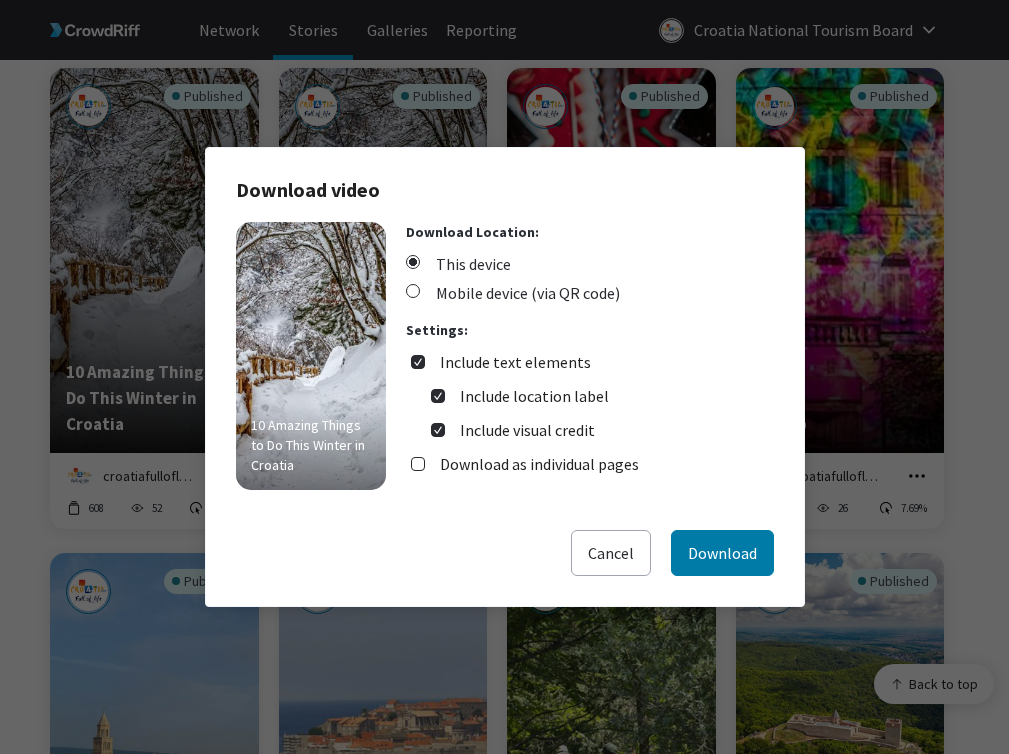 click on "Include text elements" at bounding box center (515, 362) 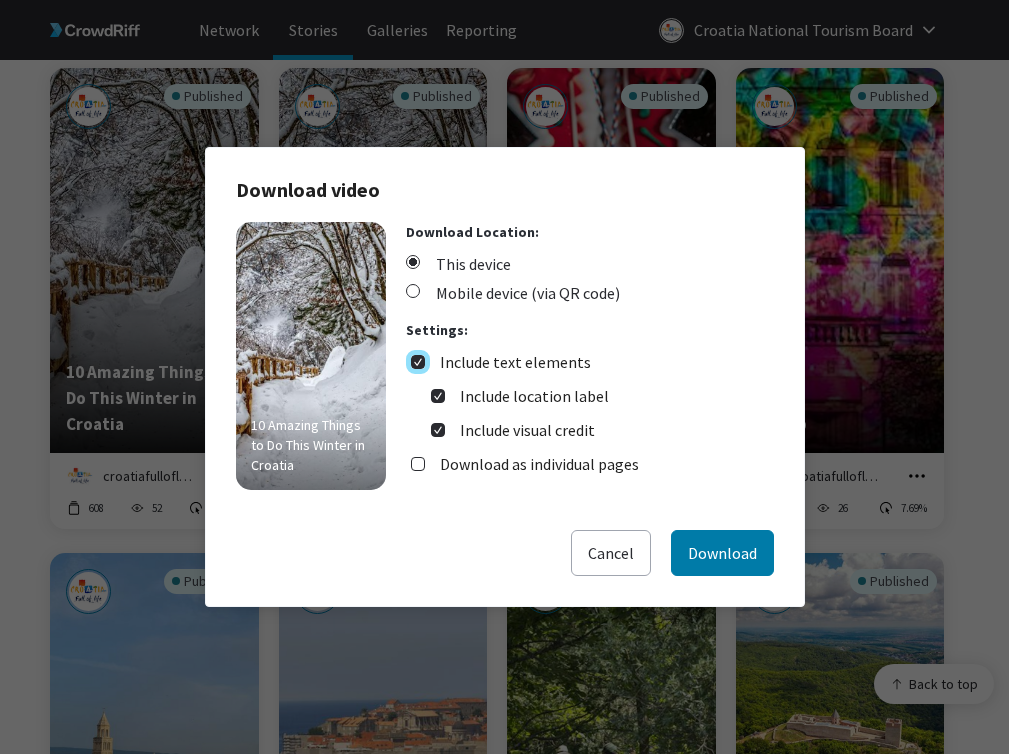 click on "Include text elements" at bounding box center (418, 362) 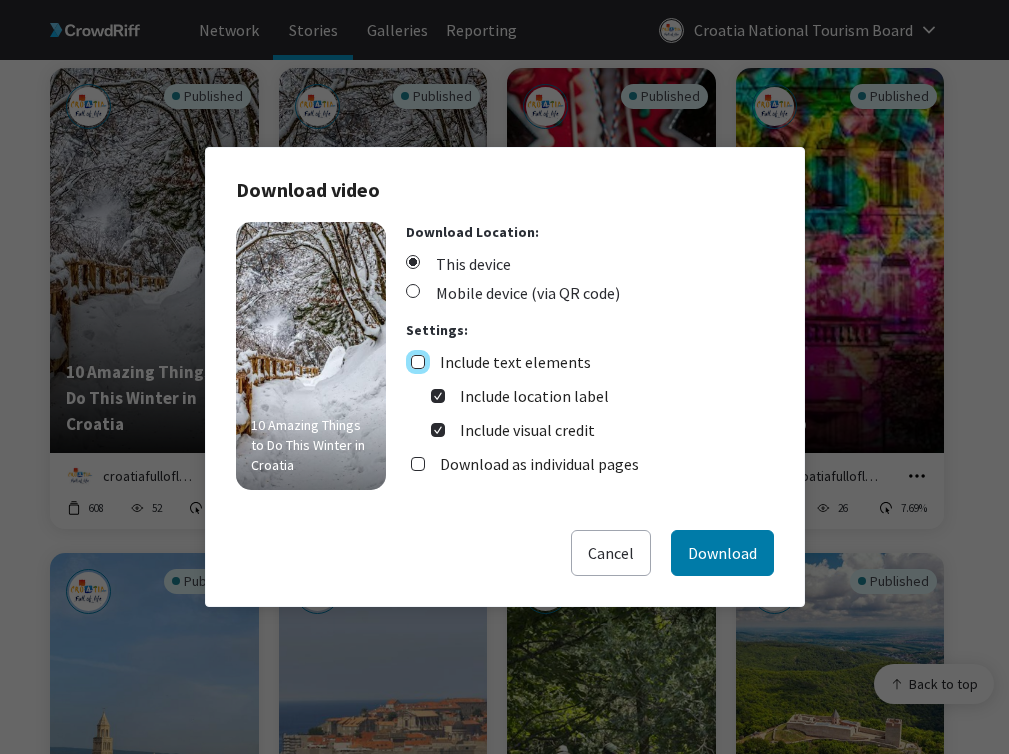 checkbox on "false" 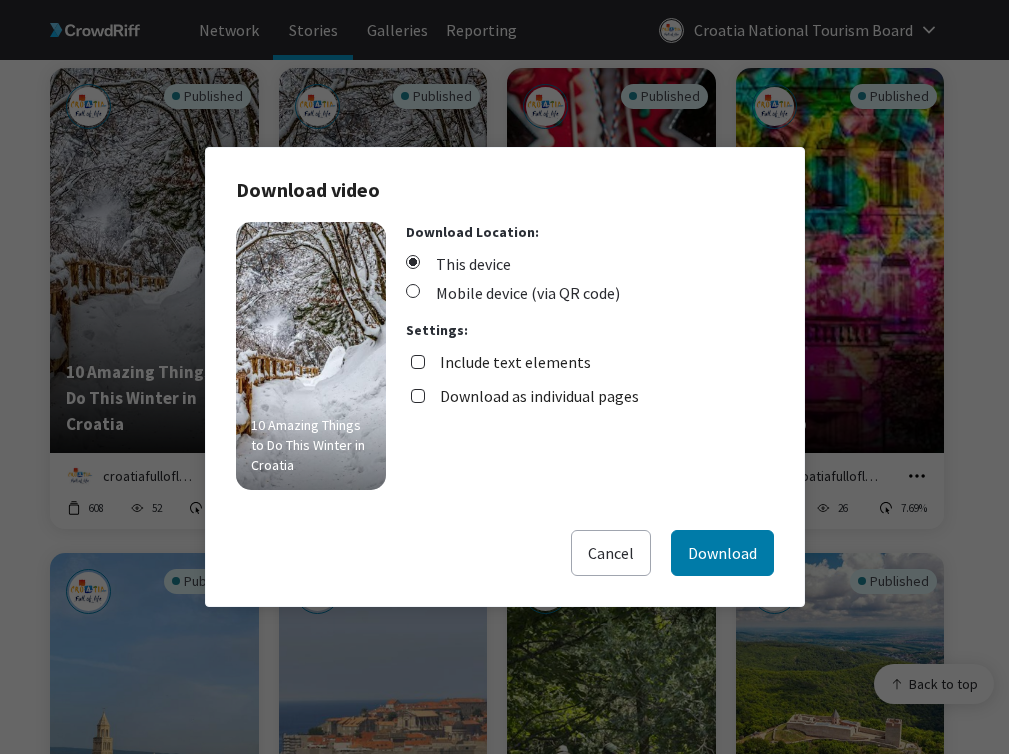 click on "Download as individual pages" at bounding box center (539, 396) 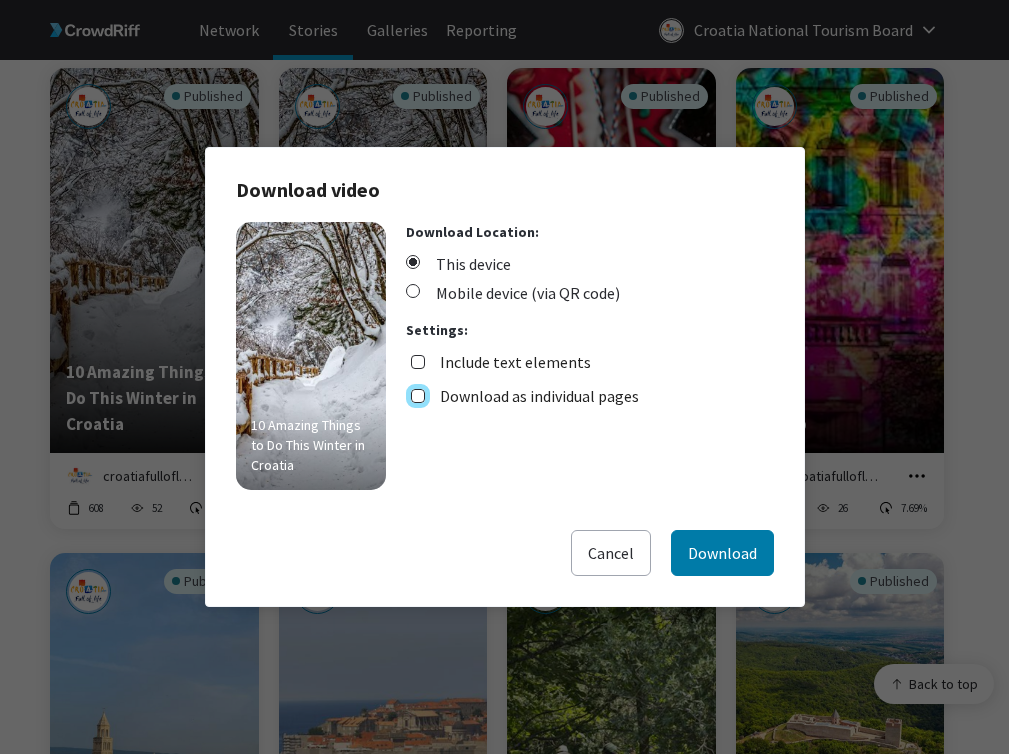 click on "Download as individual pages" at bounding box center [418, 396] 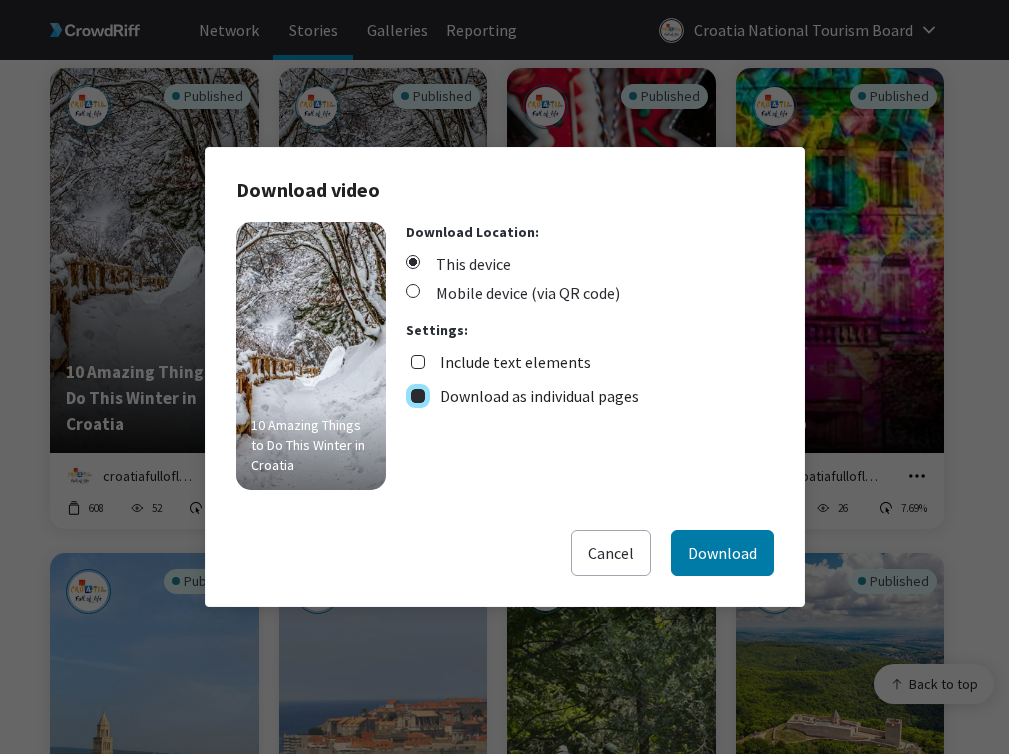 checkbox on "true" 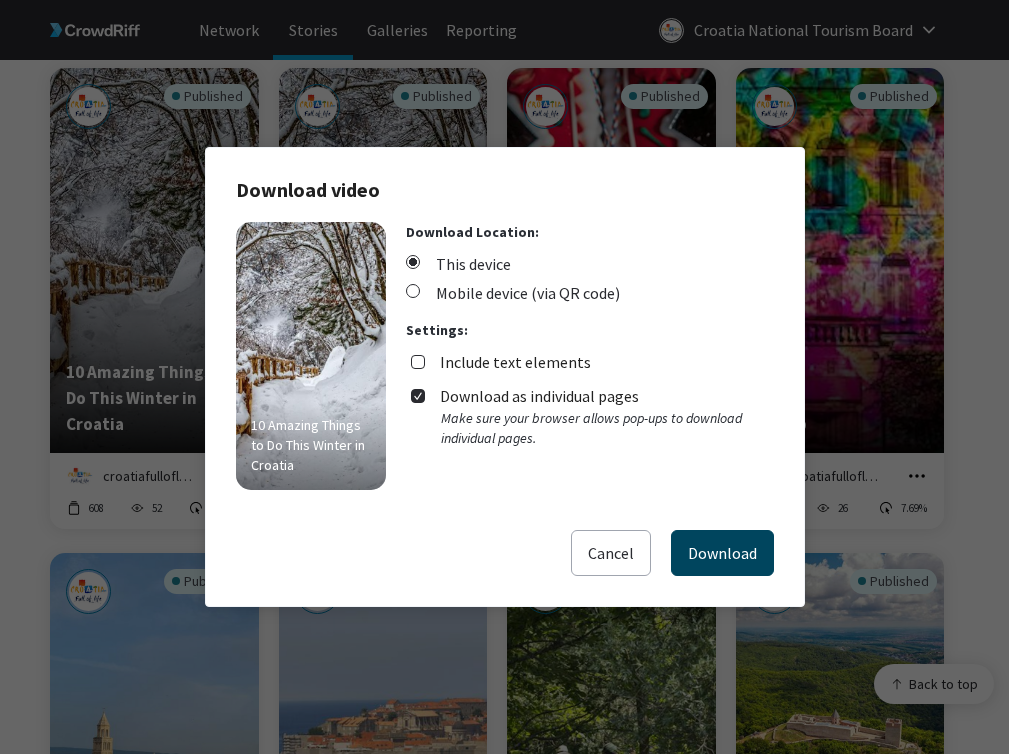click on "Download" at bounding box center (722, 553) 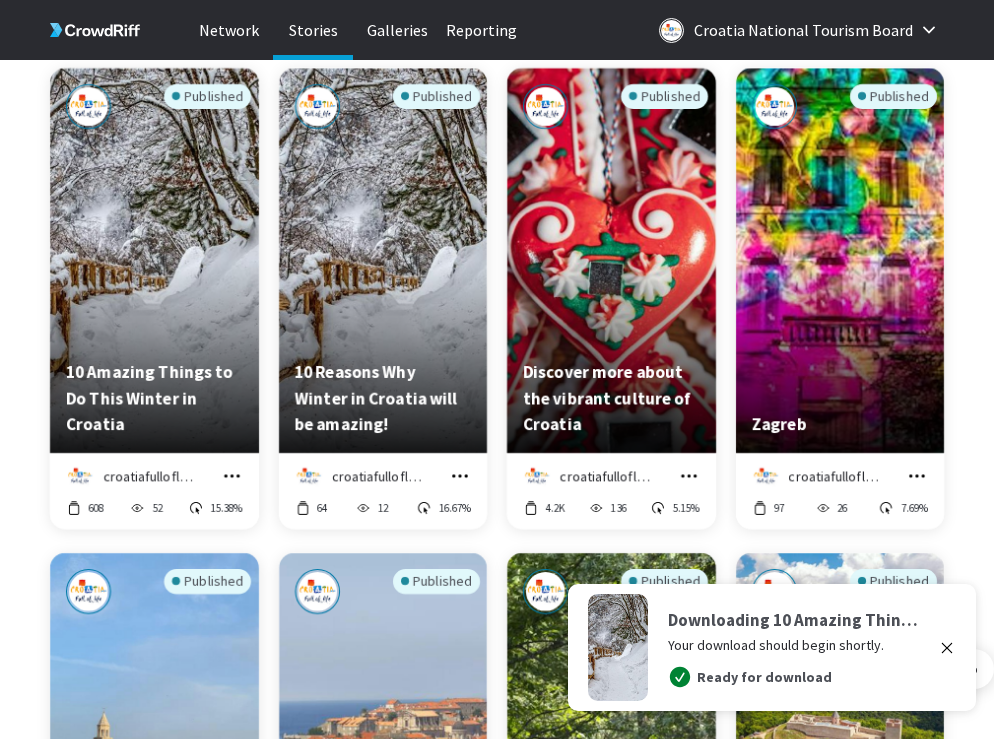 click 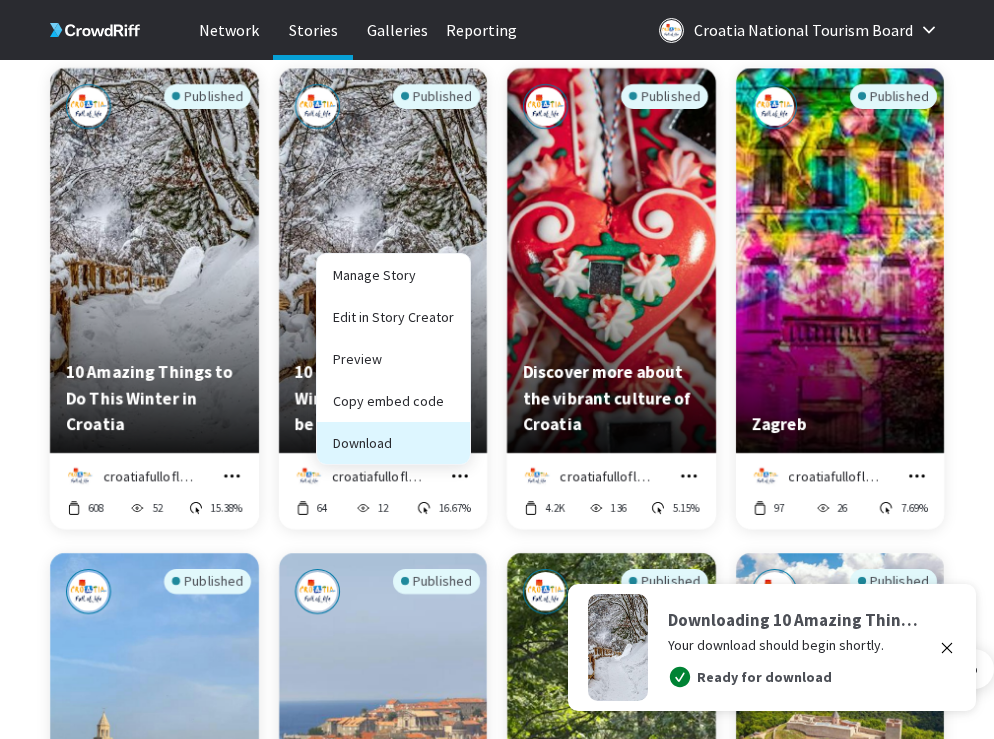 click on "Download" at bounding box center [393, 443] 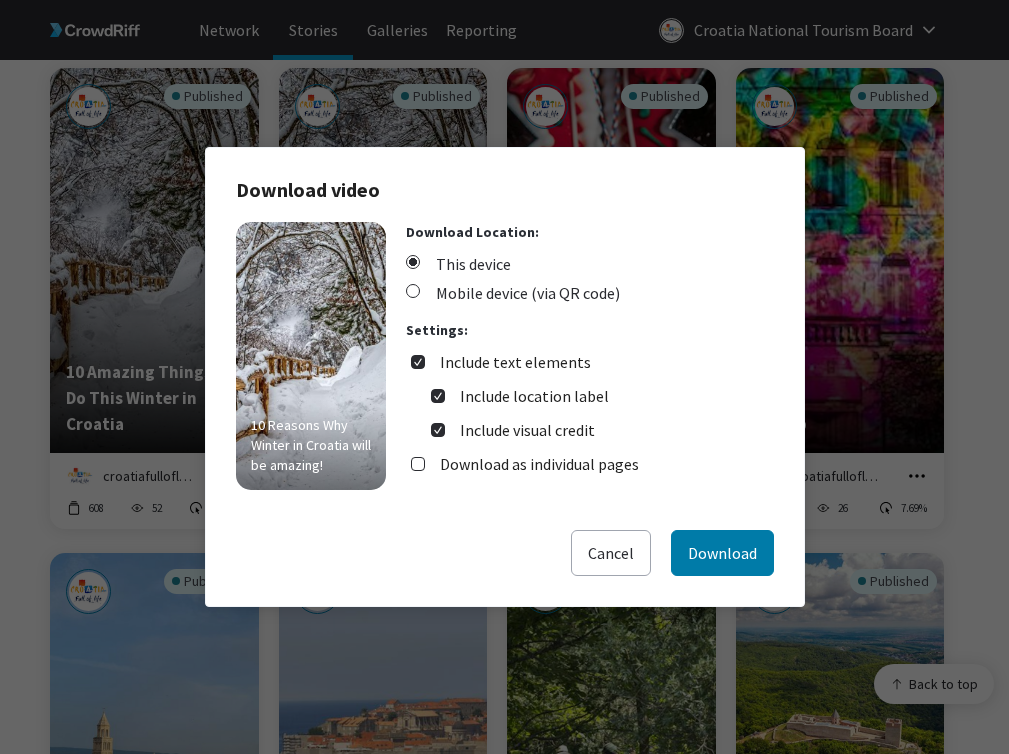 click on "Include text elements" at bounding box center [515, 362] 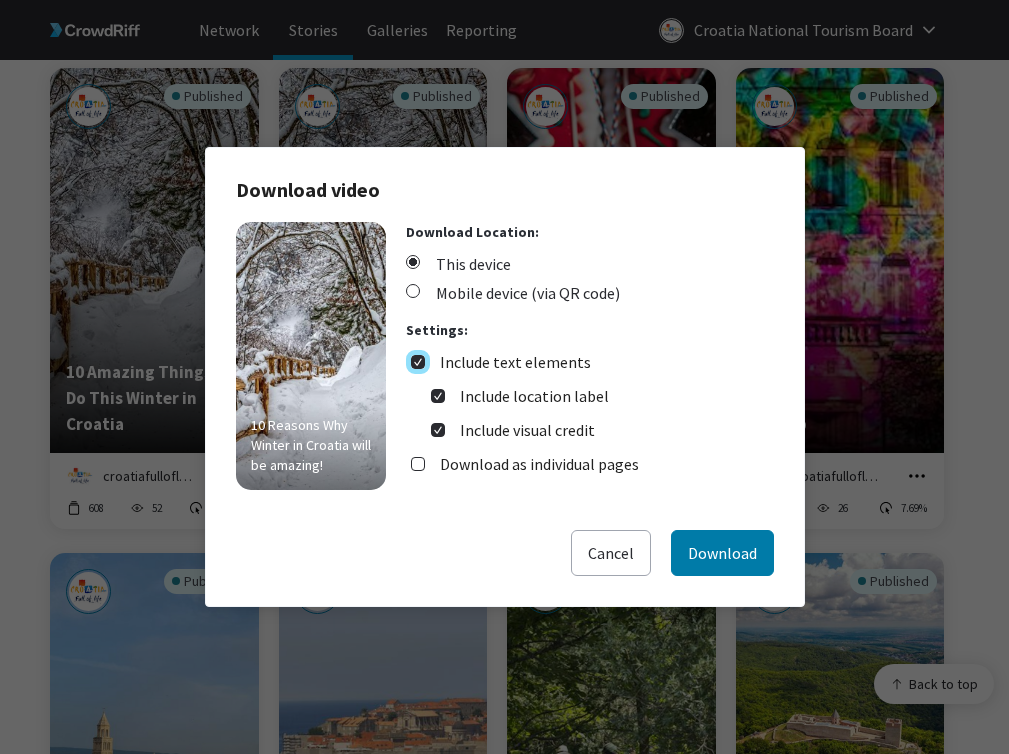 click on "Include text elements" at bounding box center [418, 362] 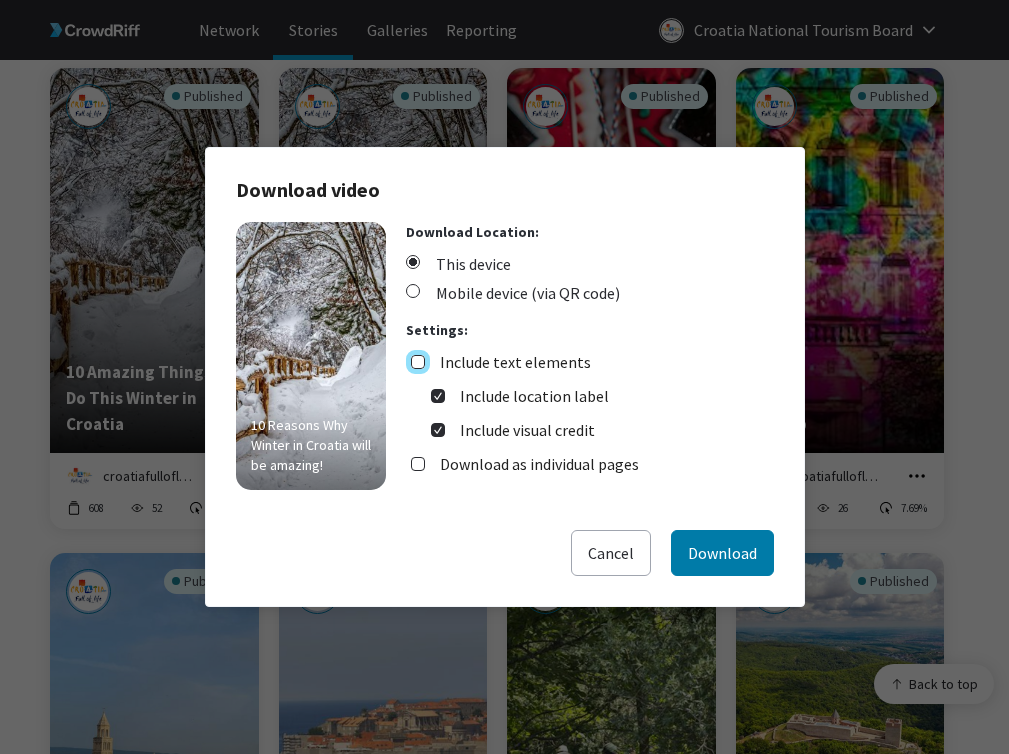 checkbox on "false" 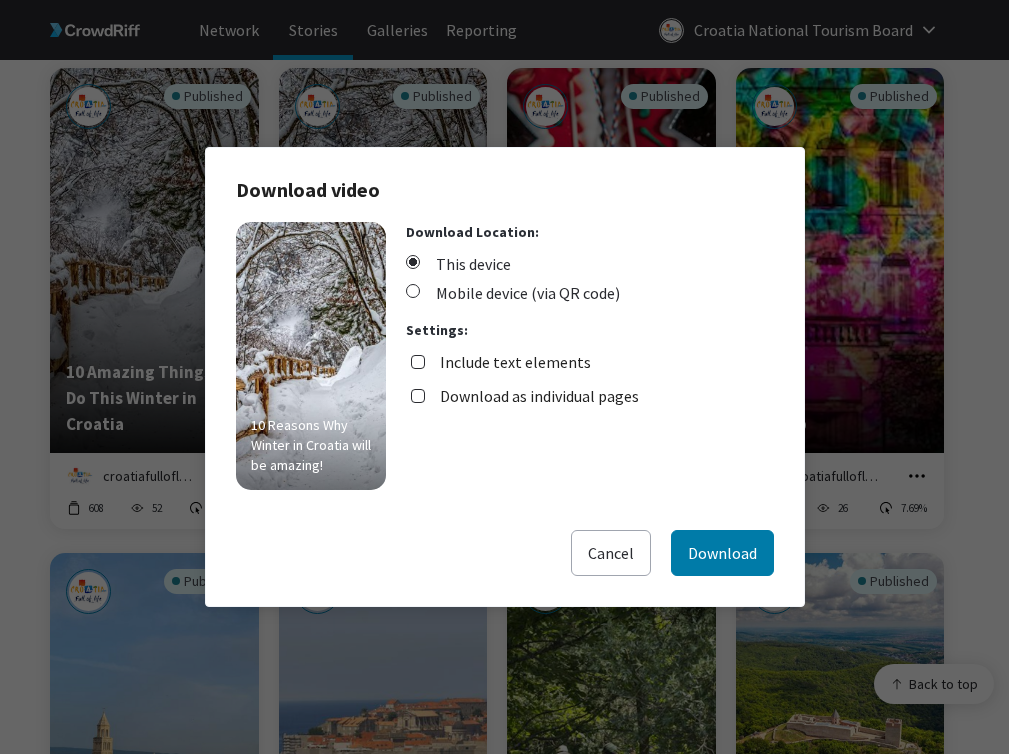 click on "Download as individual pages" at bounding box center (525, 391) 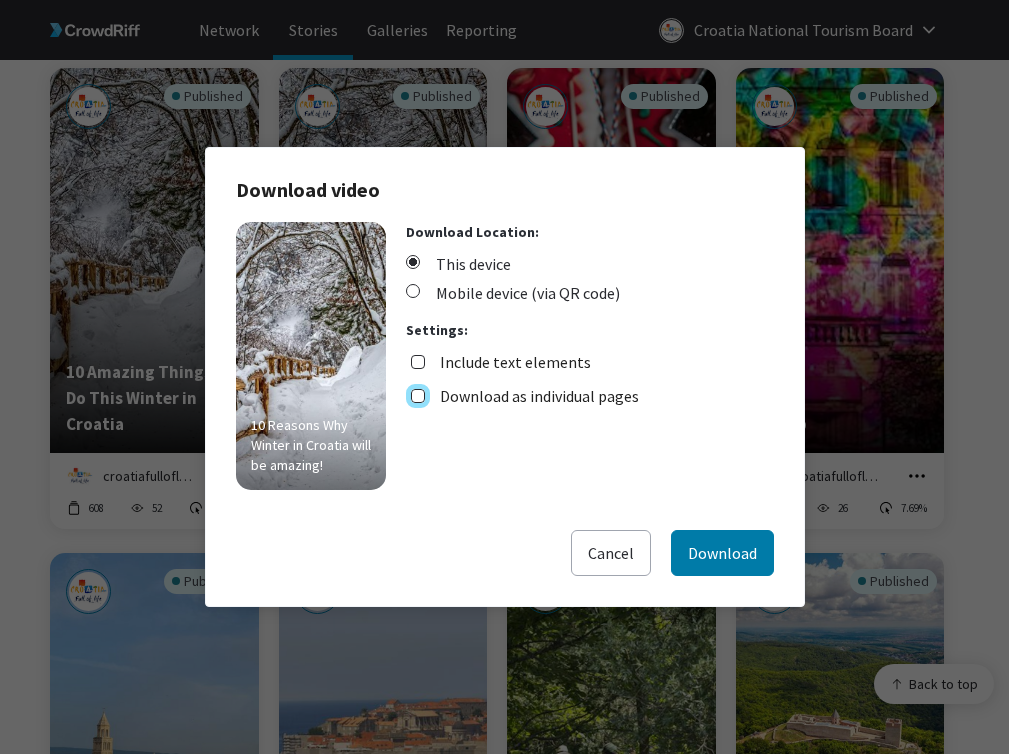 click on "Download as individual pages" at bounding box center [418, 396] 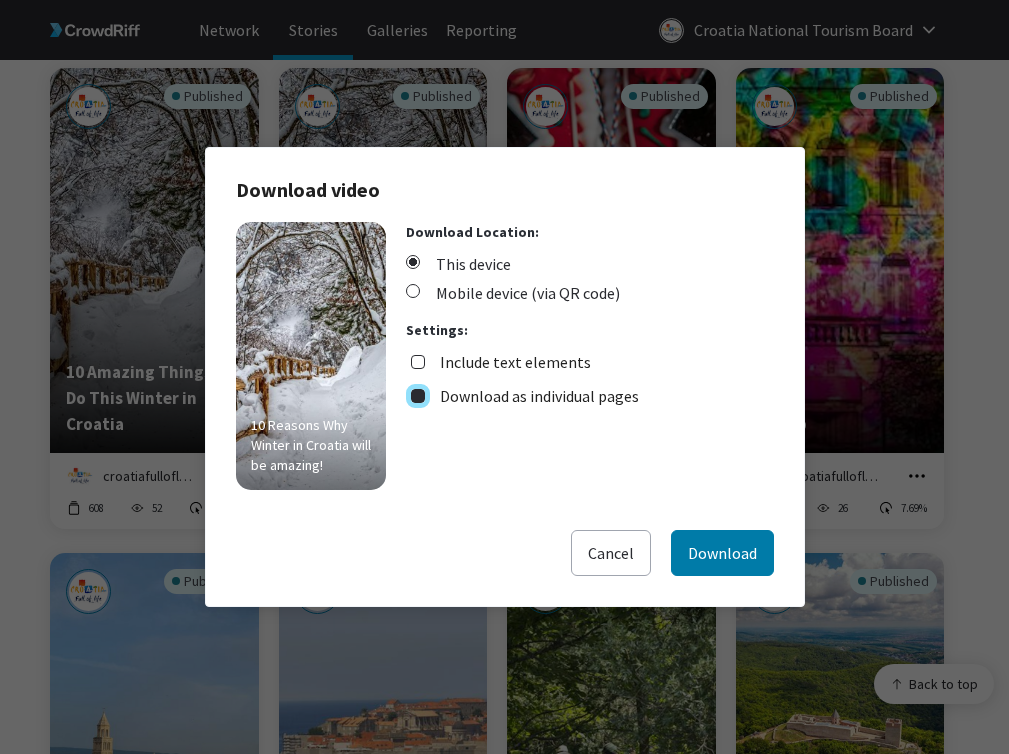 checkbox on "true" 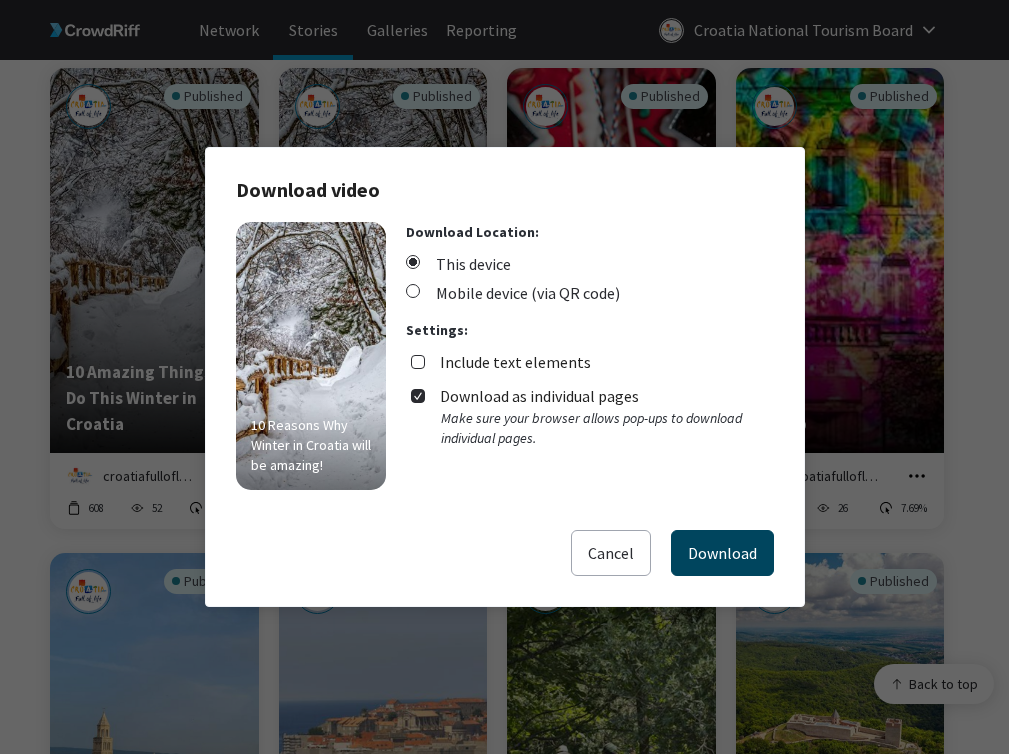 click on "Download" at bounding box center (722, 553) 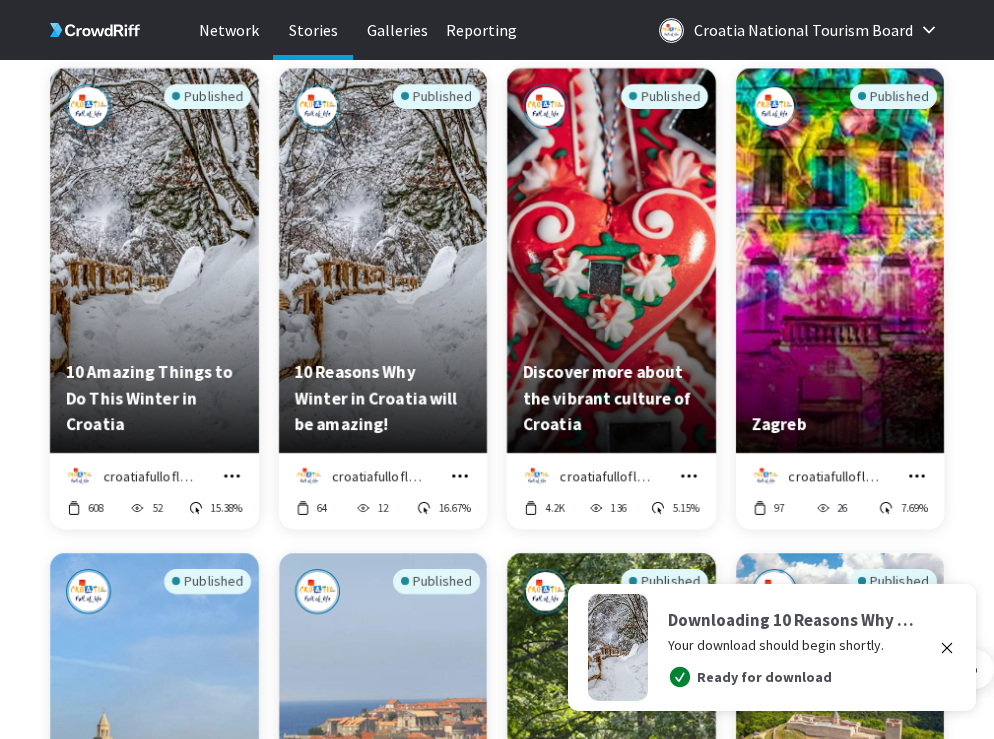 click 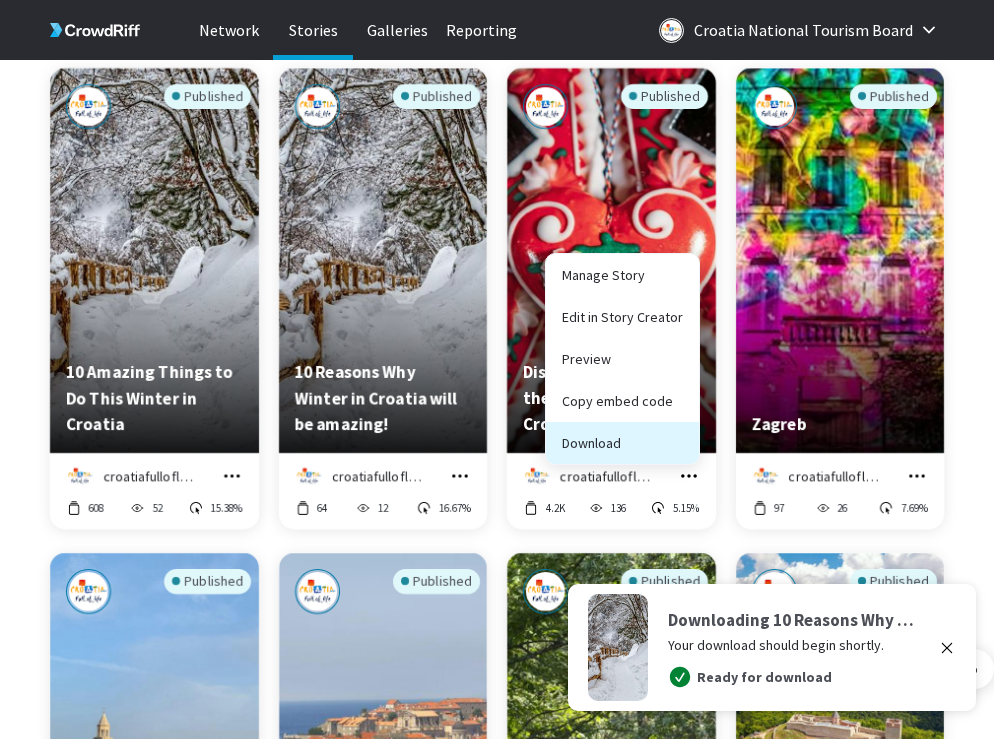 click on "Download" at bounding box center [622, 443] 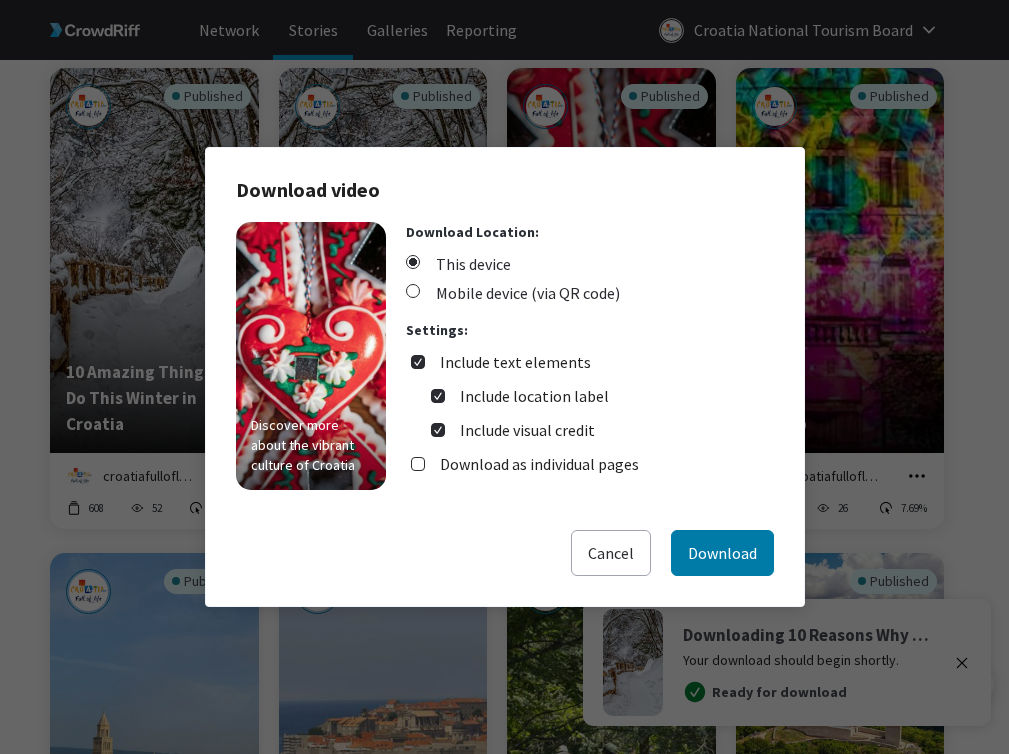 click on "Include text elements" at bounding box center [515, 362] 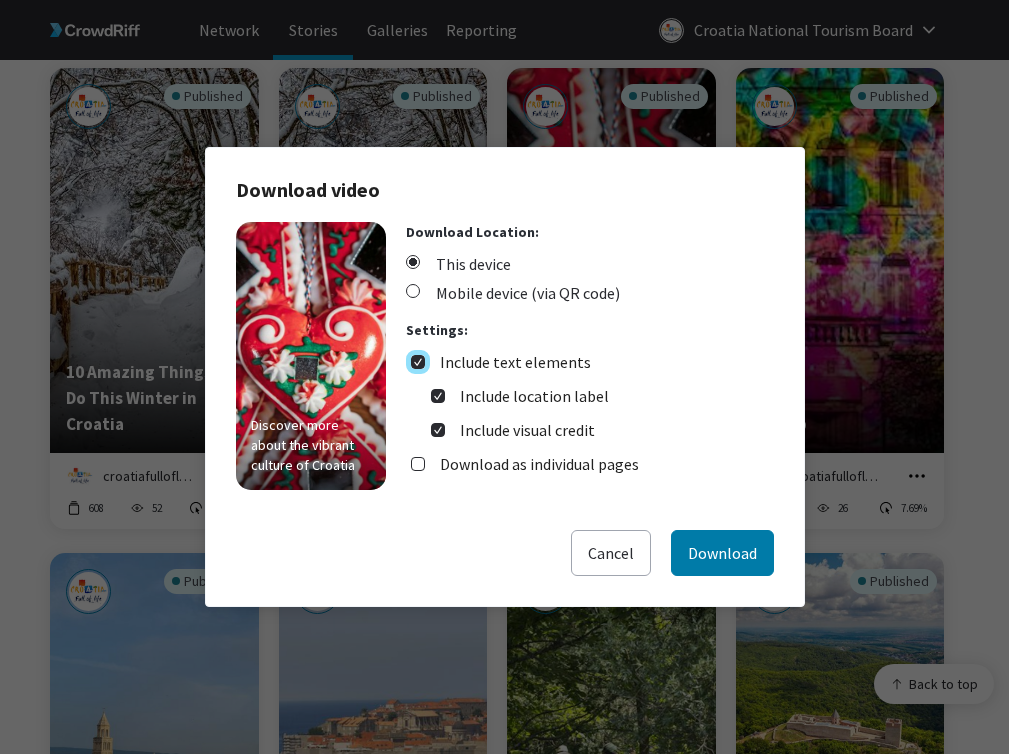 click on "Include text elements" at bounding box center (418, 362) 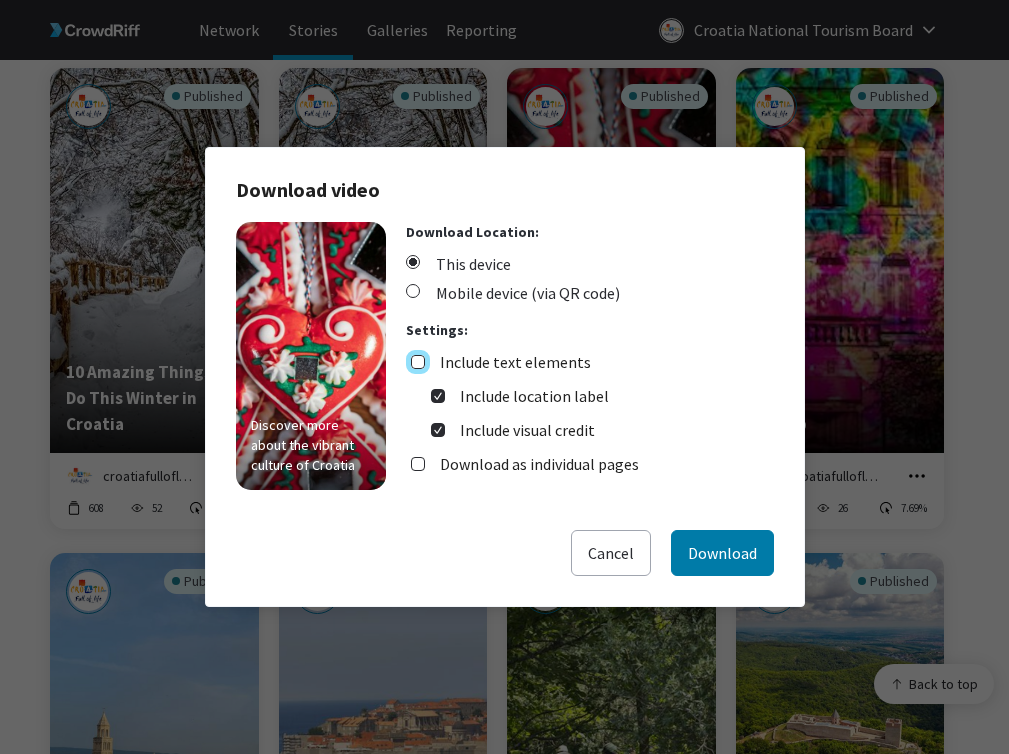 checkbox on "false" 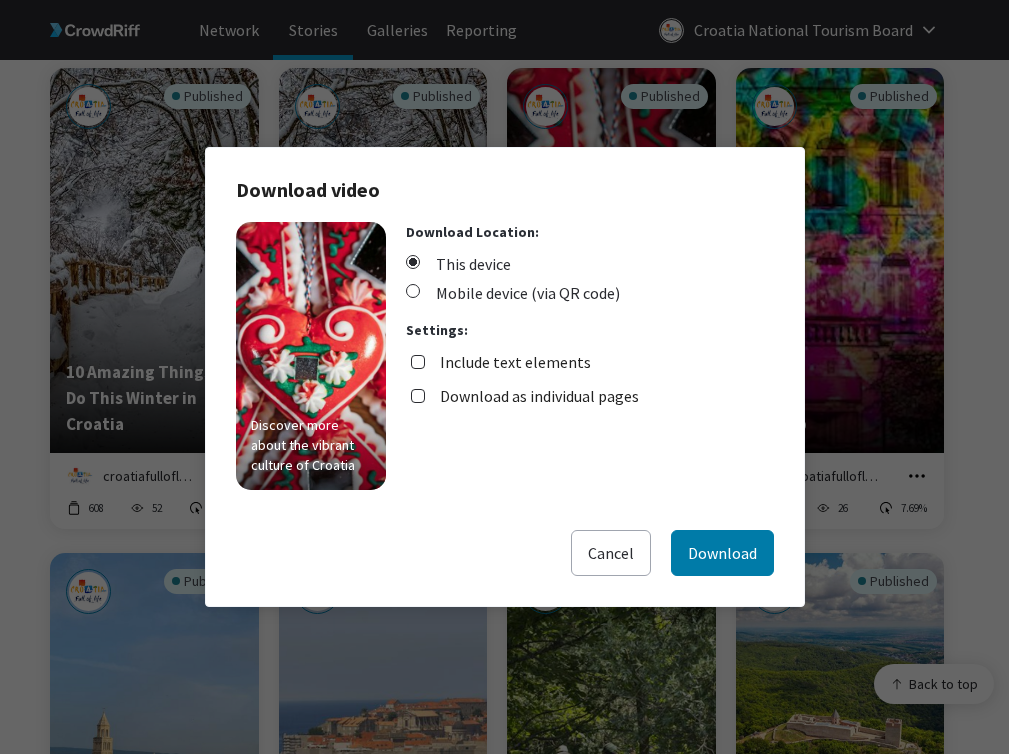click on "Download as individual pages" at bounding box center [539, 396] 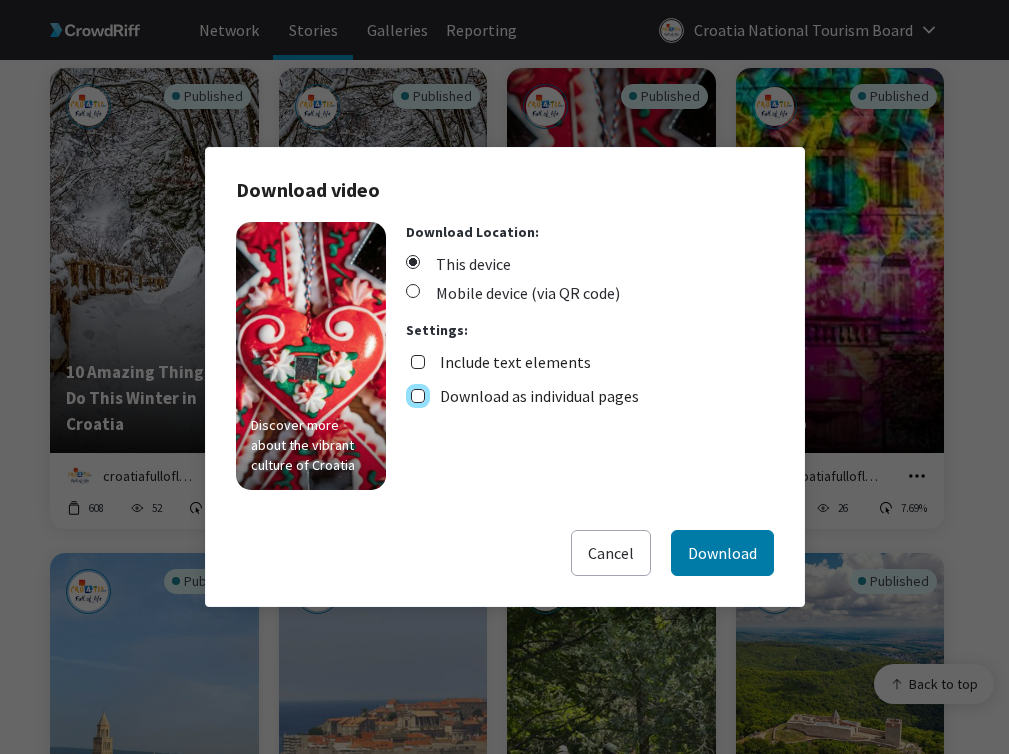 click on "Download as individual pages" at bounding box center [418, 396] 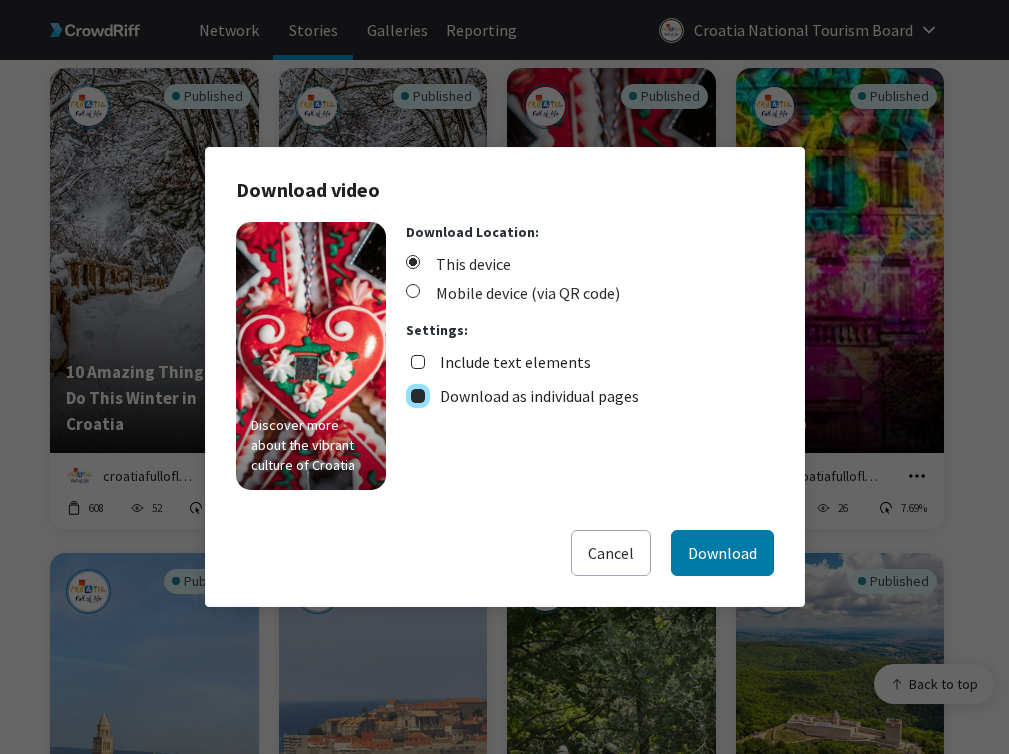 checkbox on "true" 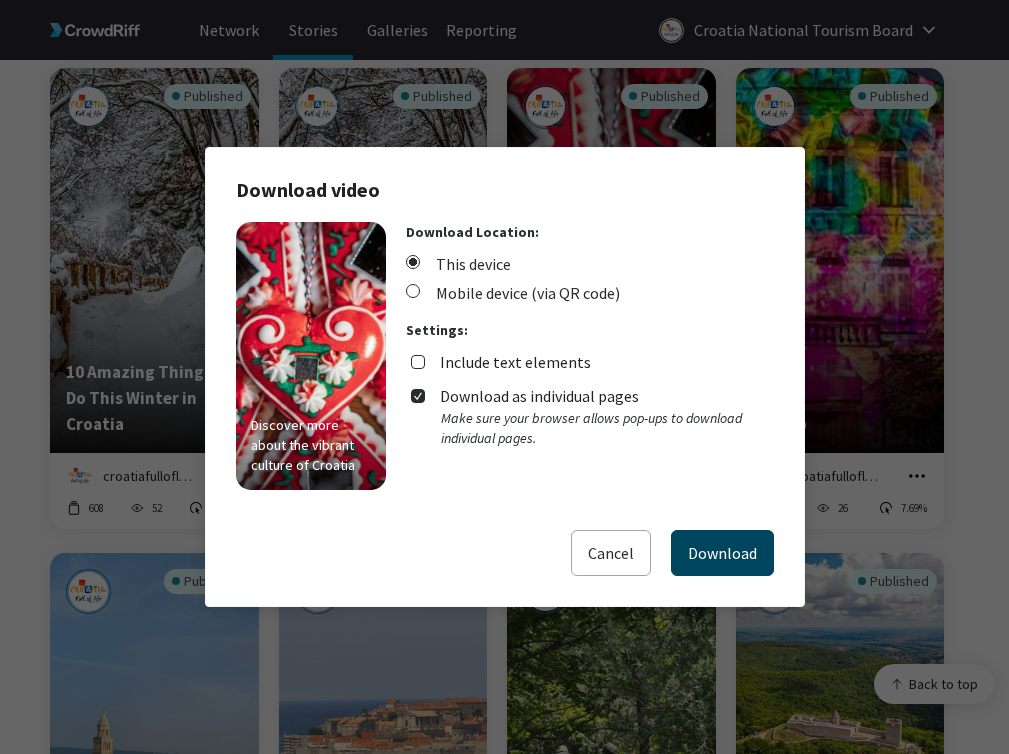 click on "Download" at bounding box center [722, 553] 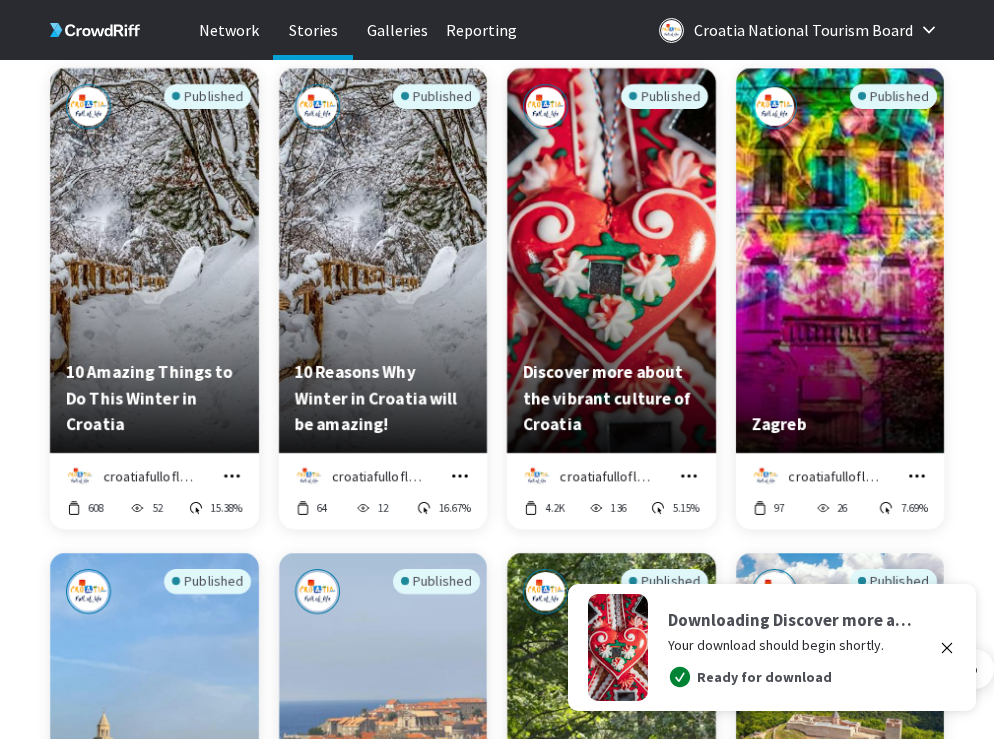 click 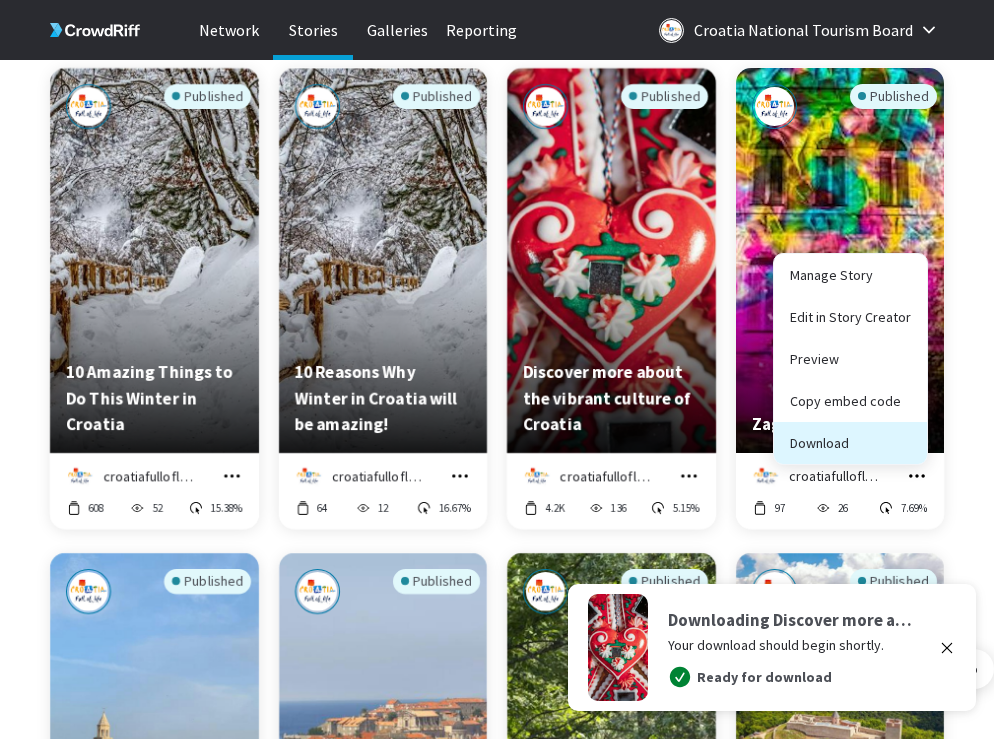 click on "Download" at bounding box center [850, 443] 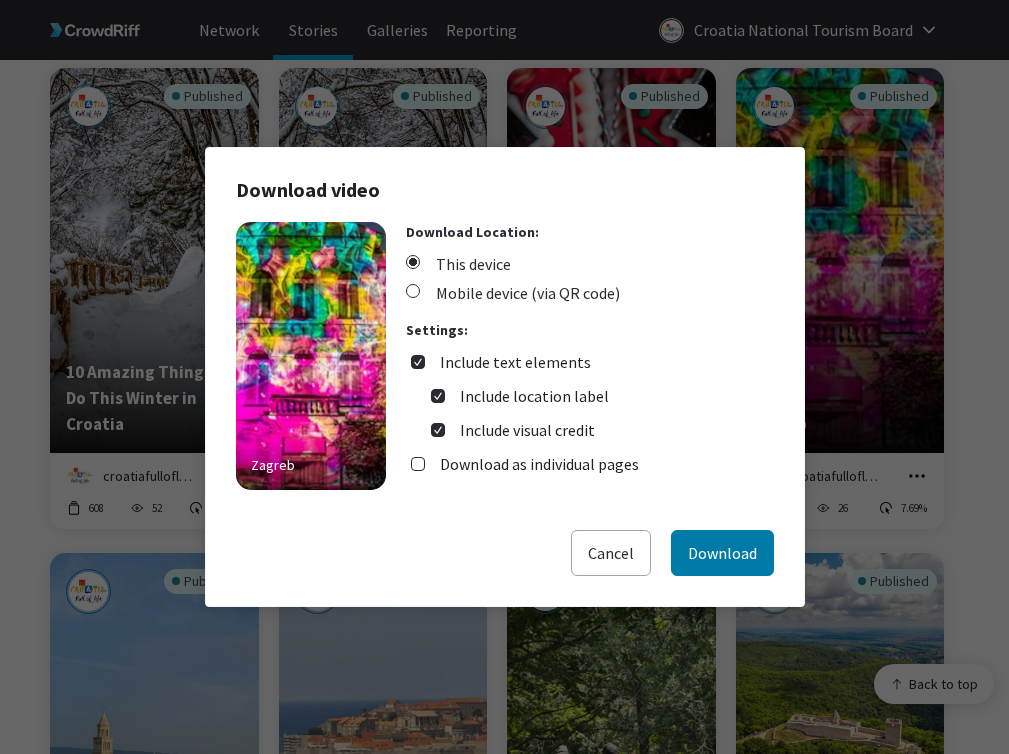 click on "Include text elements" at bounding box center (515, 362) 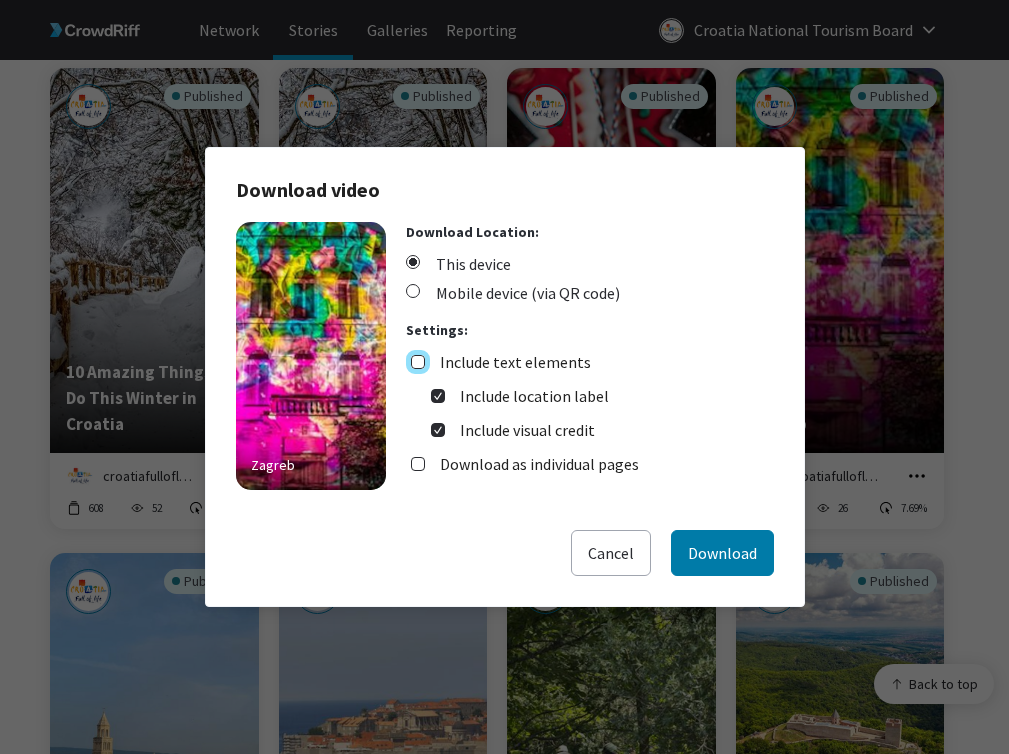 checkbox on "false" 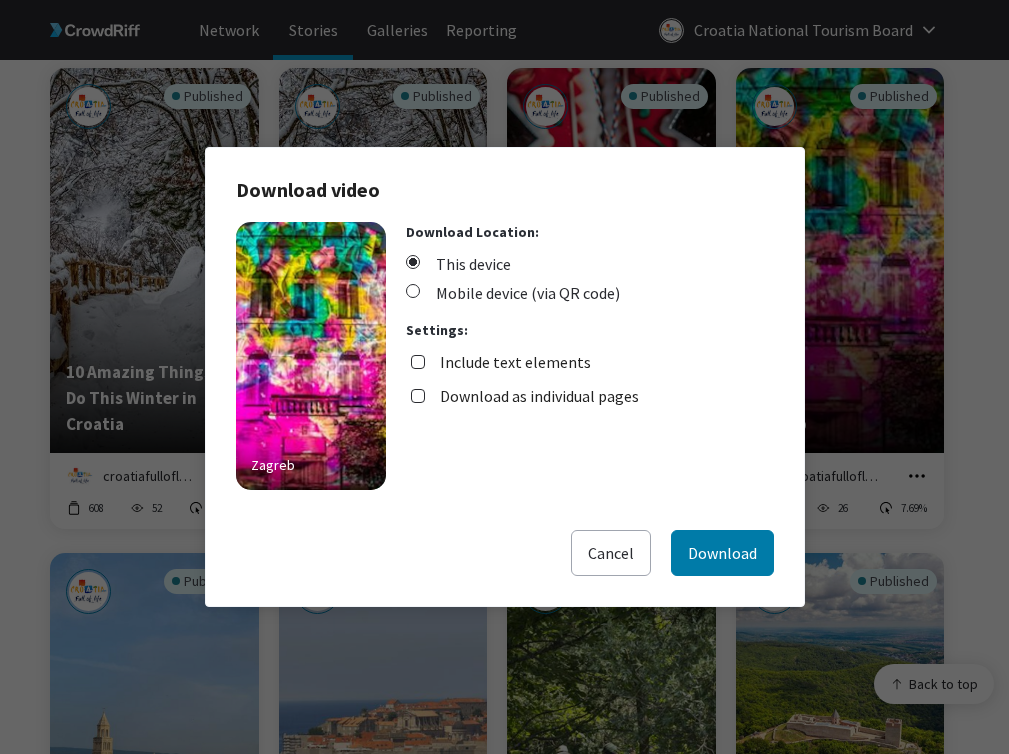 click on "Download as individual pages" at bounding box center [539, 396] 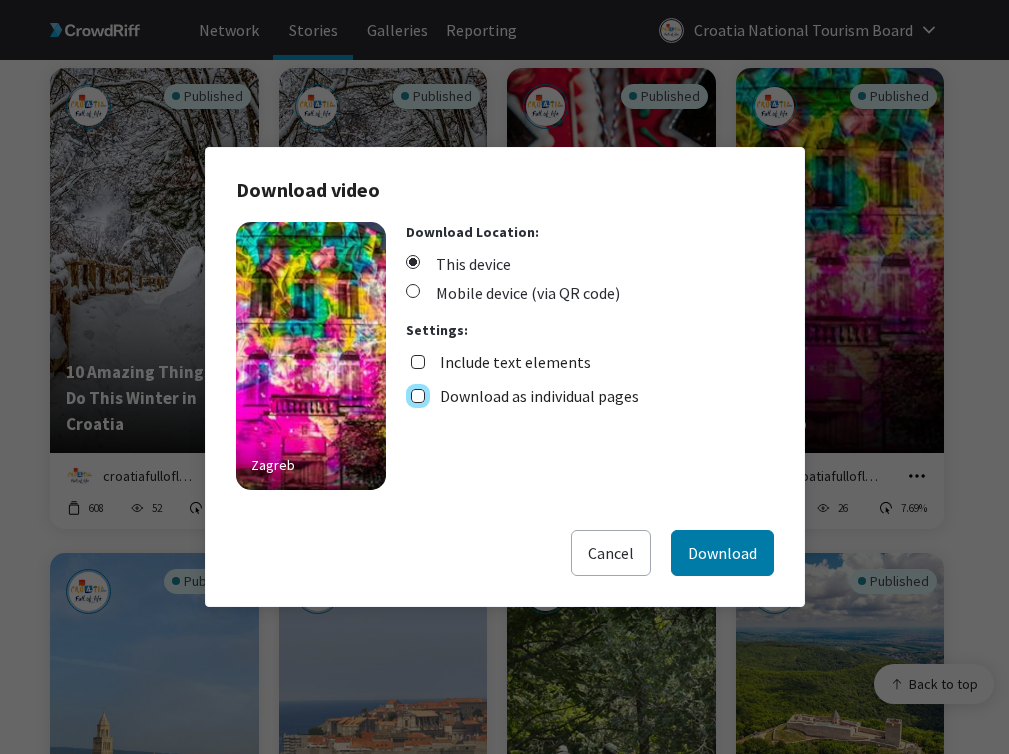 click on "Download as individual pages" at bounding box center [418, 396] 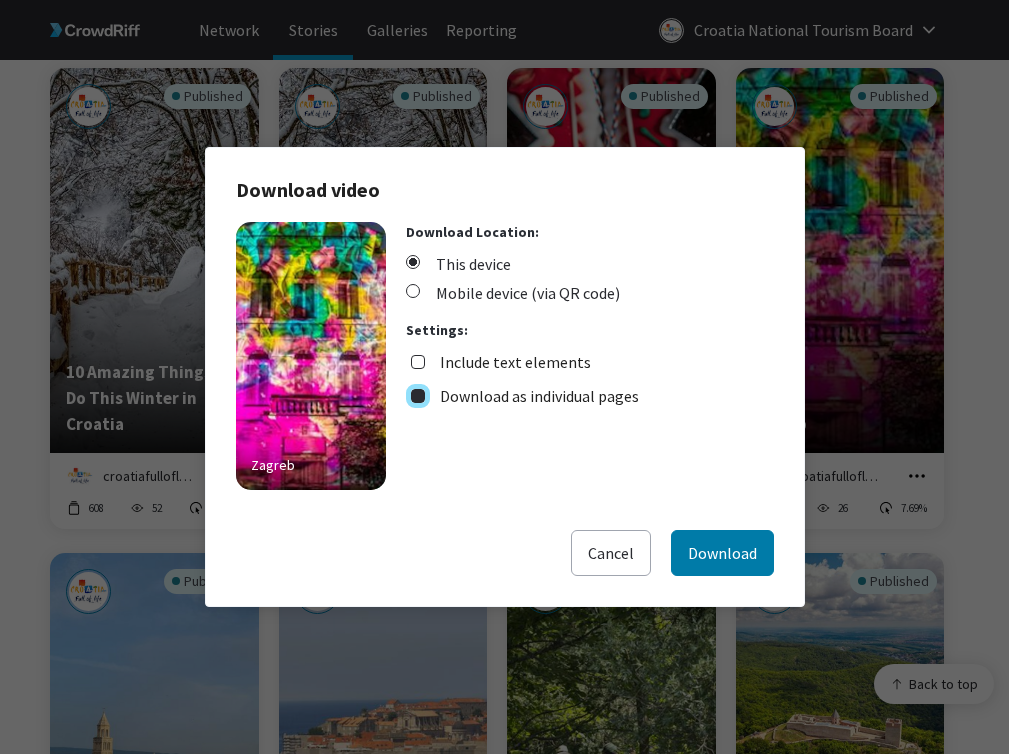 checkbox on "true" 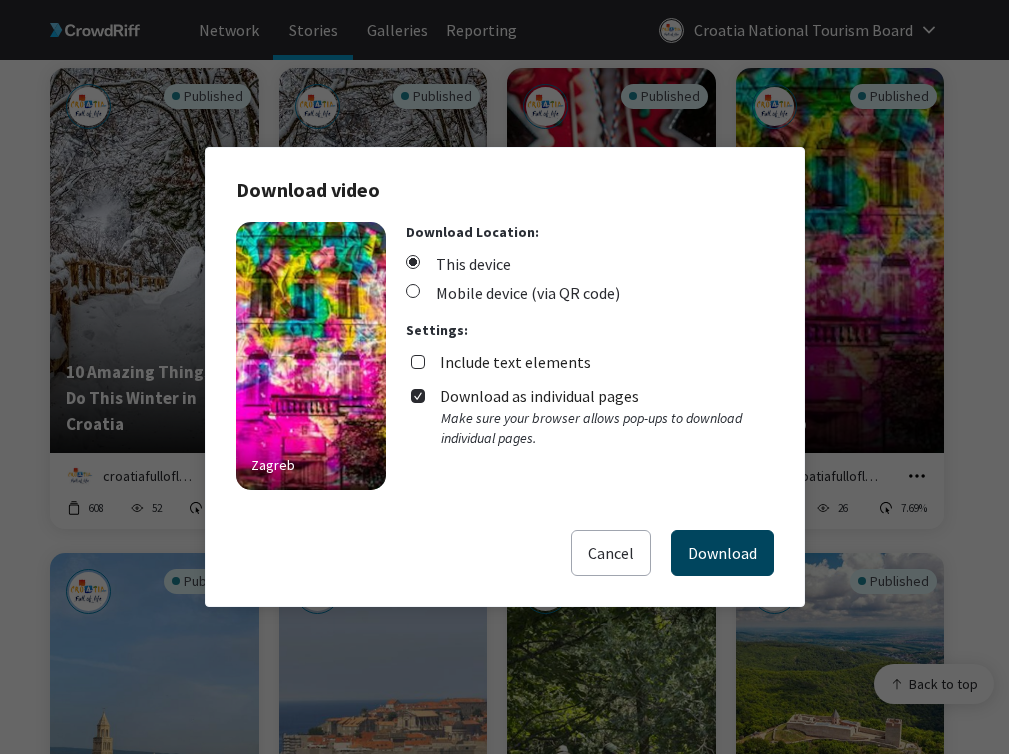 click on "Download" at bounding box center [722, 553] 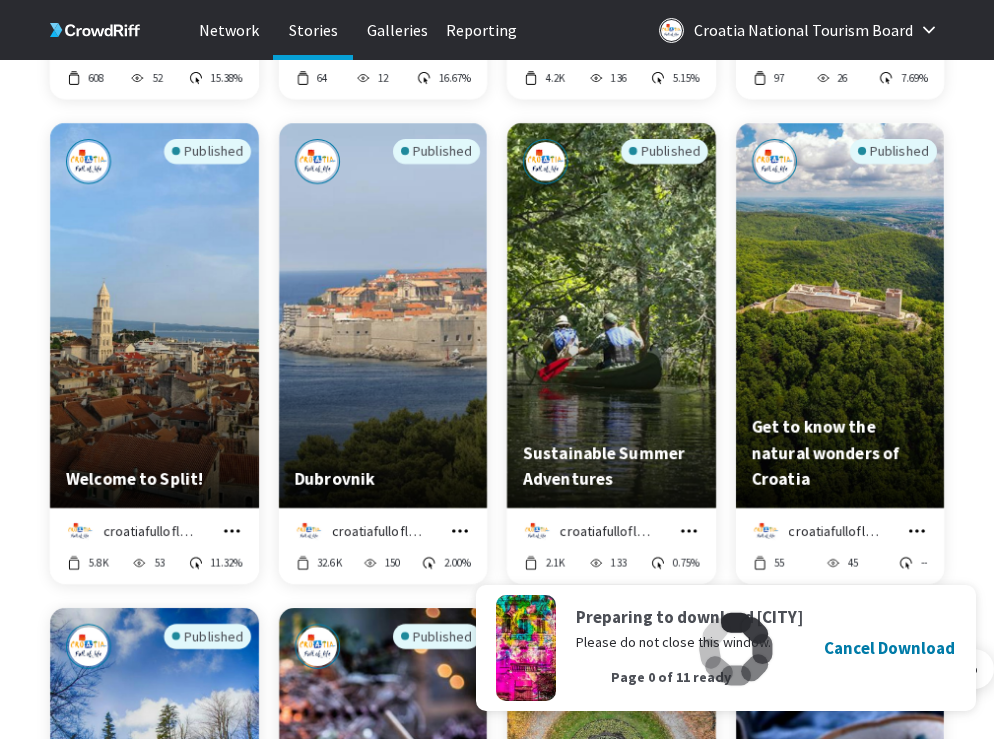 scroll, scrollTop: 2581, scrollLeft: 0, axis: vertical 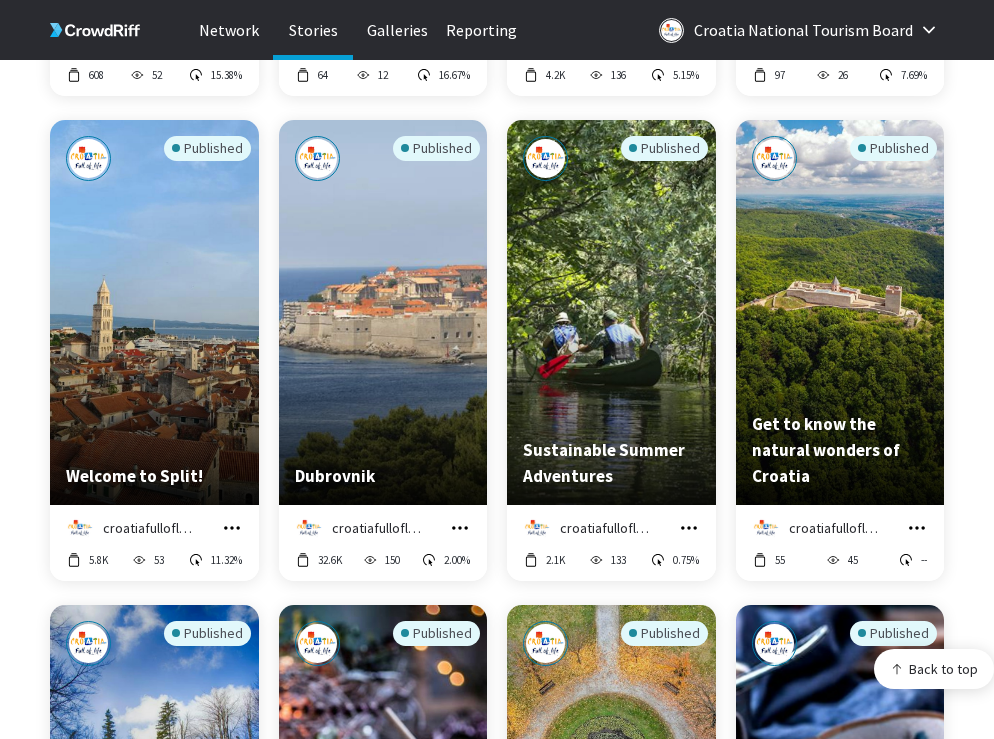 click 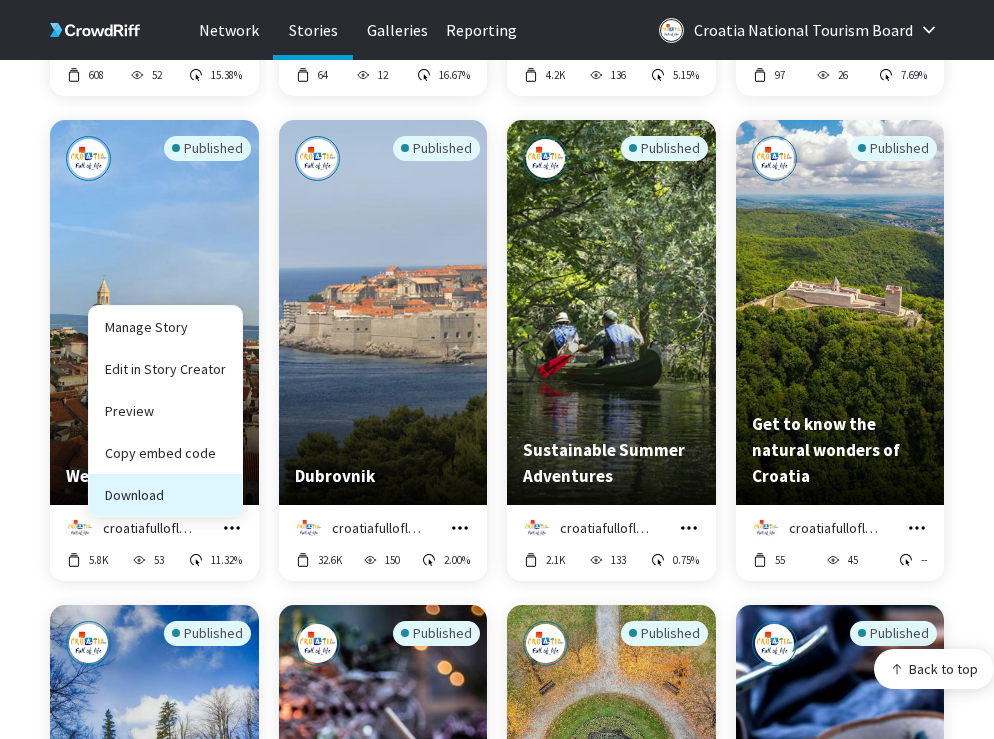 click on "Download" at bounding box center (165, 495) 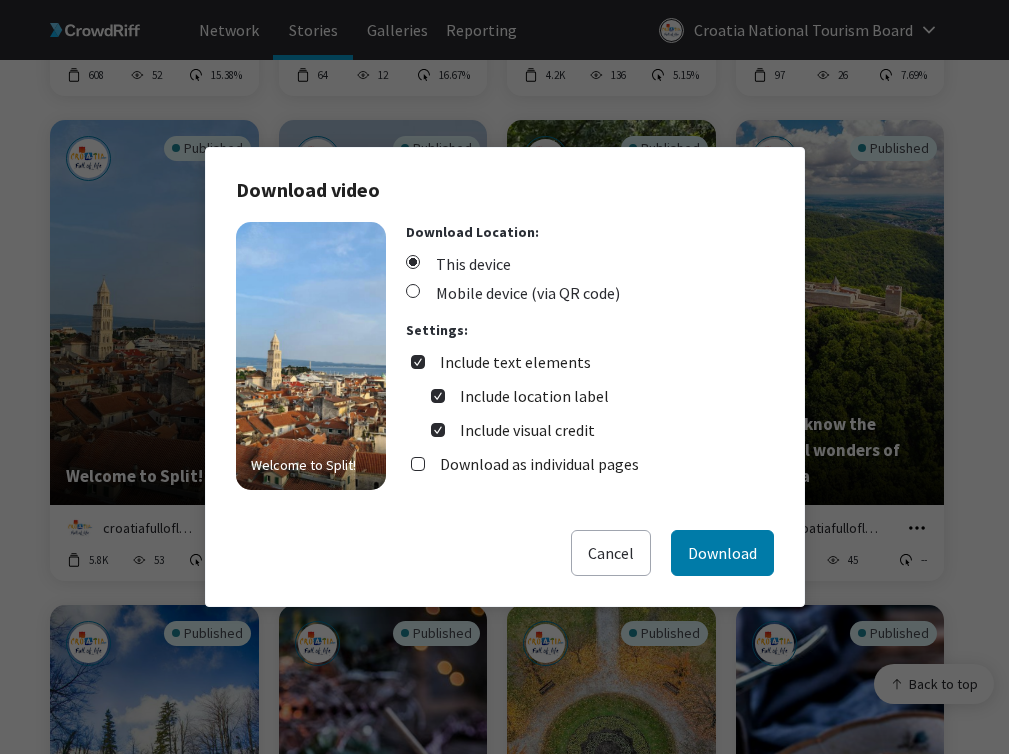 click on "Include text elements" at bounding box center [515, 362] 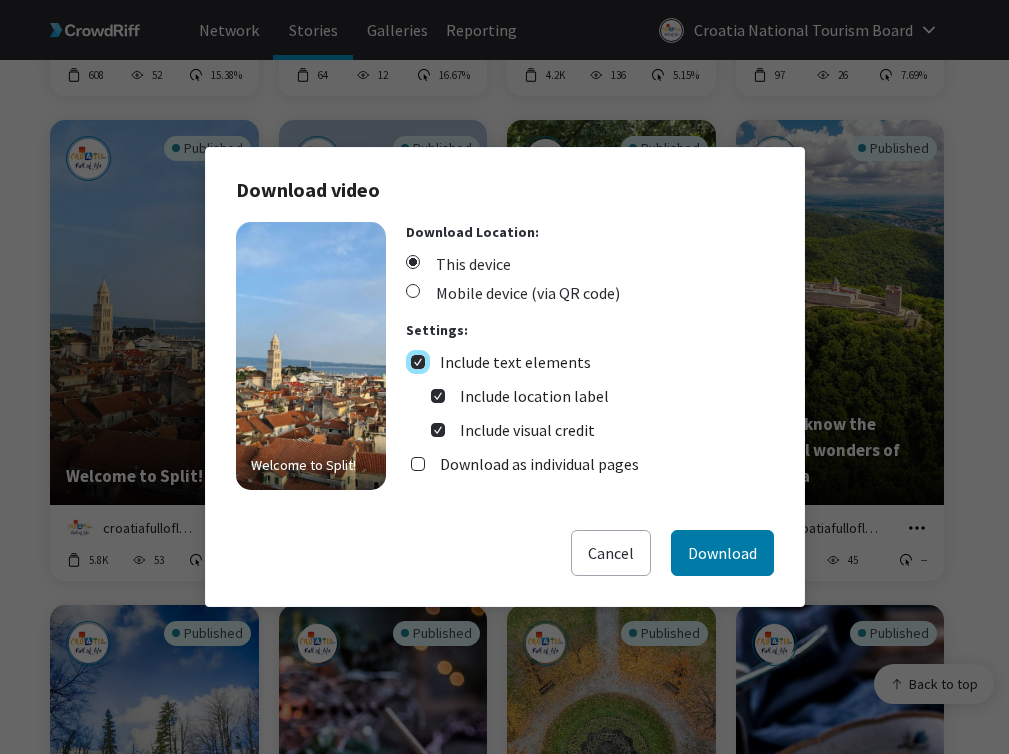 click on "Include text elements" at bounding box center (418, 362) 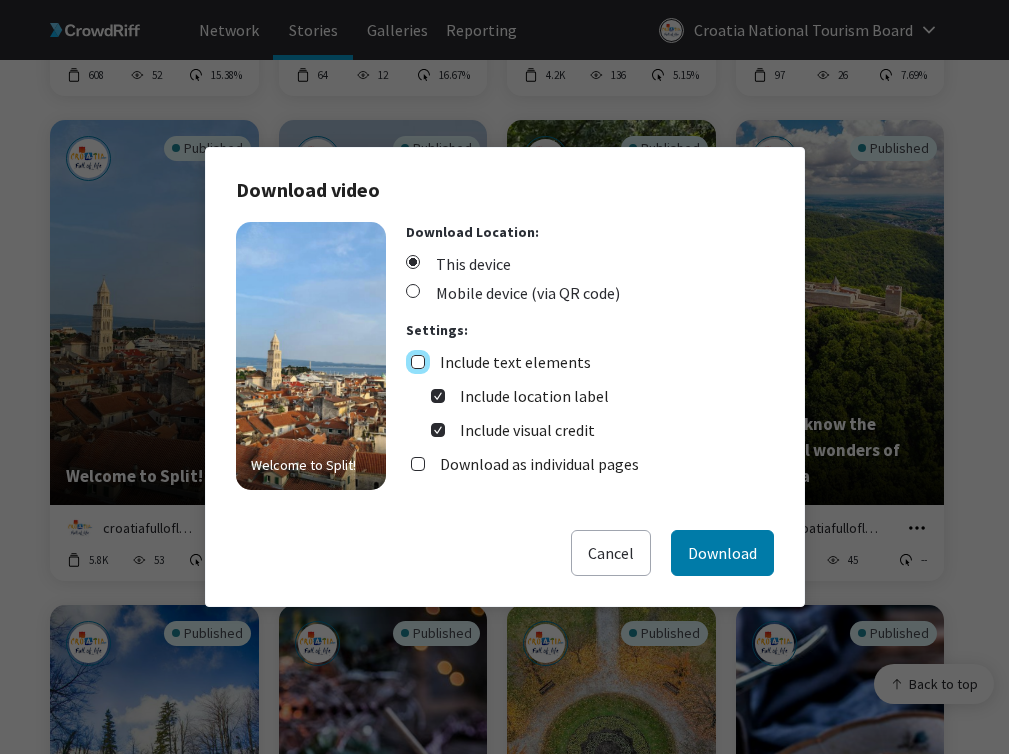 checkbox on "false" 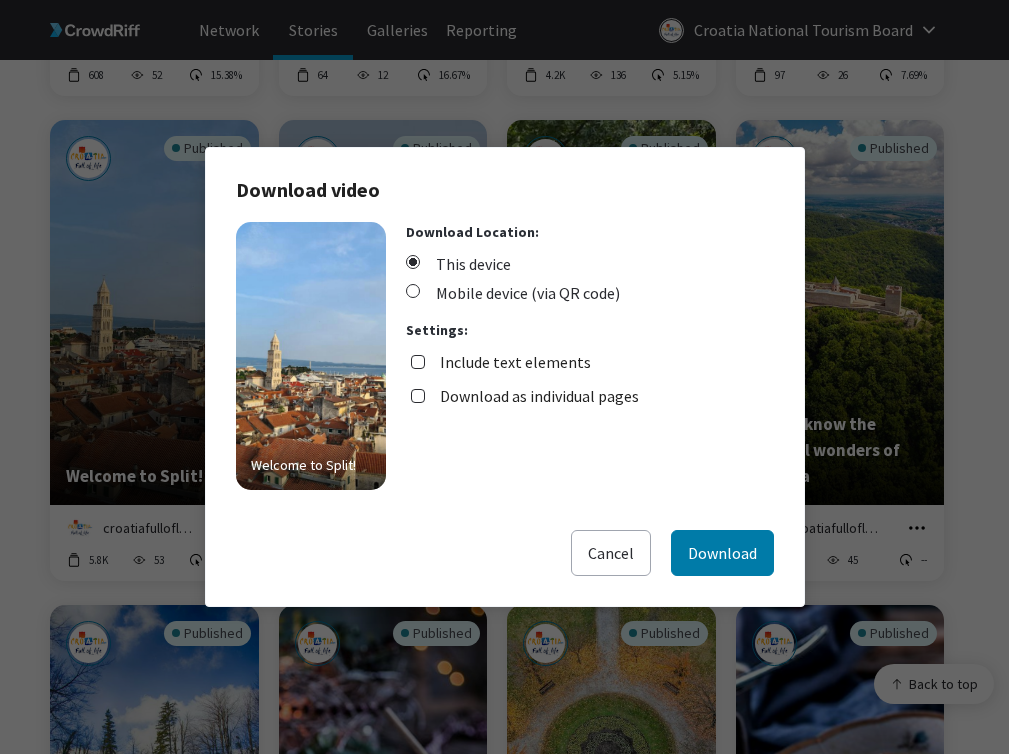 click on "Download as individual pages" at bounding box center (539, 396) 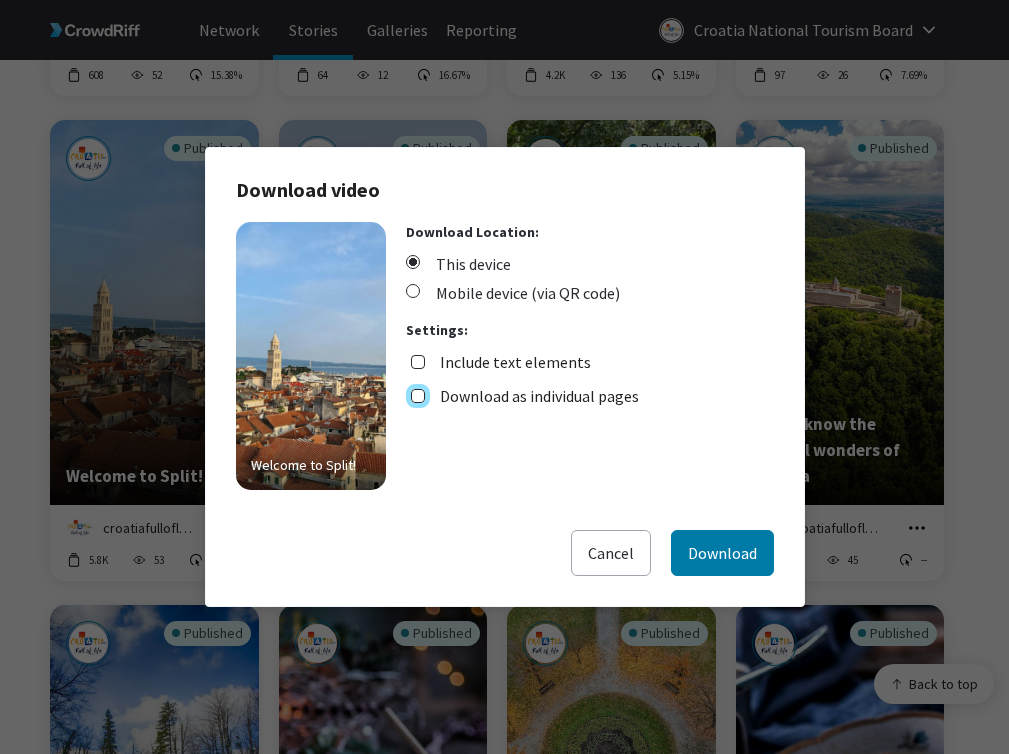 click on "Download as individual pages" at bounding box center [418, 396] 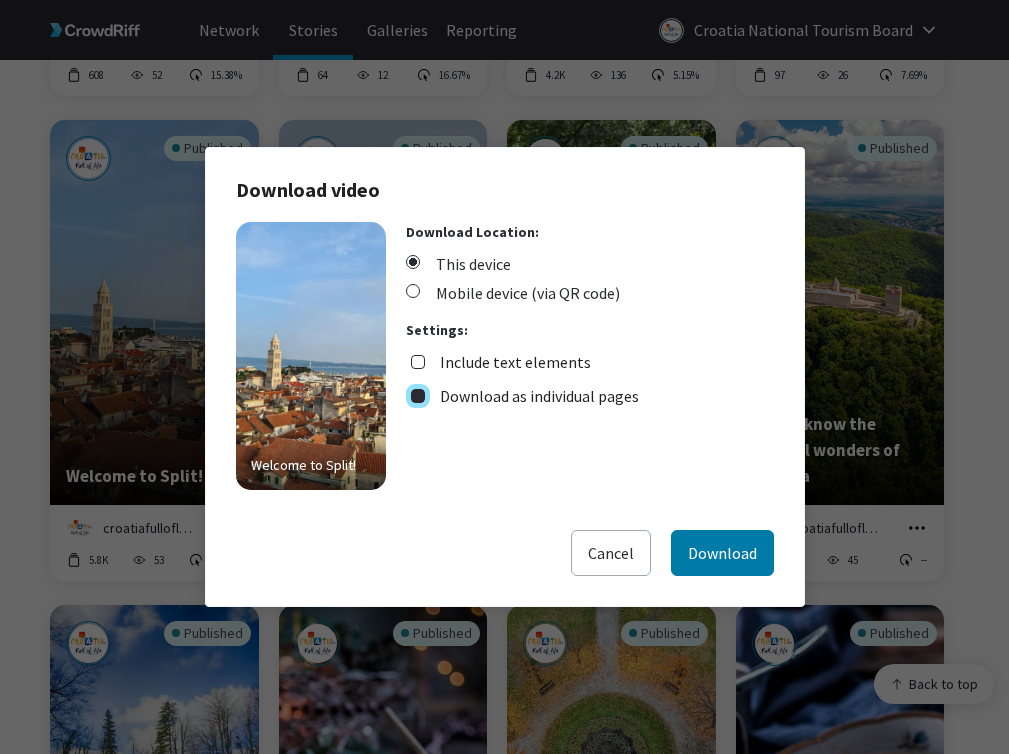 checkbox on "true" 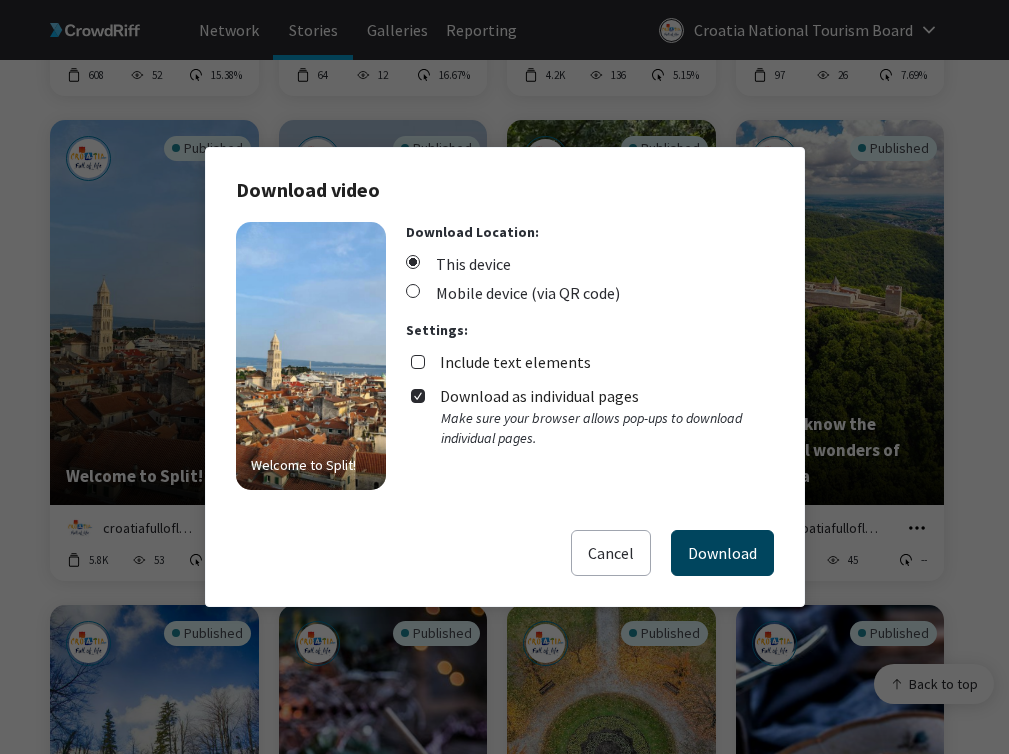 click on "Download" at bounding box center [722, 553] 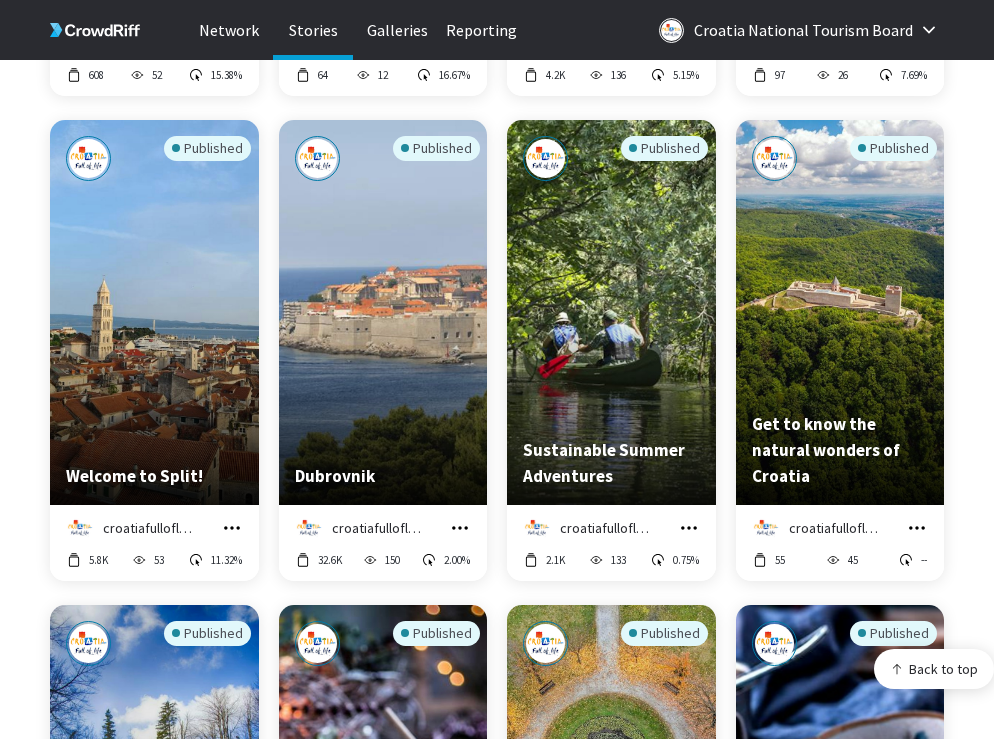 click 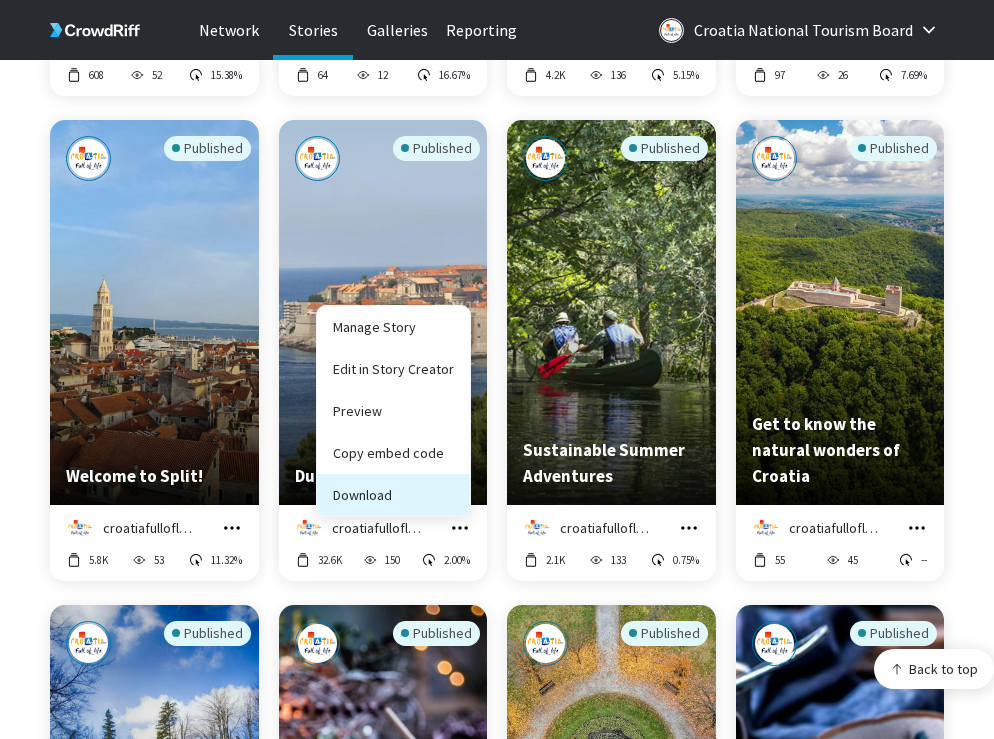 click on "Download" at bounding box center (393, 495) 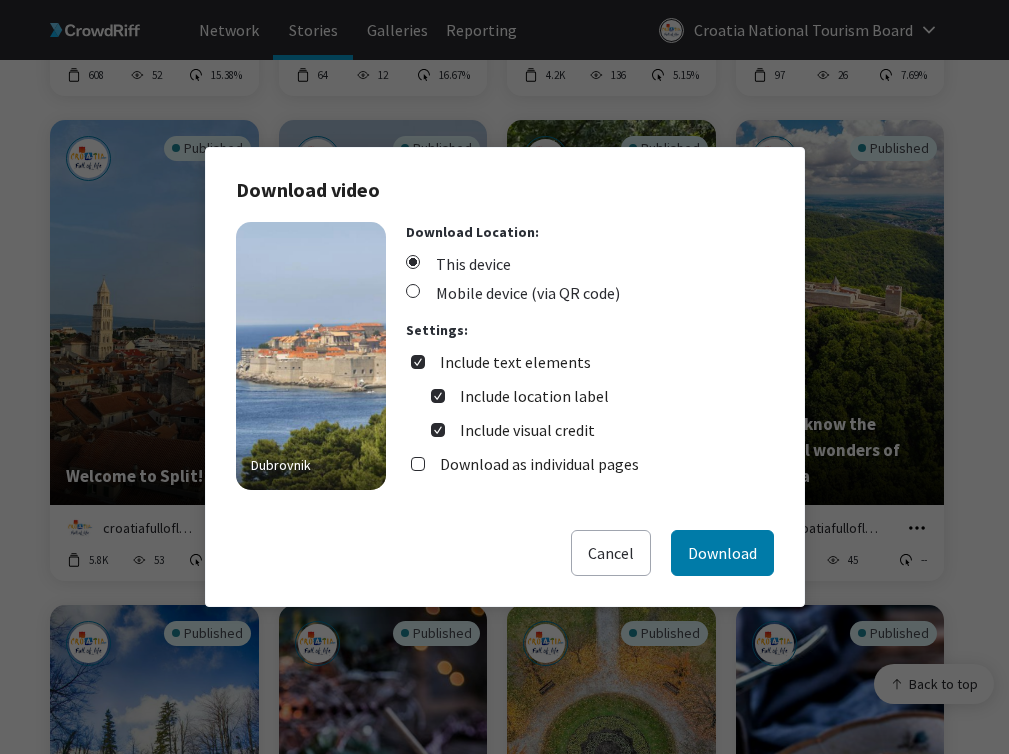 click on "Include text elements" at bounding box center [515, 362] 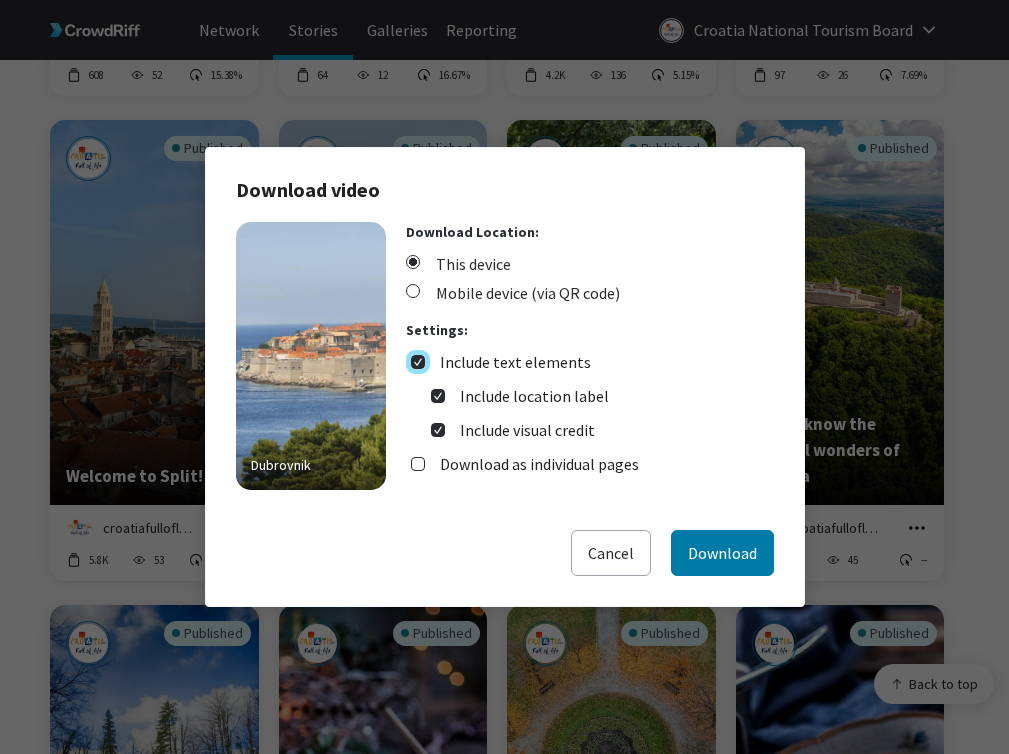 click on "Include text elements" at bounding box center [418, 362] 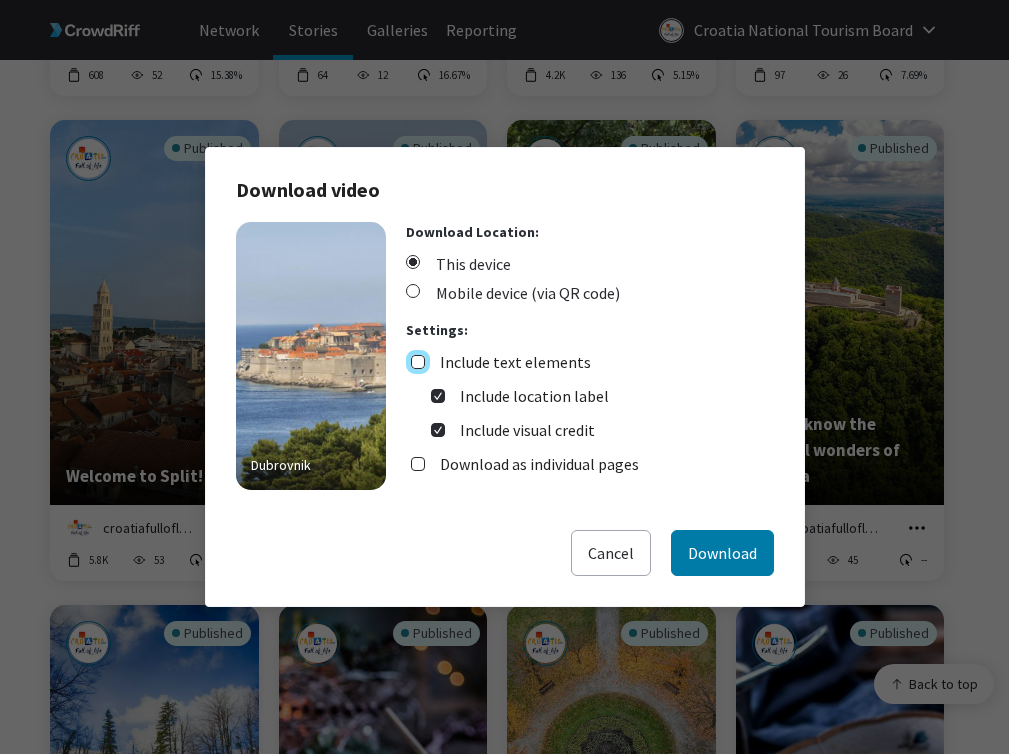 checkbox on "false" 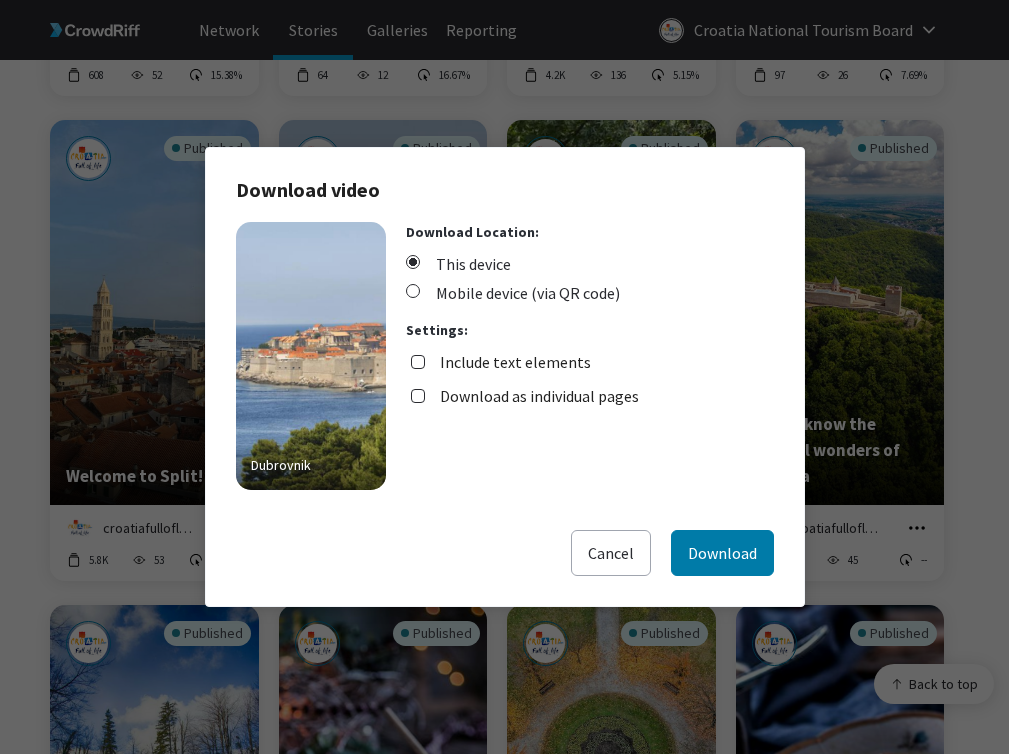 click on "Download as individual pages" at bounding box center (539, 396) 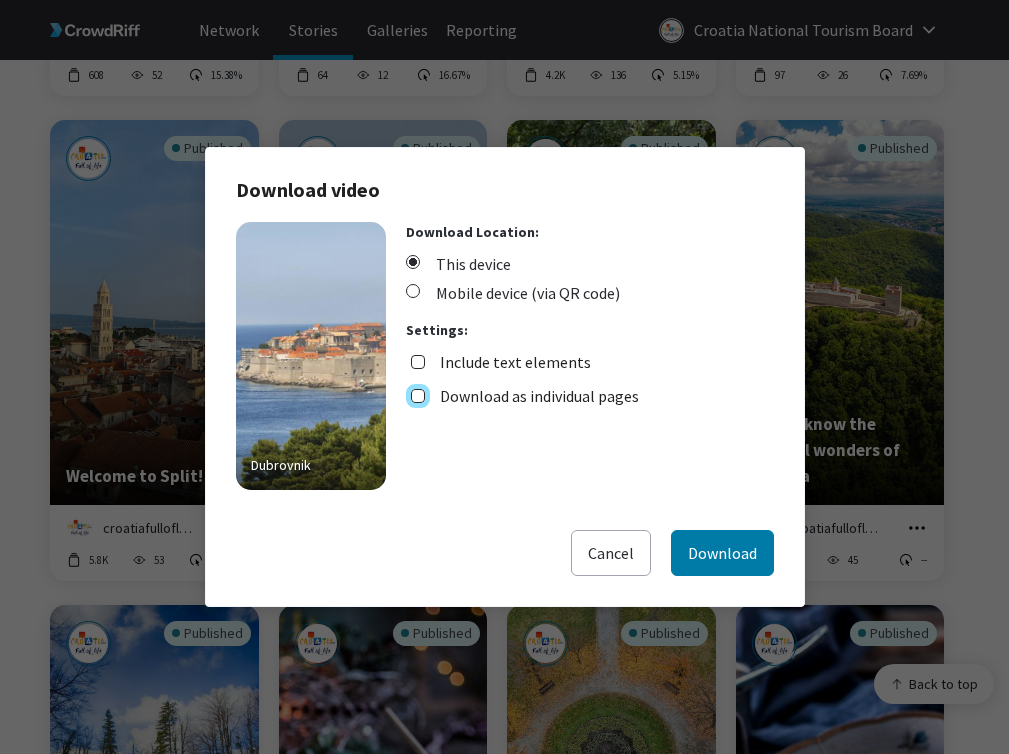 click on "Download as individual pages" at bounding box center [418, 396] 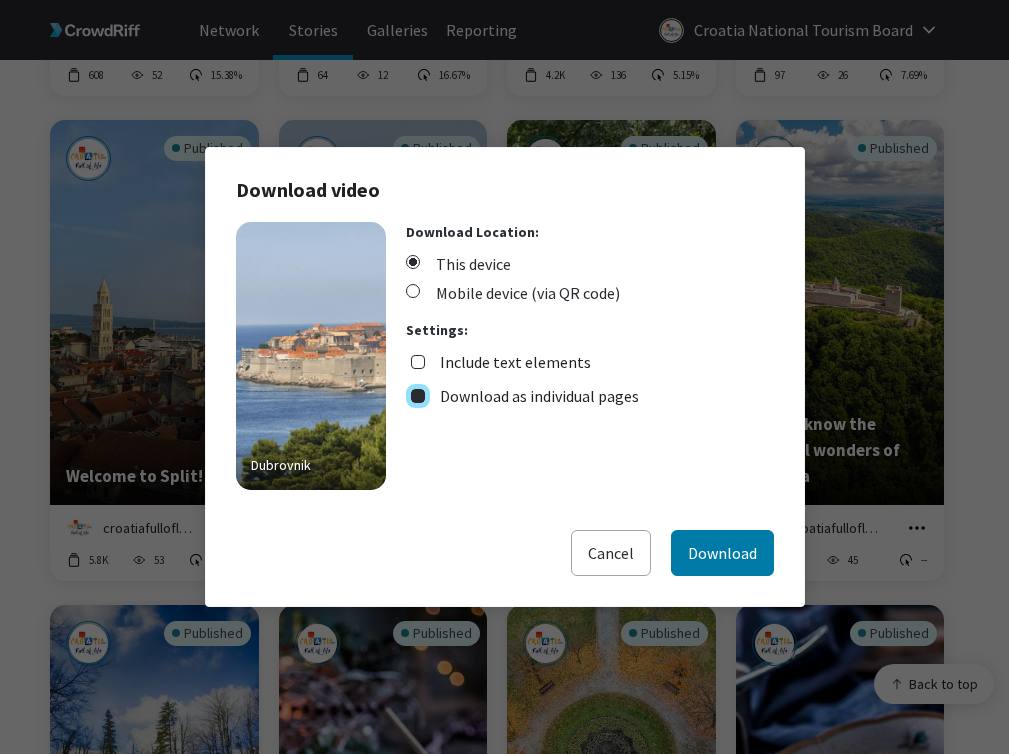 checkbox on "true" 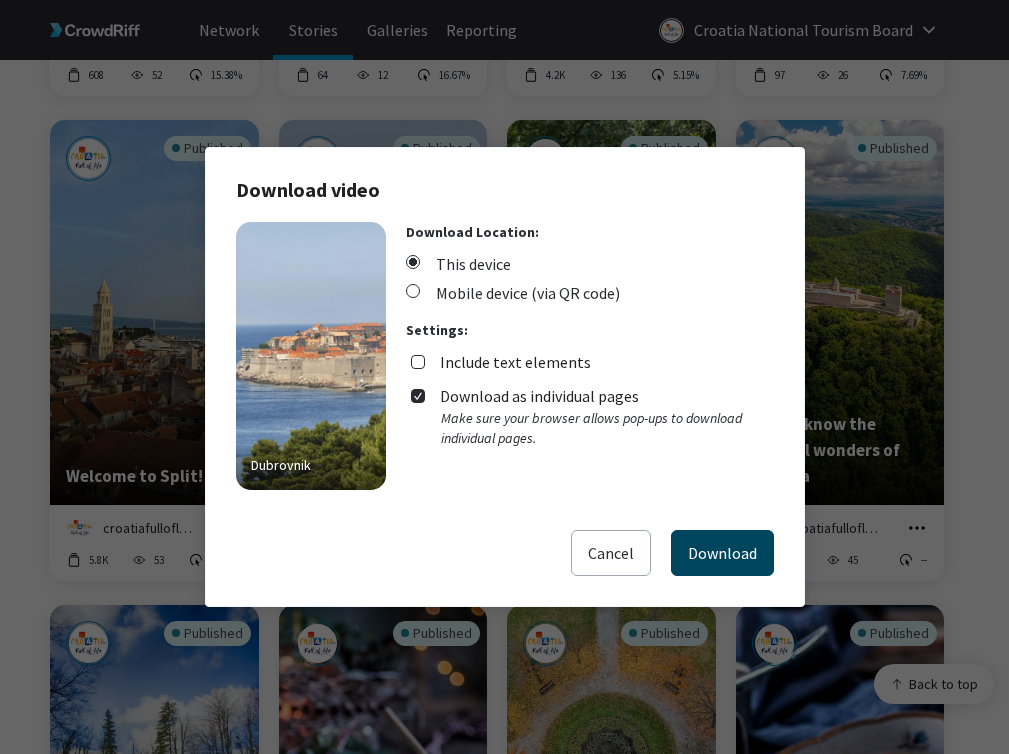 click on "Download" at bounding box center (722, 553) 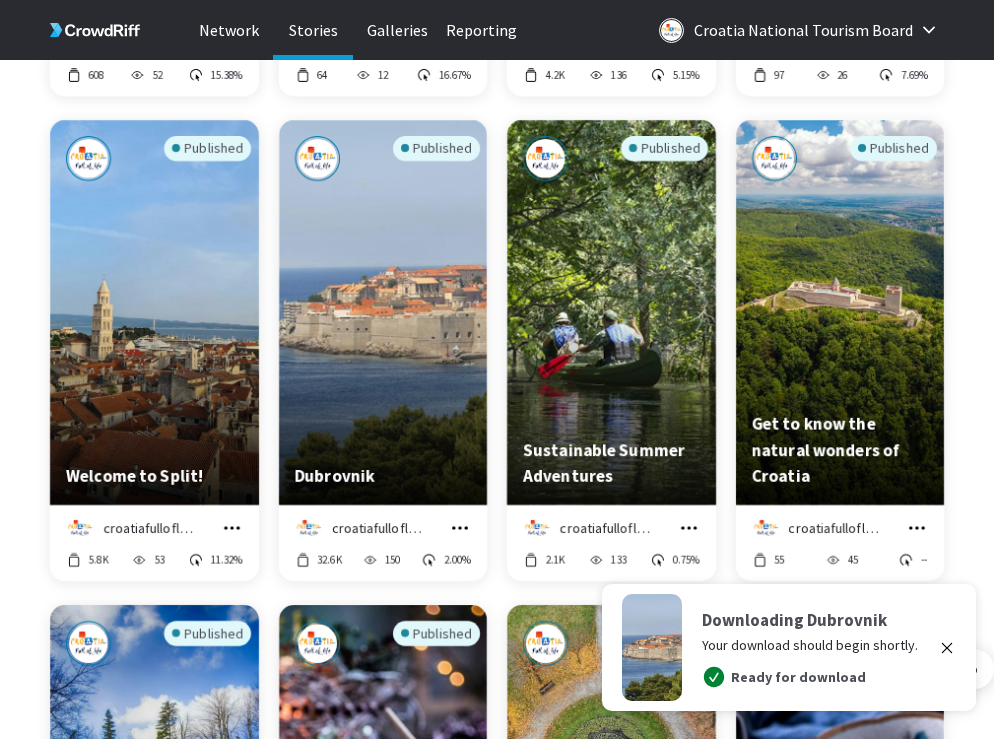 click 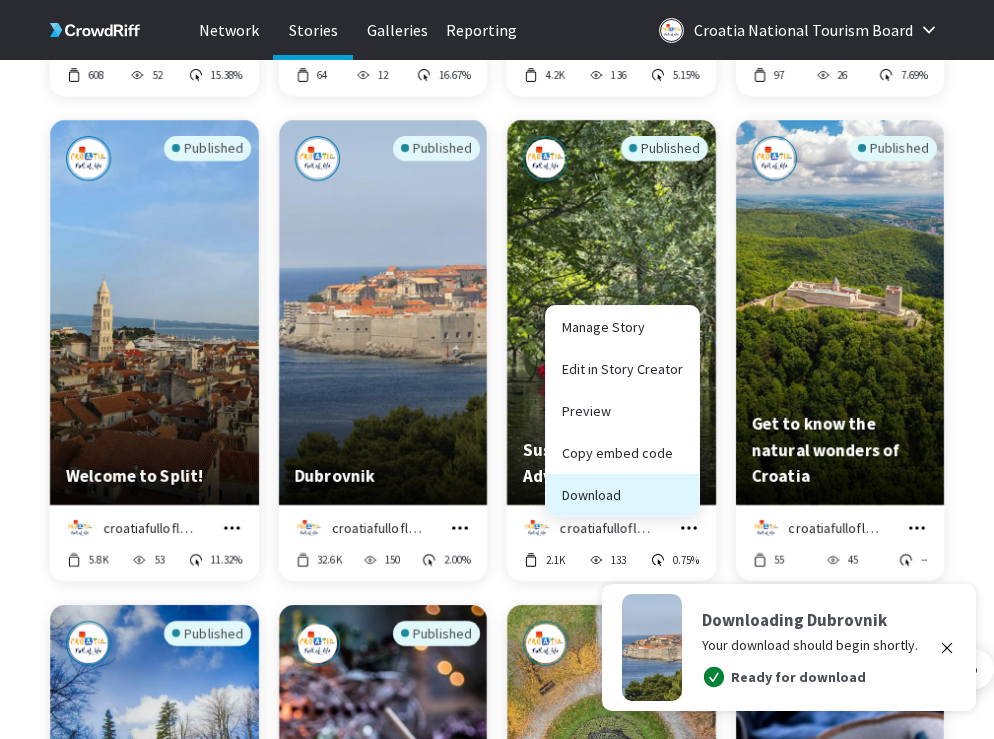 click on "Download" at bounding box center (622, 495) 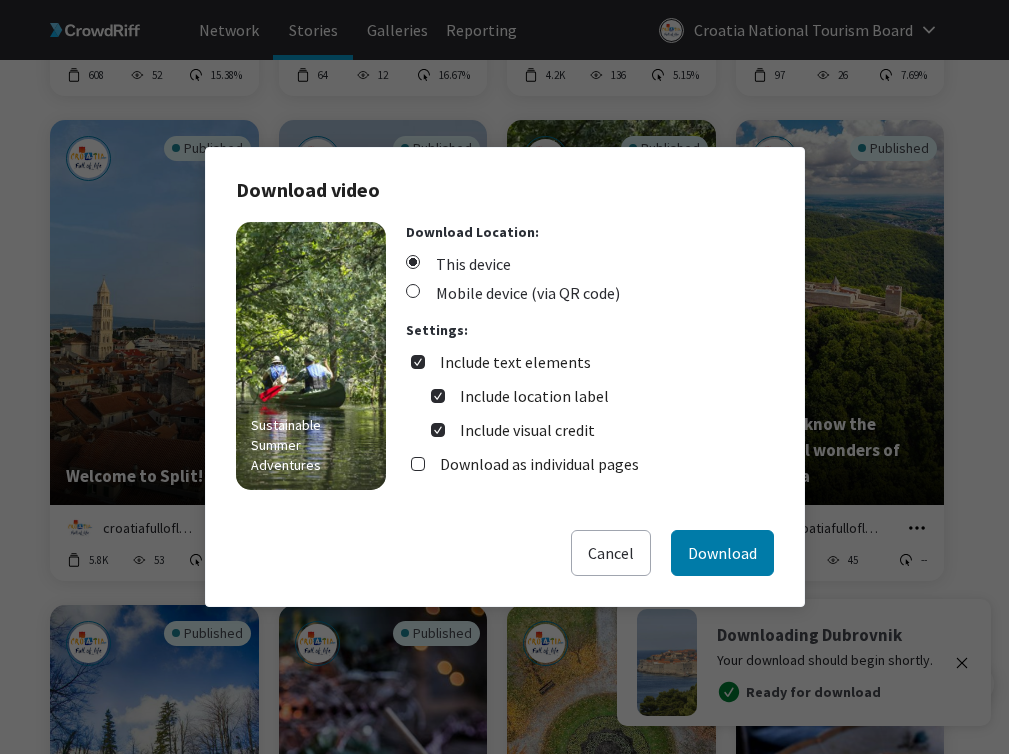 click on "Include text elements" at bounding box center (515, 362) 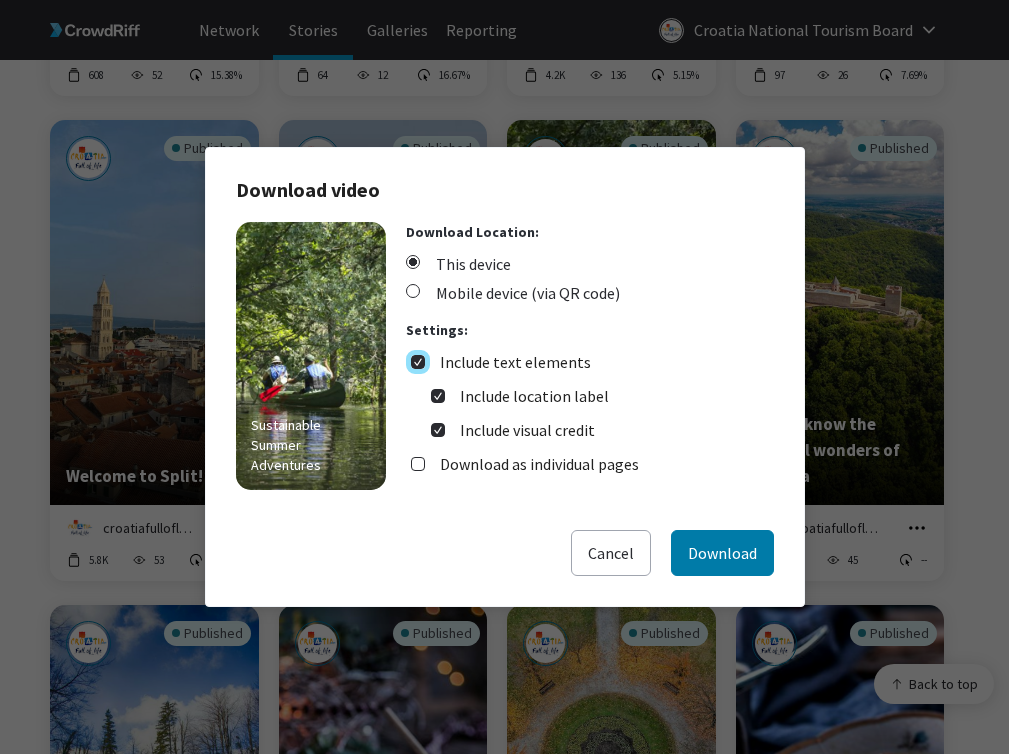 click on "Include text elements" at bounding box center (418, 362) 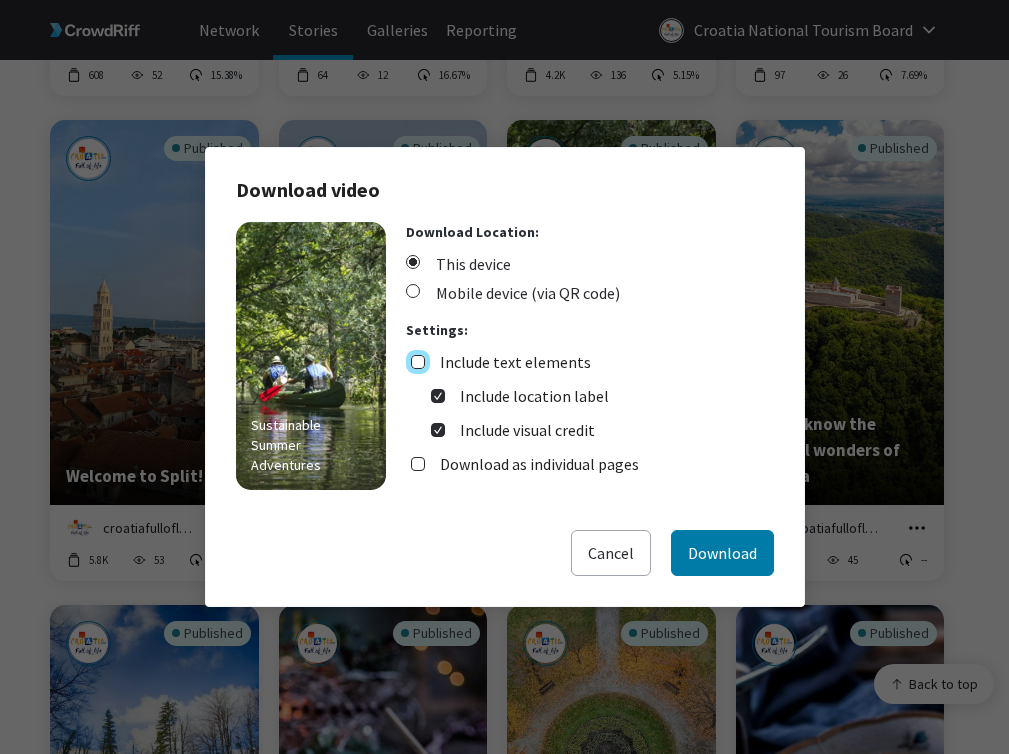 checkbox on "false" 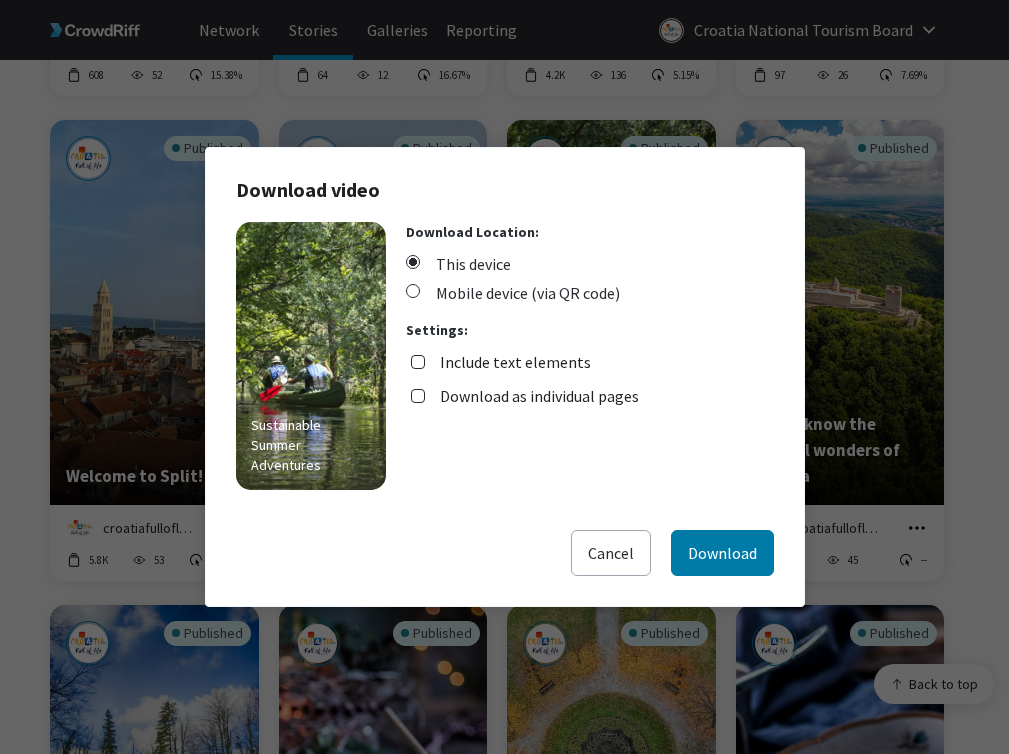 click on "Download as individual pages" at bounding box center [539, 396] 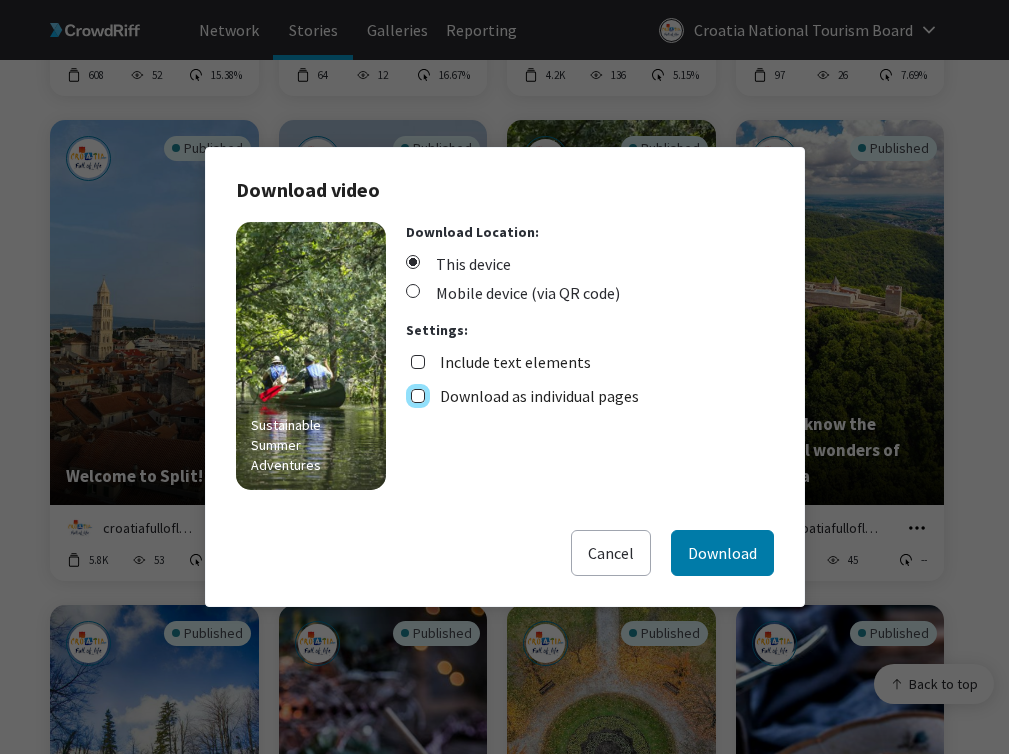 click on "Download as individual pages" at bounding box center [418, 396] 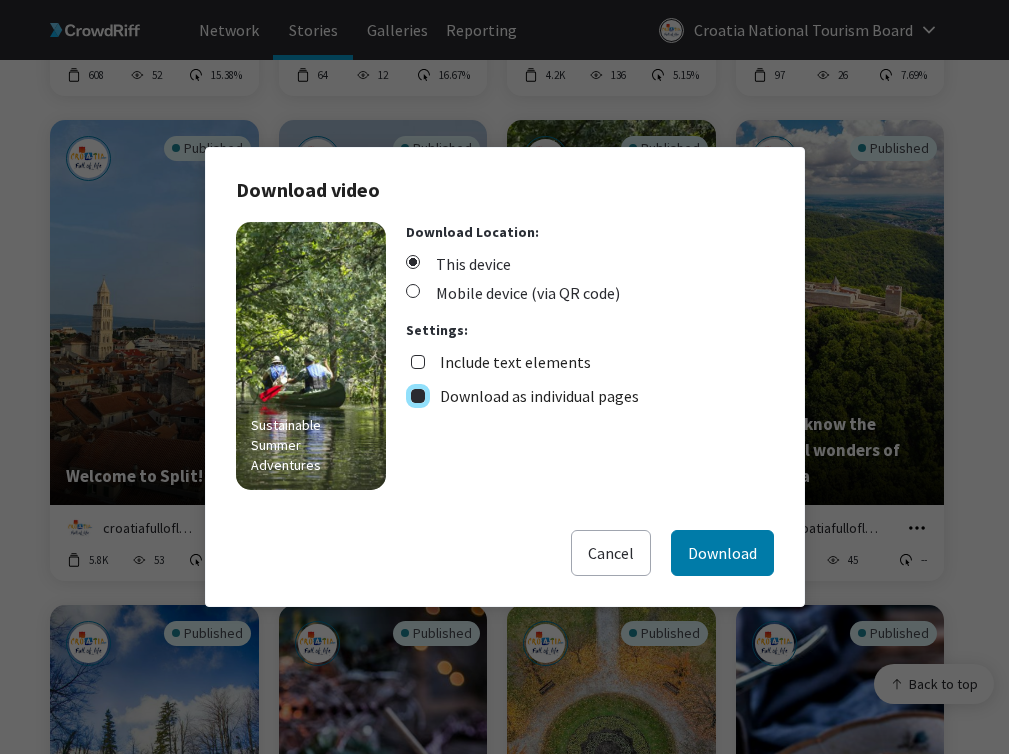 checkbox on "true" 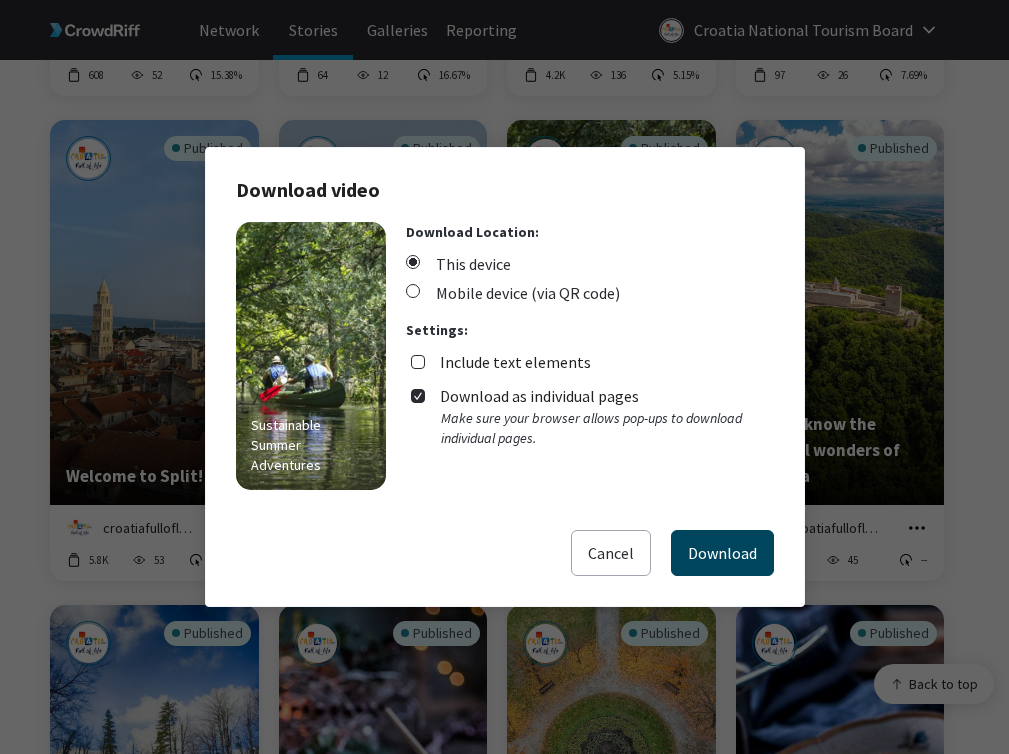 click on "Download" at bounding box center [722, 553] 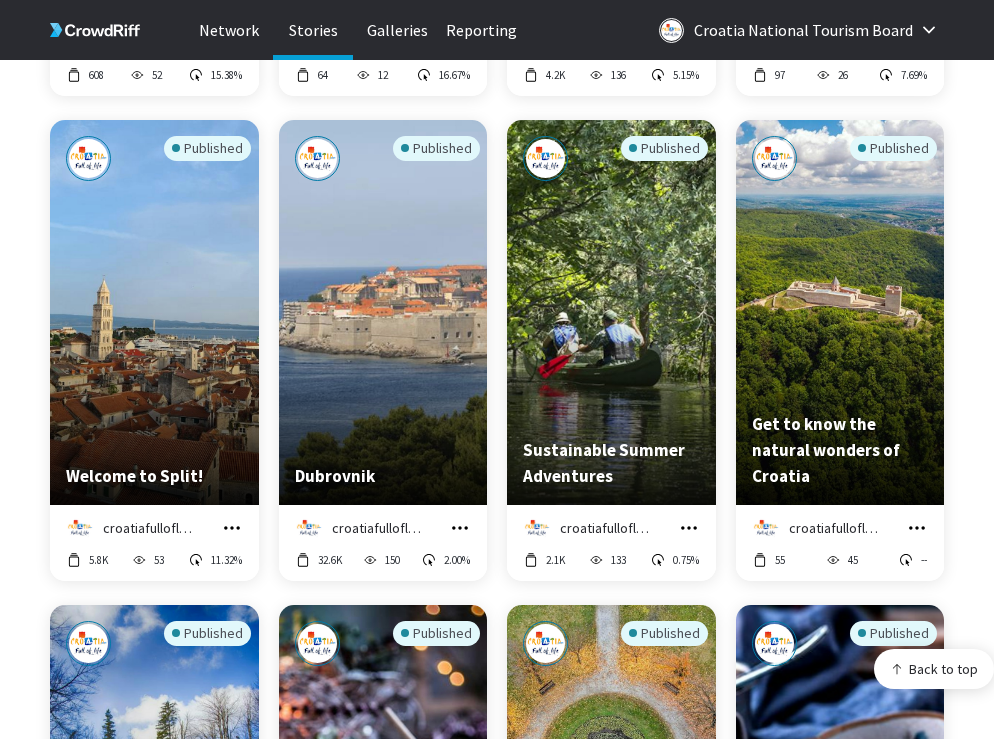 click 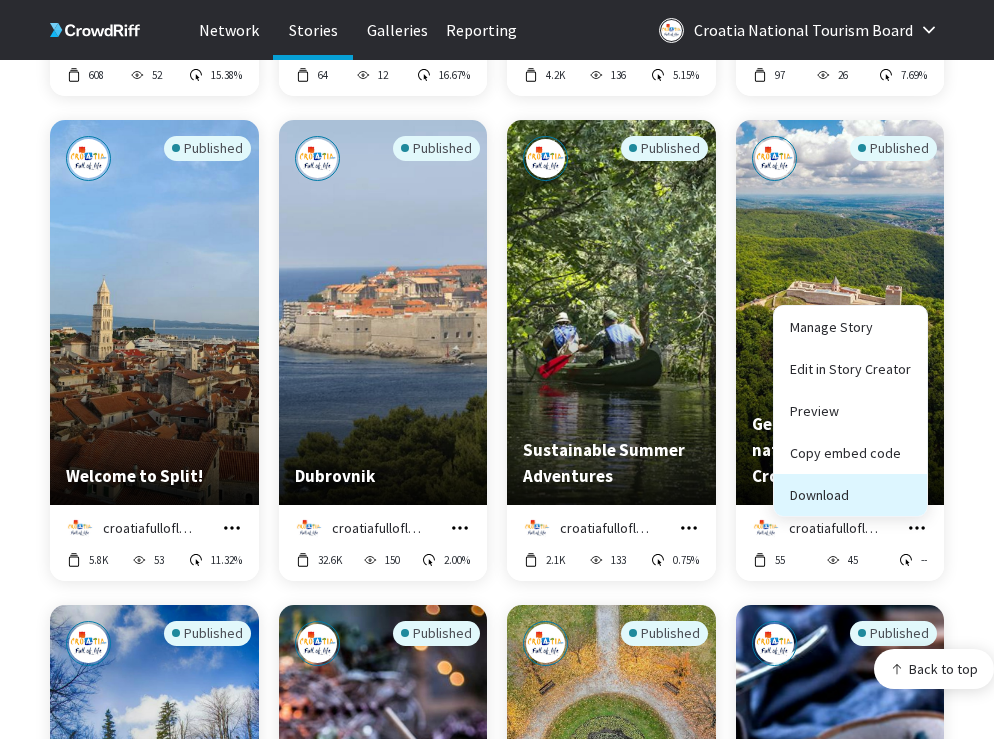 click on "Download" at bounding box center (850, 495) 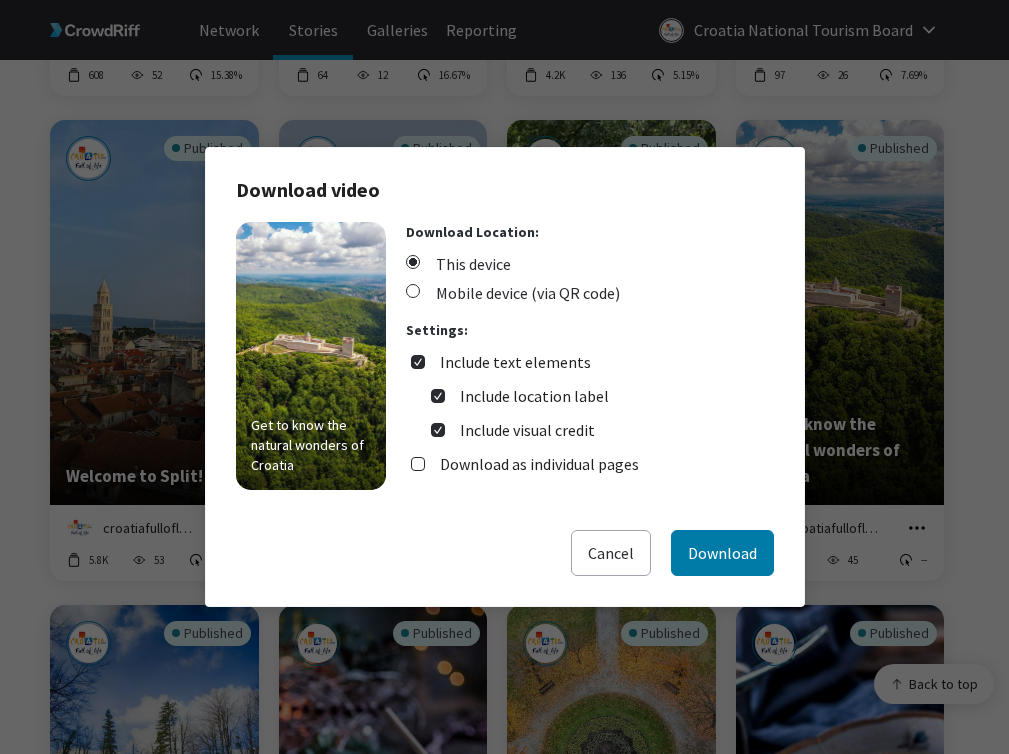 click on "Include text elements" at bounding box center (515, 362) 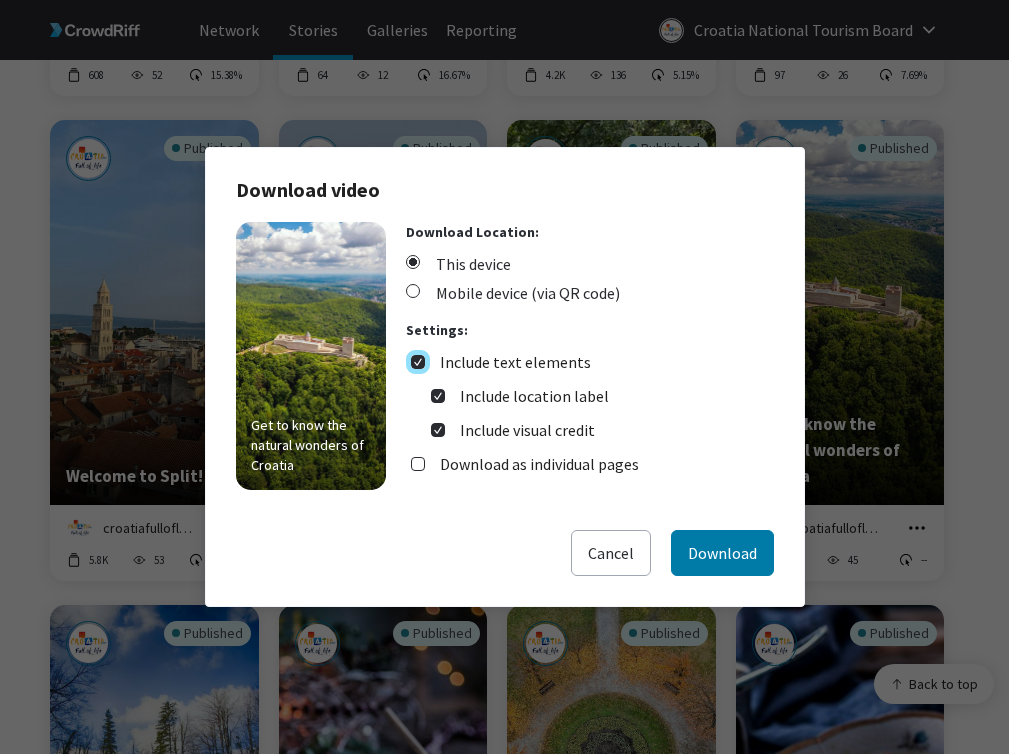 click on "Include text elements" at bounding box center (418, 362) 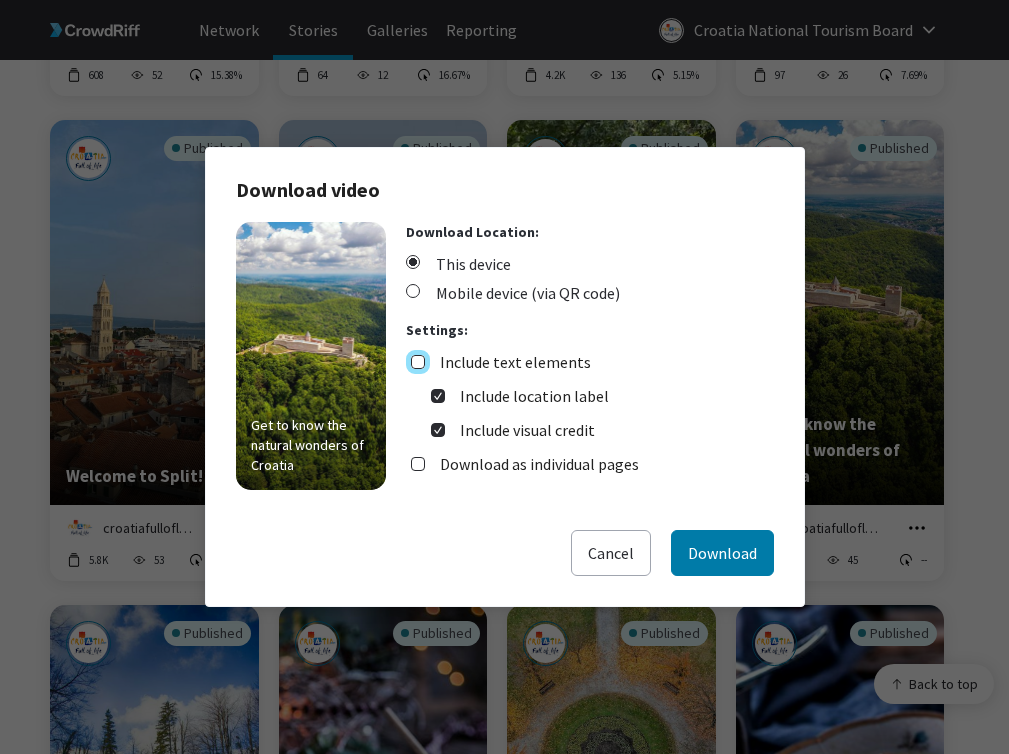 checkbox on "false" 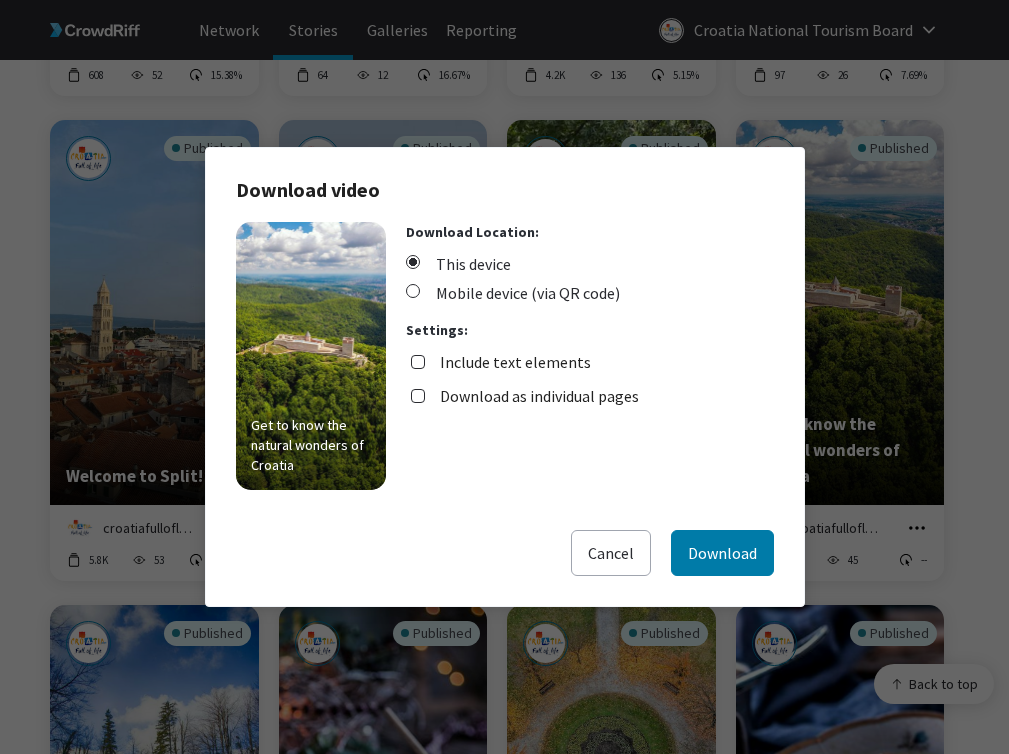 click on "Download as individual pages" at bounding box center [539, 396] 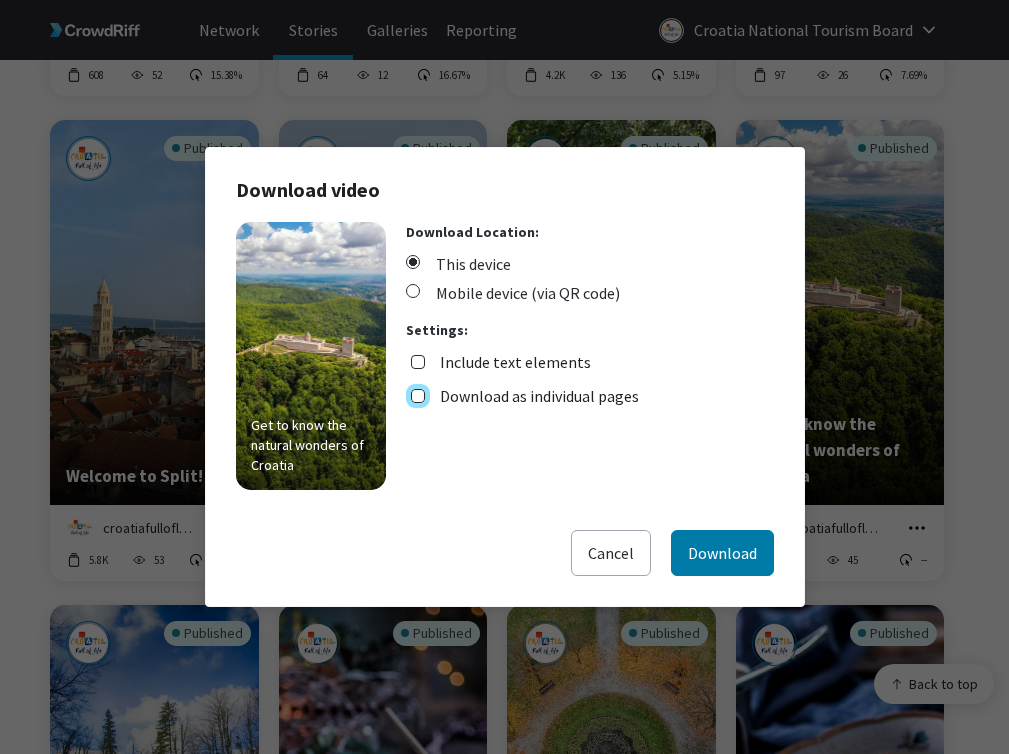 click on "Download as individual pages" at bounding box center (418, 396) 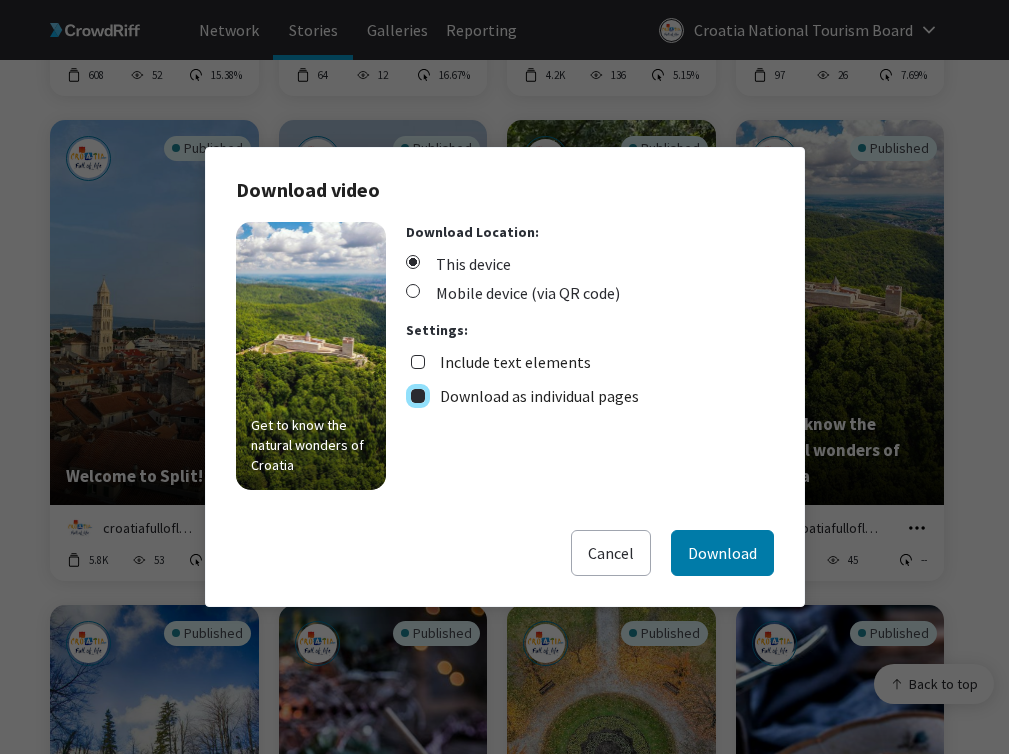 checkbox on "true" 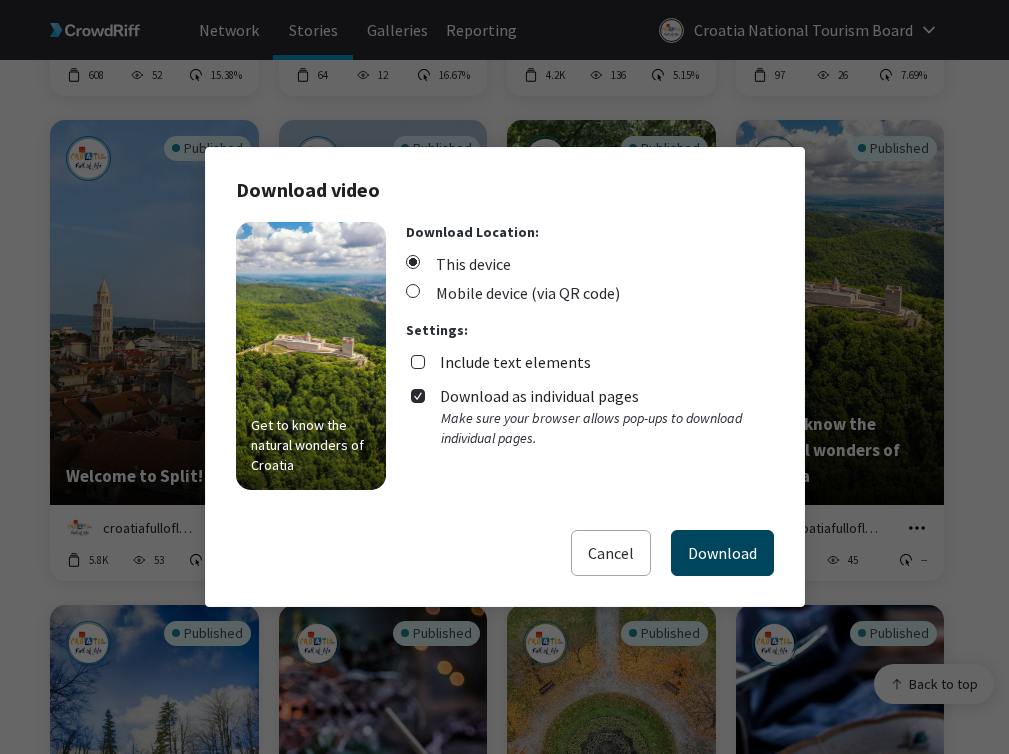 click on "Download" at bounding box center [722, 553] 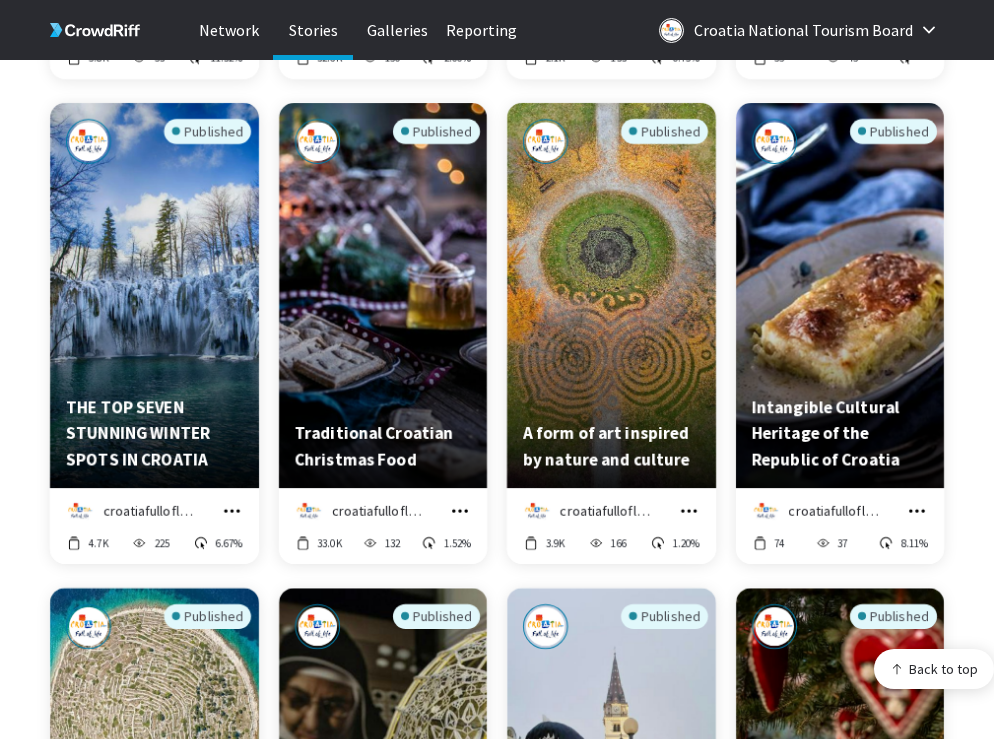 scroll, scrollTop: 3089, scrollLeft: 0, axis: vertical 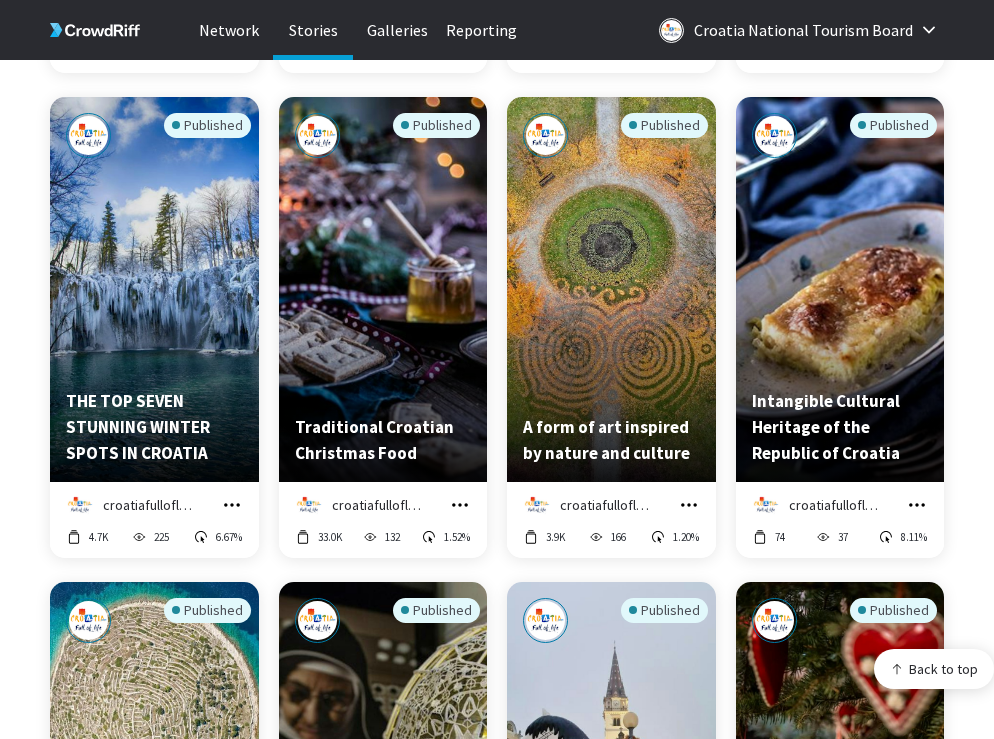 click 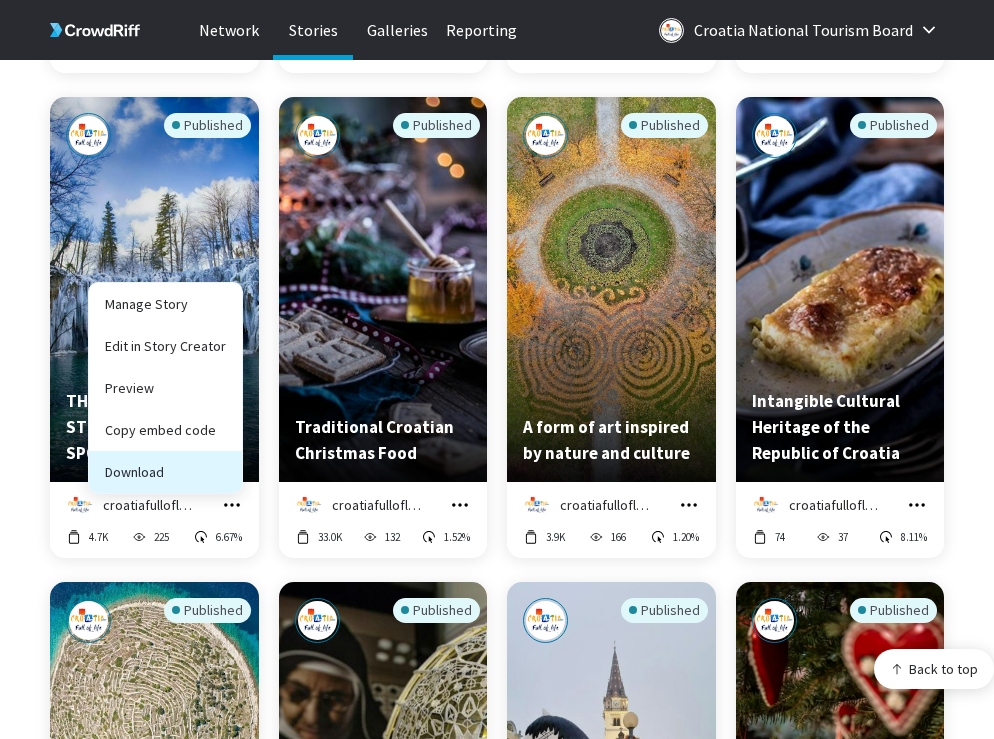 click on "Download" at bounding box center [165, 472] 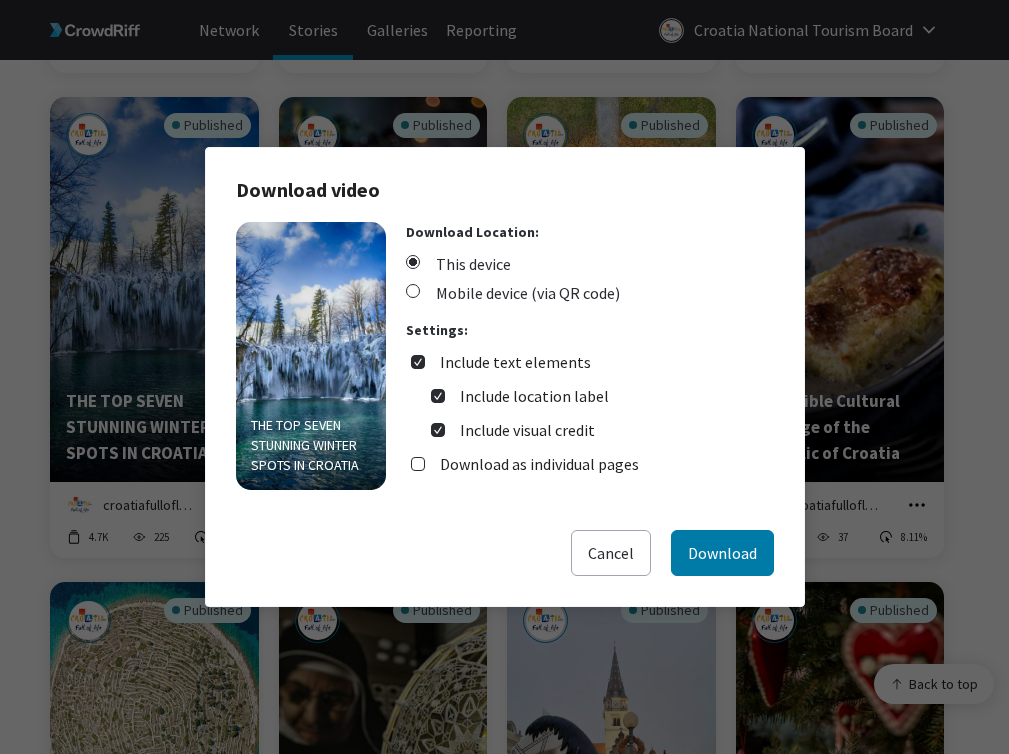 click on "Include location label Include visual credit" at bounding box center (590, 408) 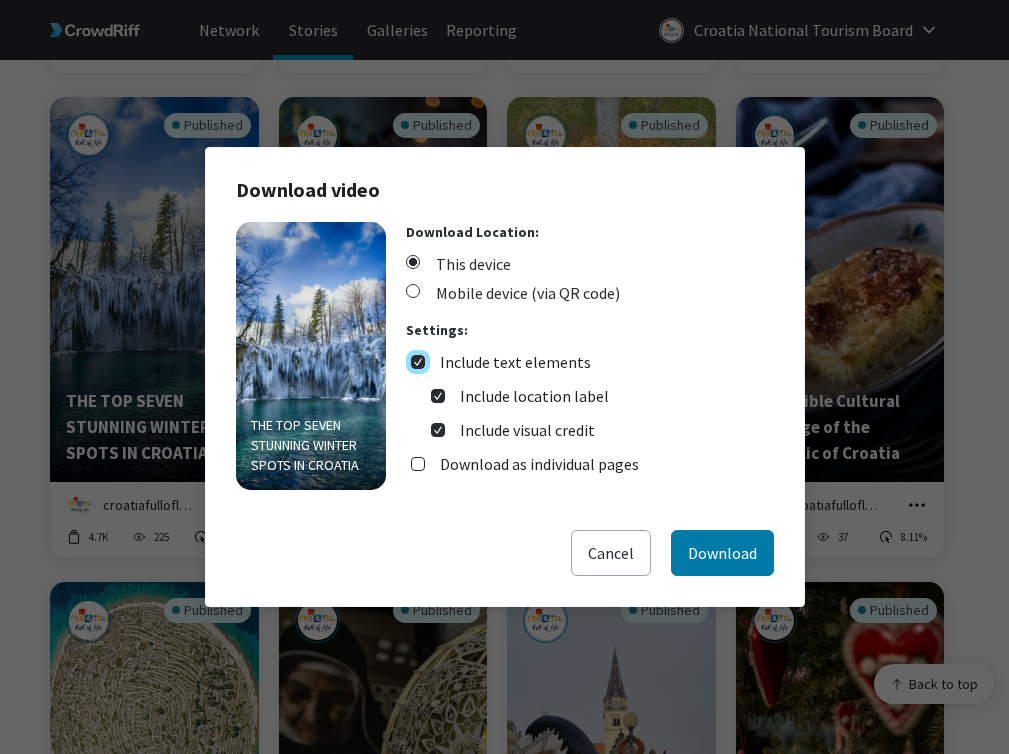 click on "Include text elements" at bounding box center [418, 362] 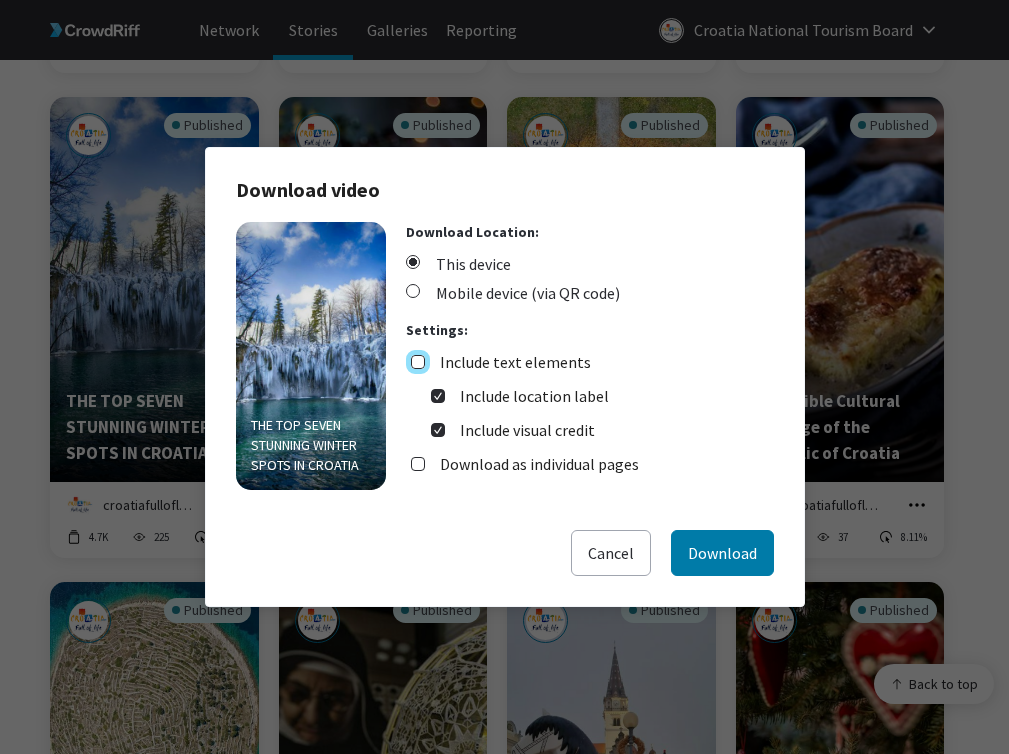checkbox on "false" 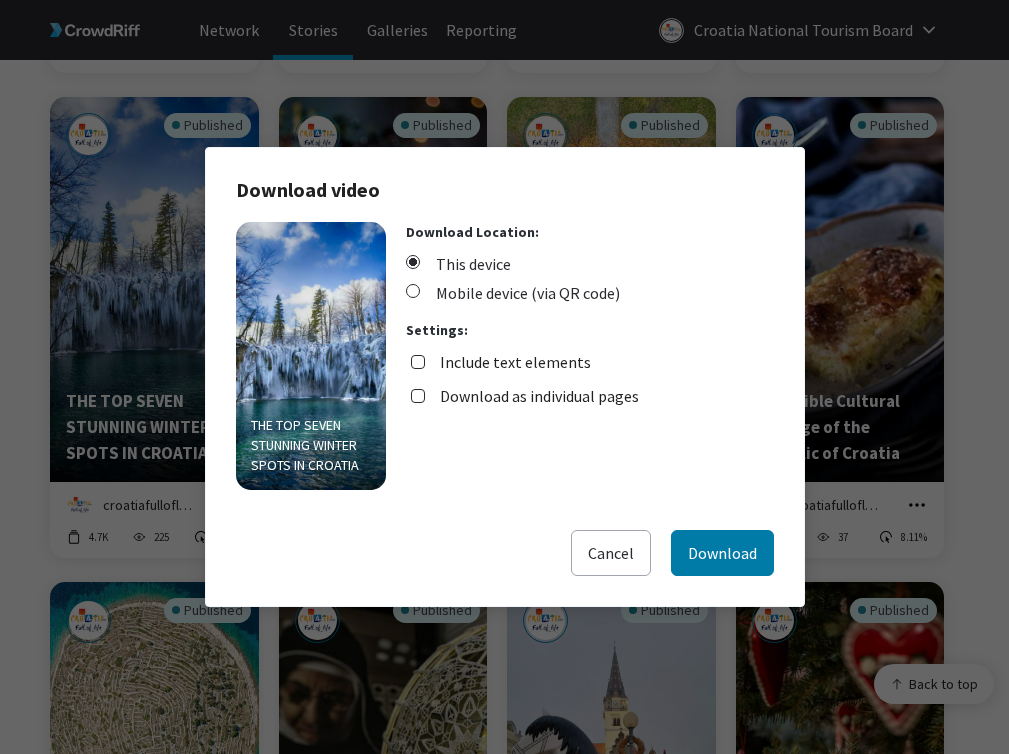 click on "Download as individual pages" at bounding box center [539, 396] 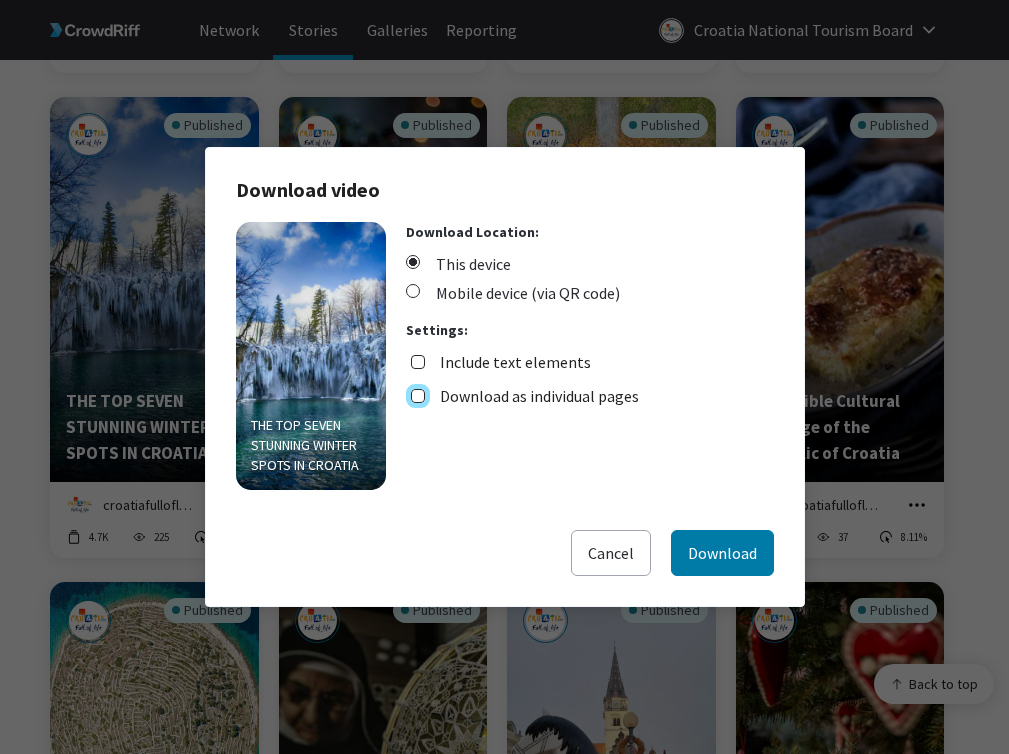 click on "Download as individual pages" at bounding box center (418, 396) 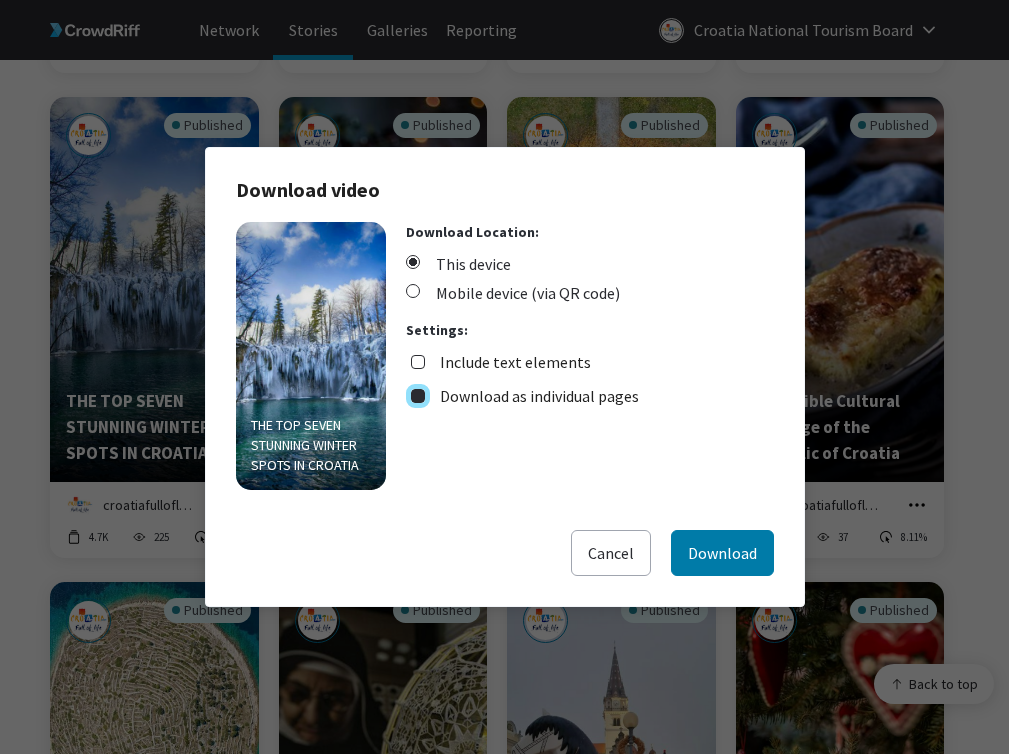 checkbox on "true" 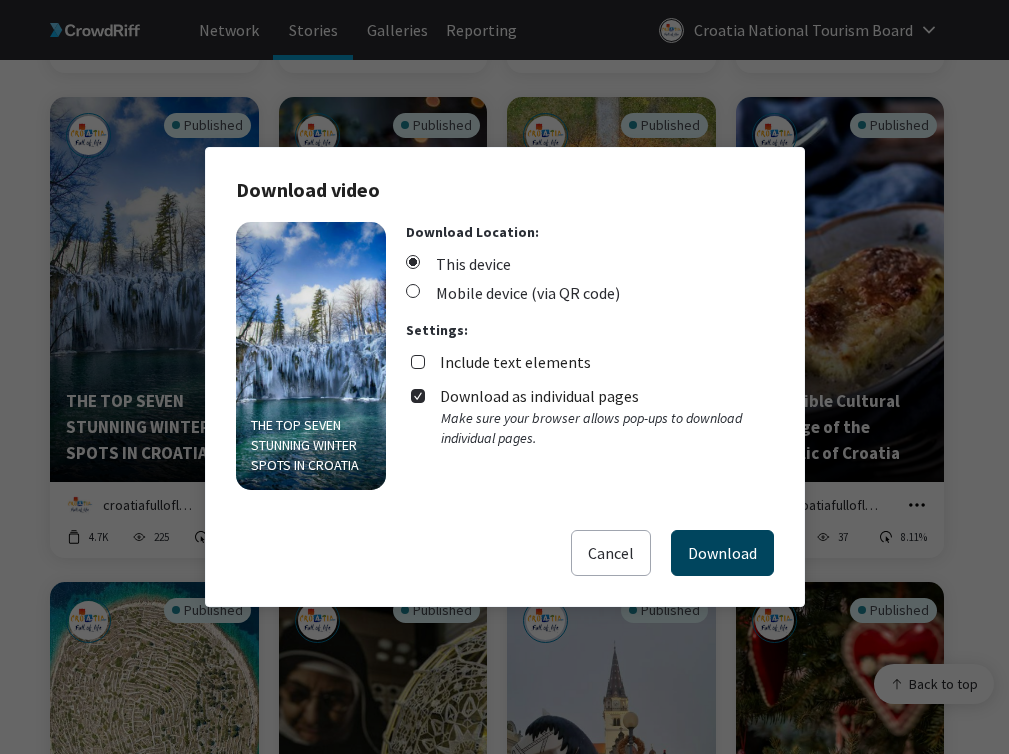 click on "Download" at bounding box center (722, 553) 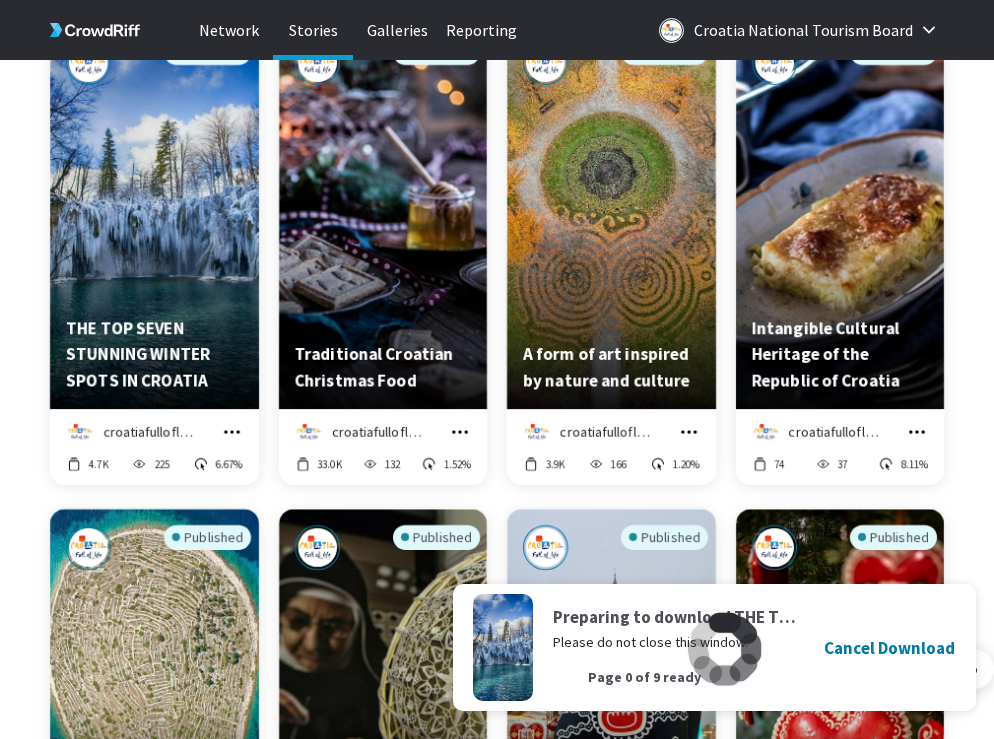 scroll, scrollTop: 3163, scrollLeft: 0, axis: vertical 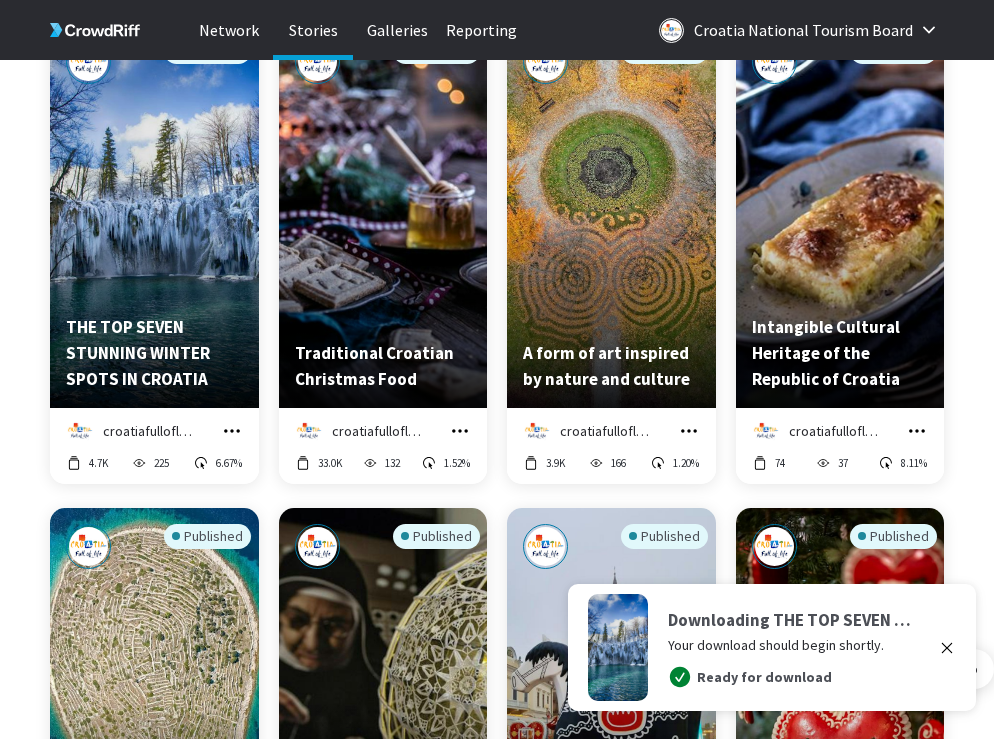 click on "croatiafulloflife Manage Story Edit in Story Creator Preview Copy embed code Download" at bounding box center [383, 431] 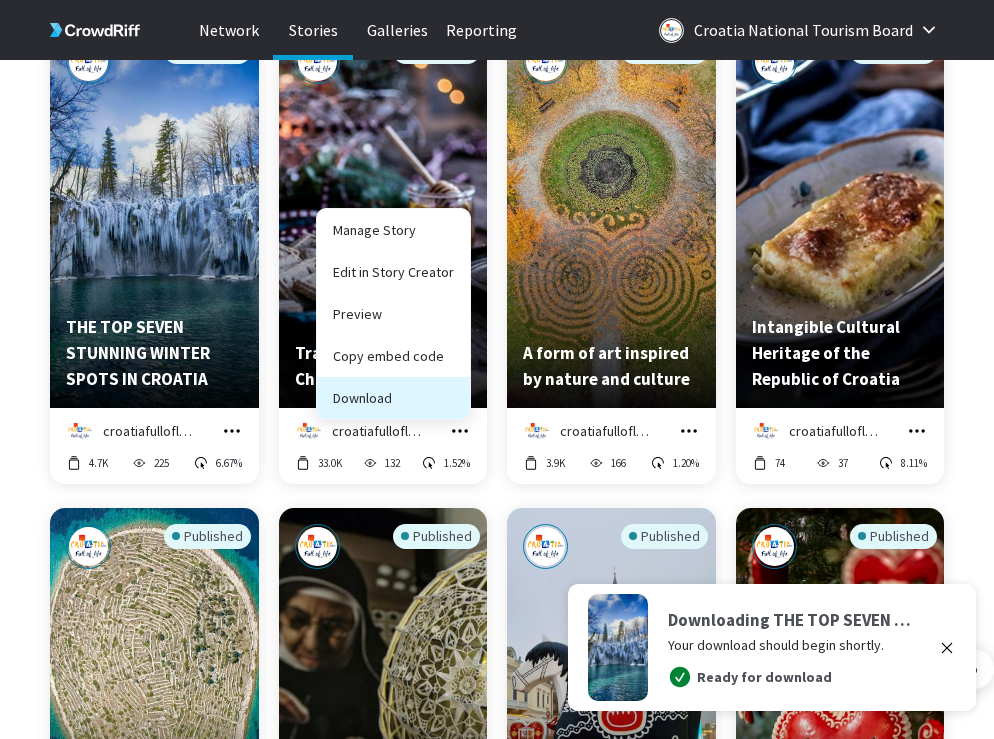 click on "Download" at bounding box center (393, 398) 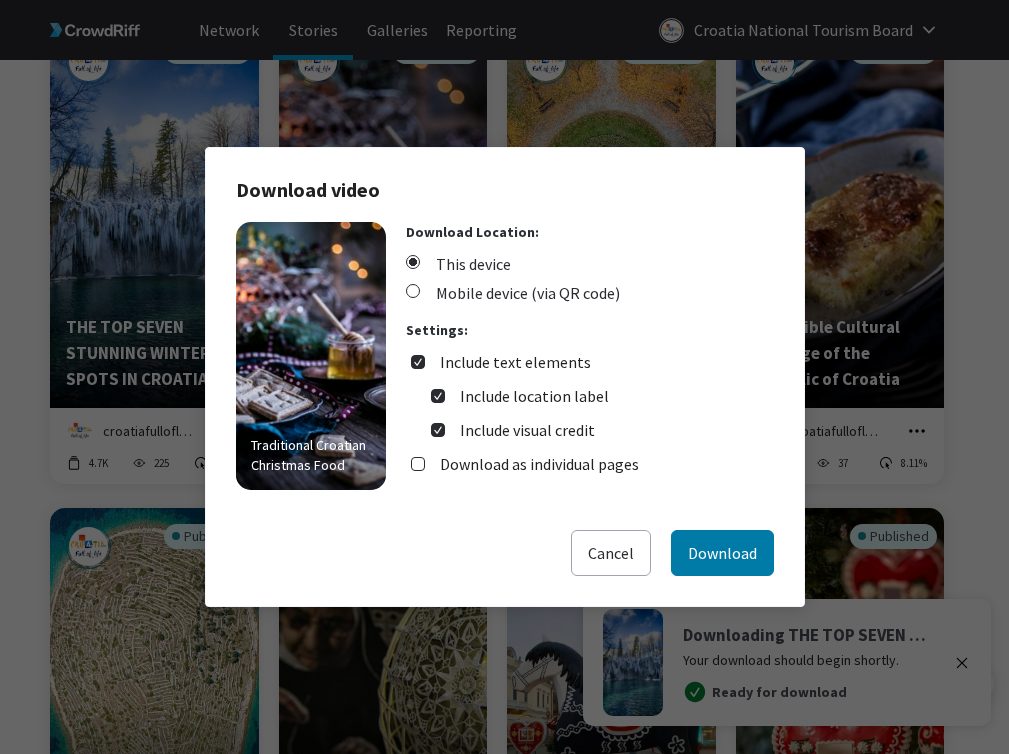 click on "Include text elements" at bounding box center (515, 362) 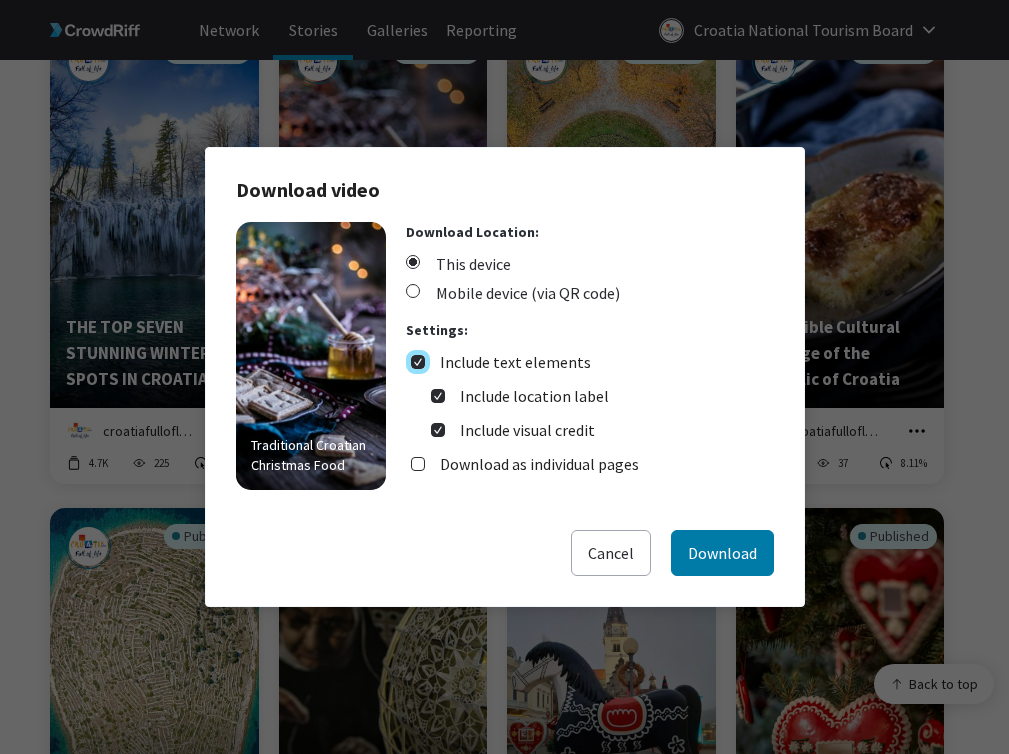 click on "Include text elements" at bounding box center [418, 362] 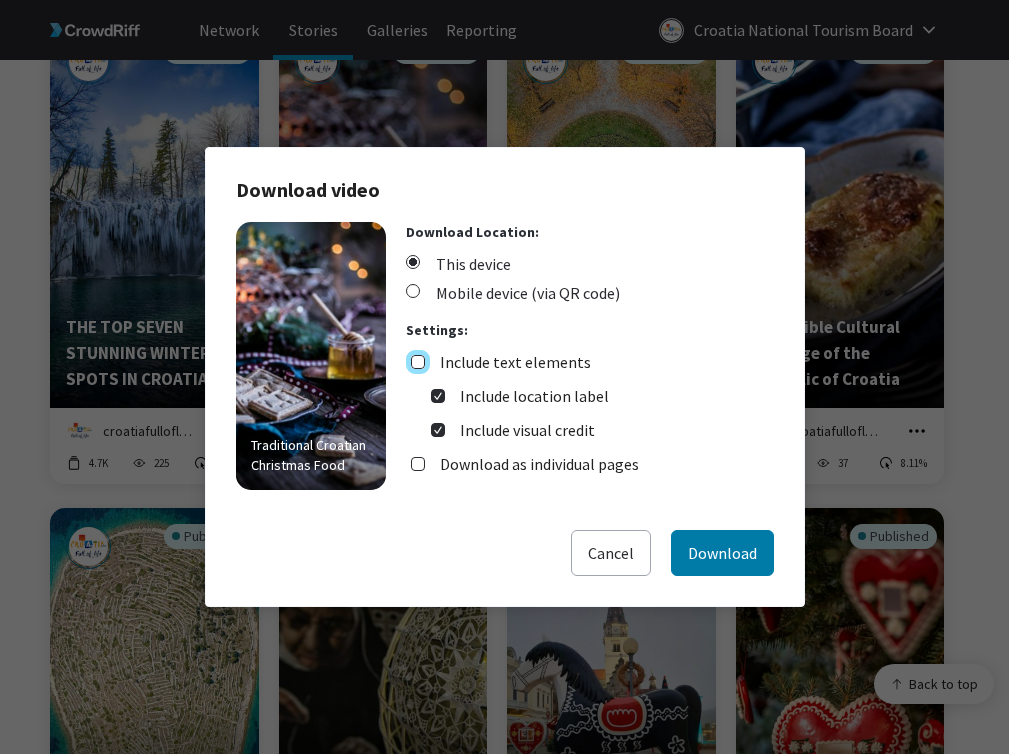 checkbox on "false" 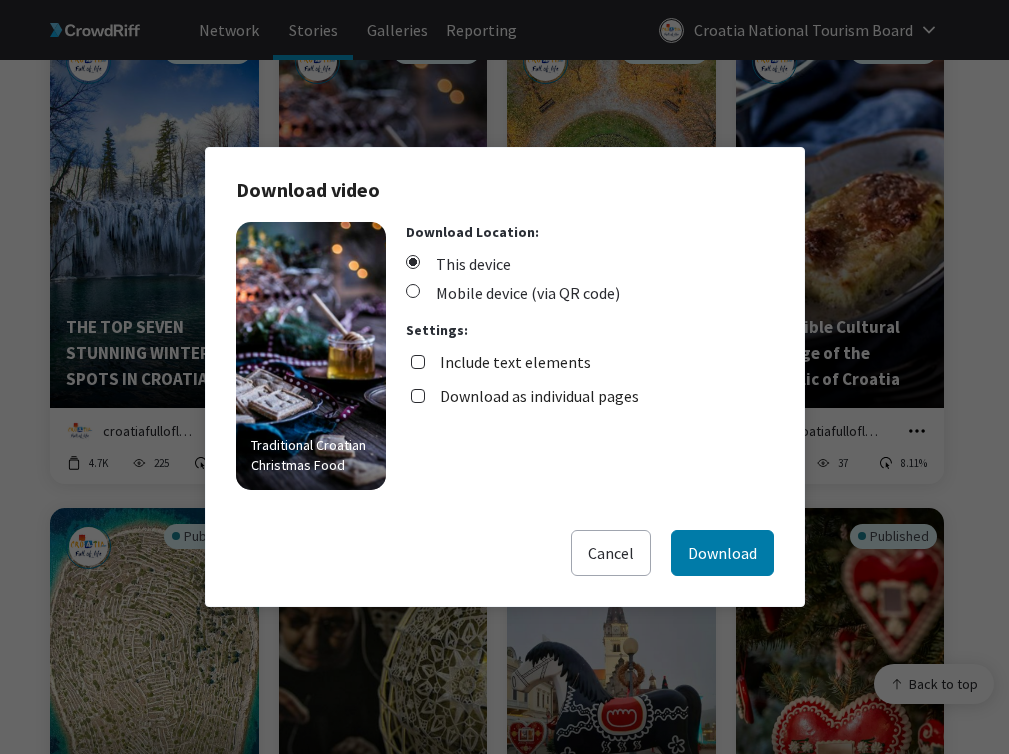 click on "Download as individual pages" at bounding box center (539, 396) 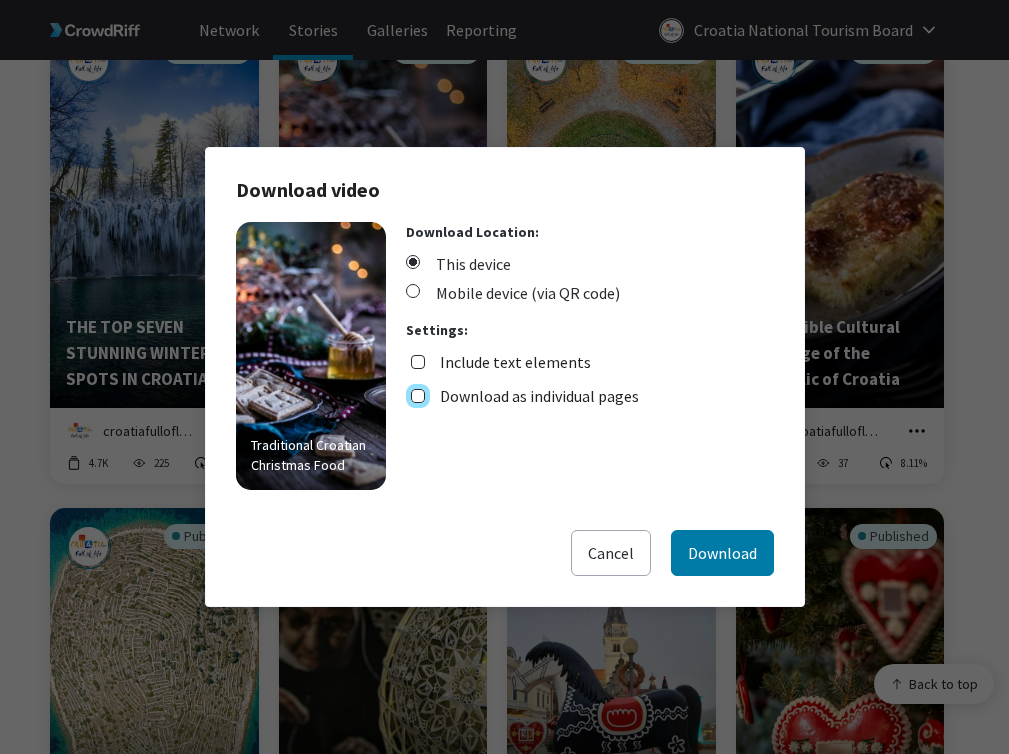 click on "Download as individual pages" at bounding box center [418, 396] 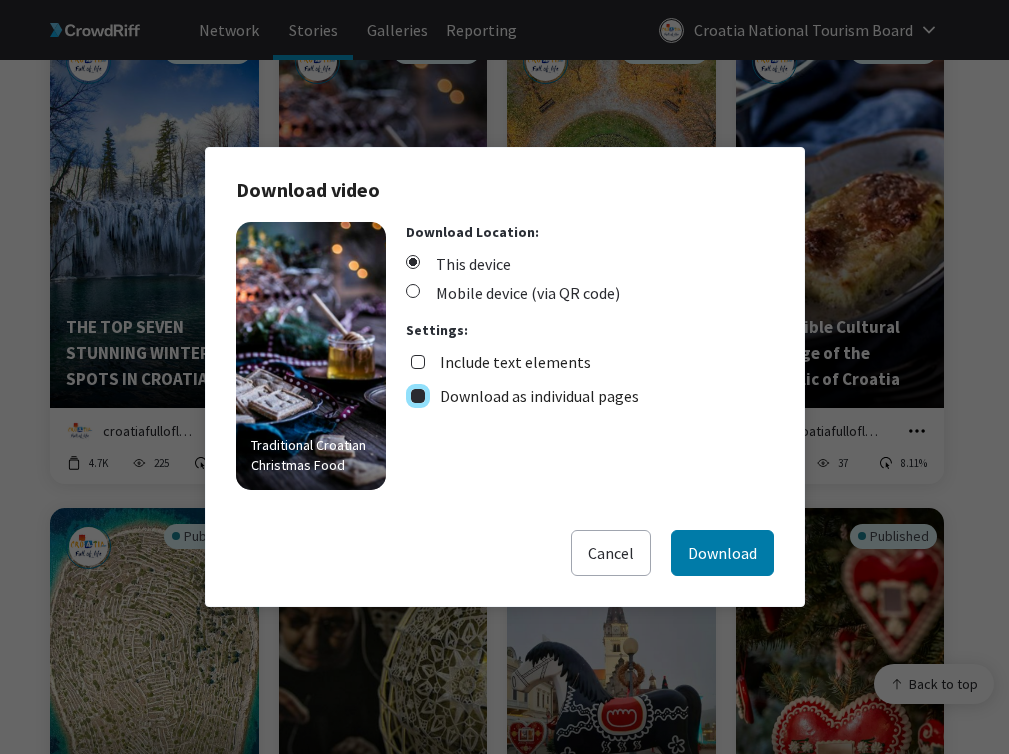 checkbox on "true" 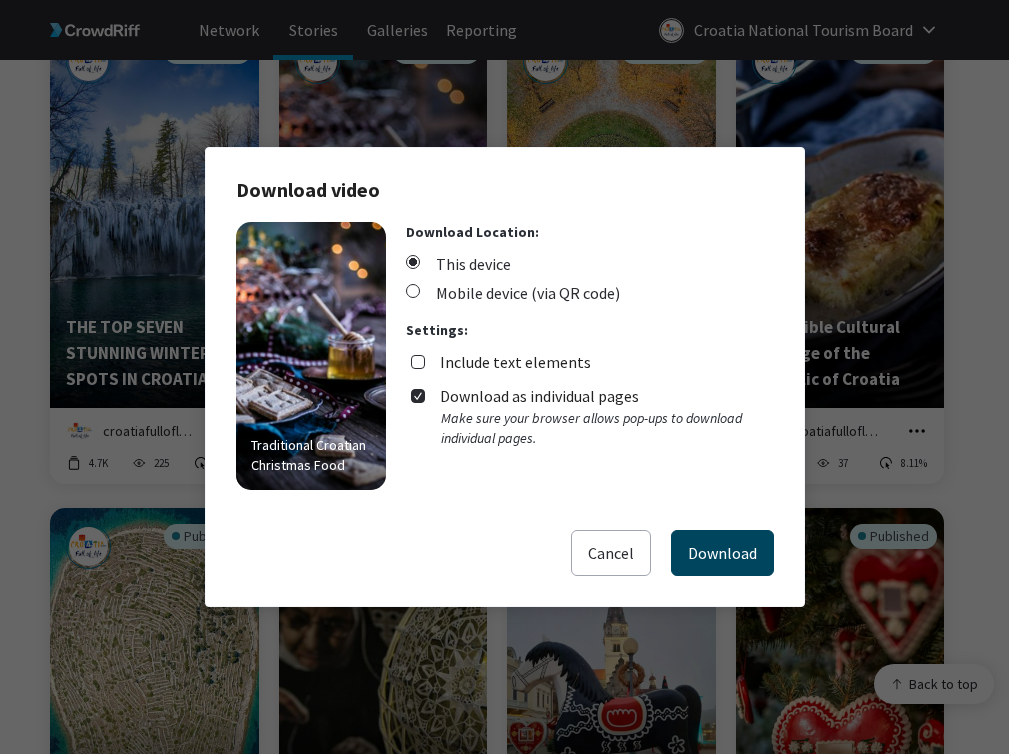 click on "Download" at bounding box center [722, 553] 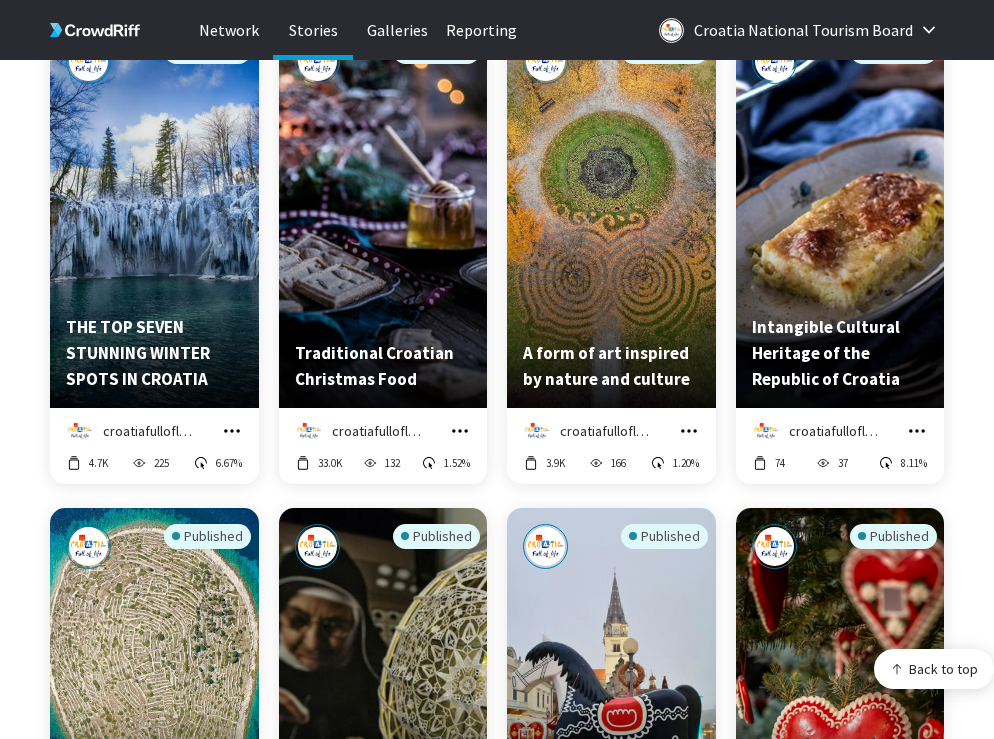 click 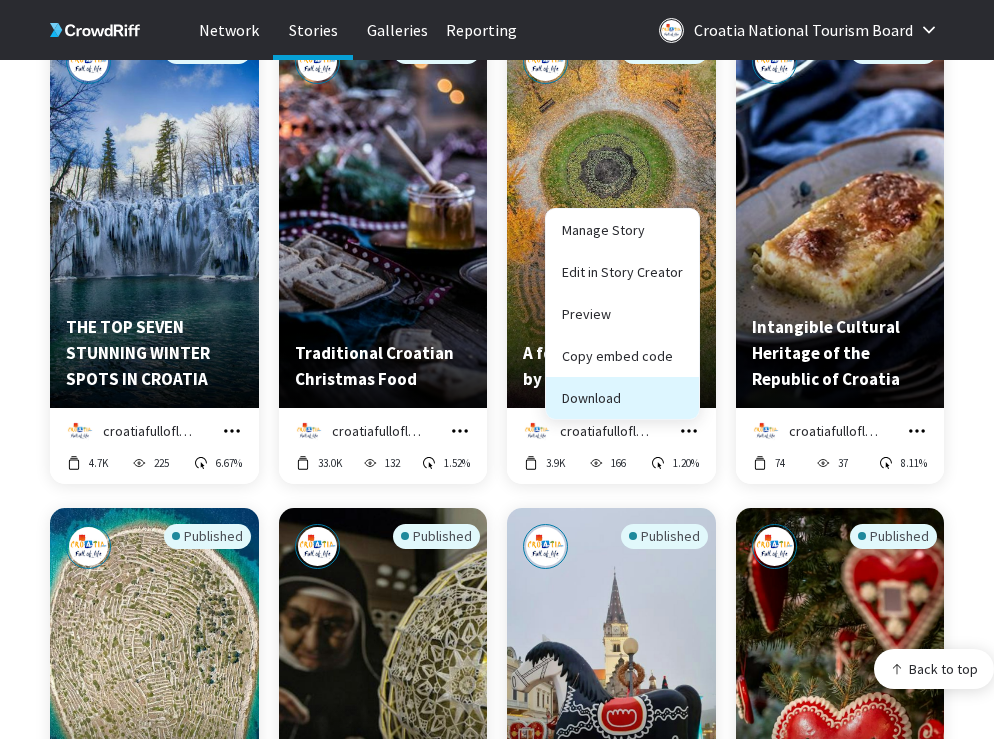 click on "Download" at bounding box center [622, 398] 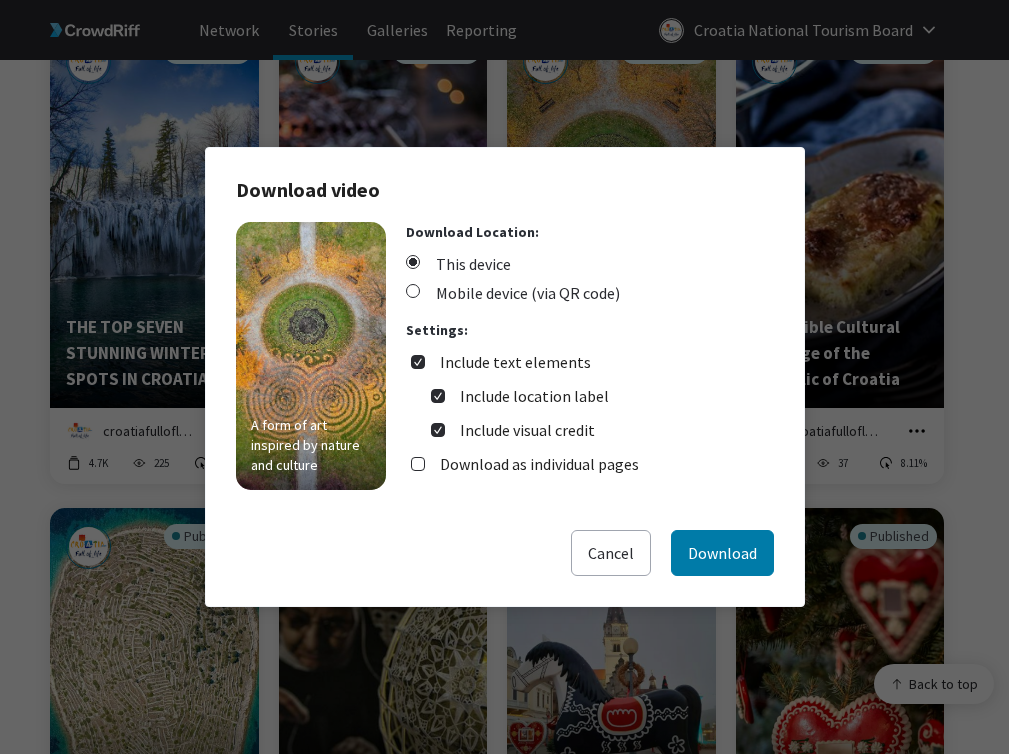 click on "Include text elements" at bounding box center (515, 362) 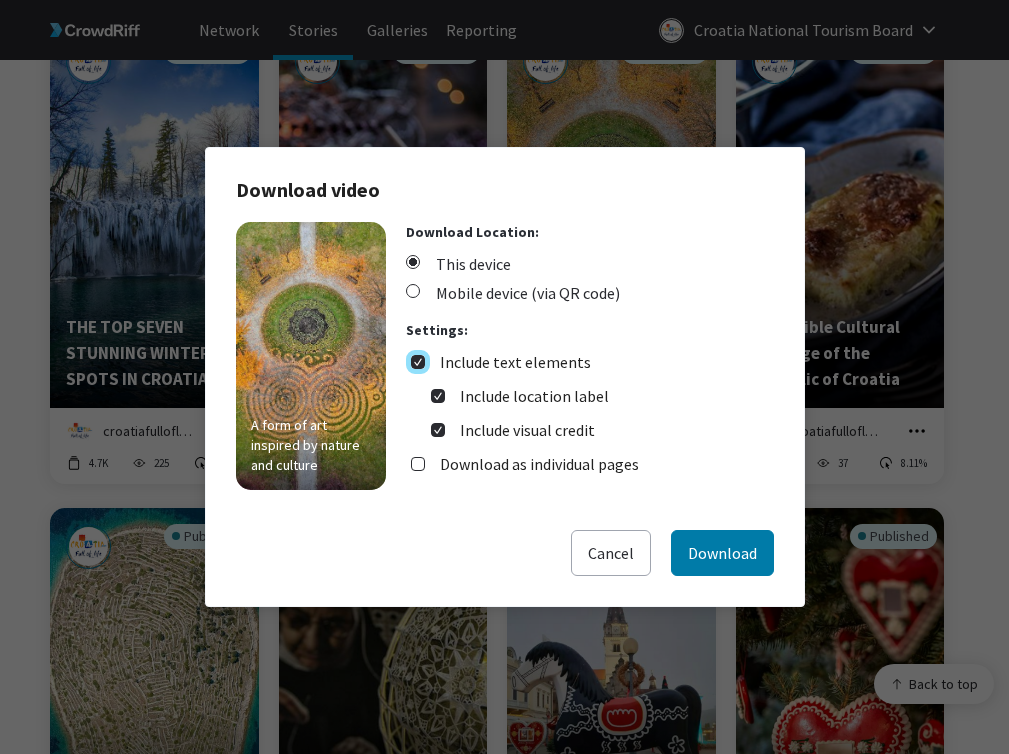 click on "Include text elements" at bounding box center (418, 362) 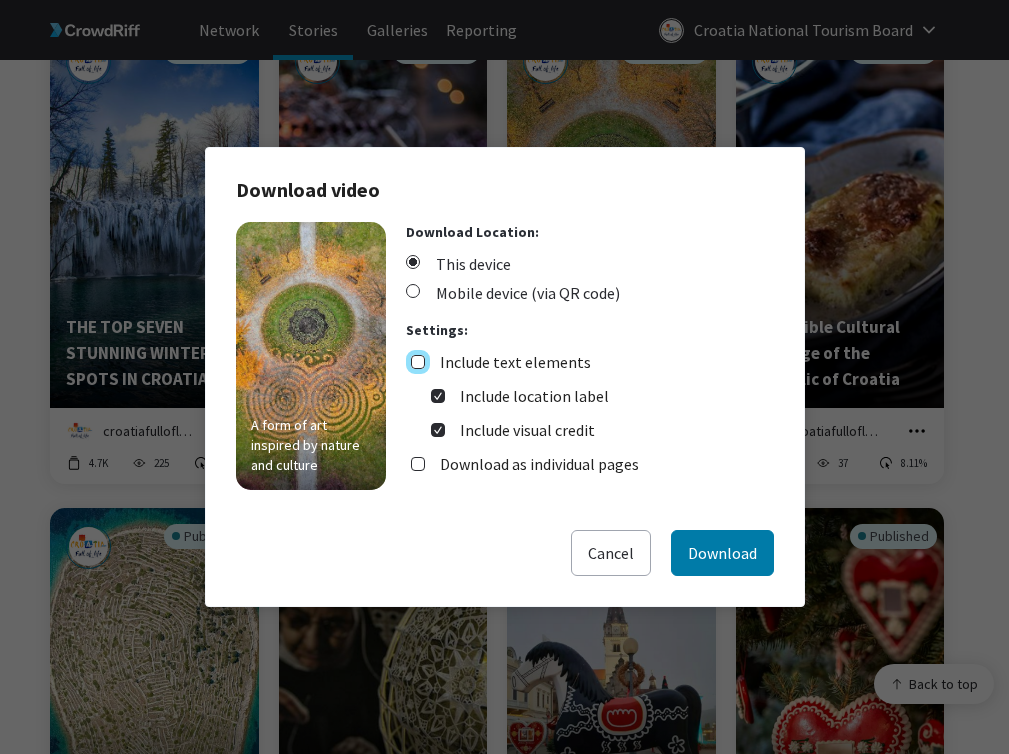 checkbox on "false" 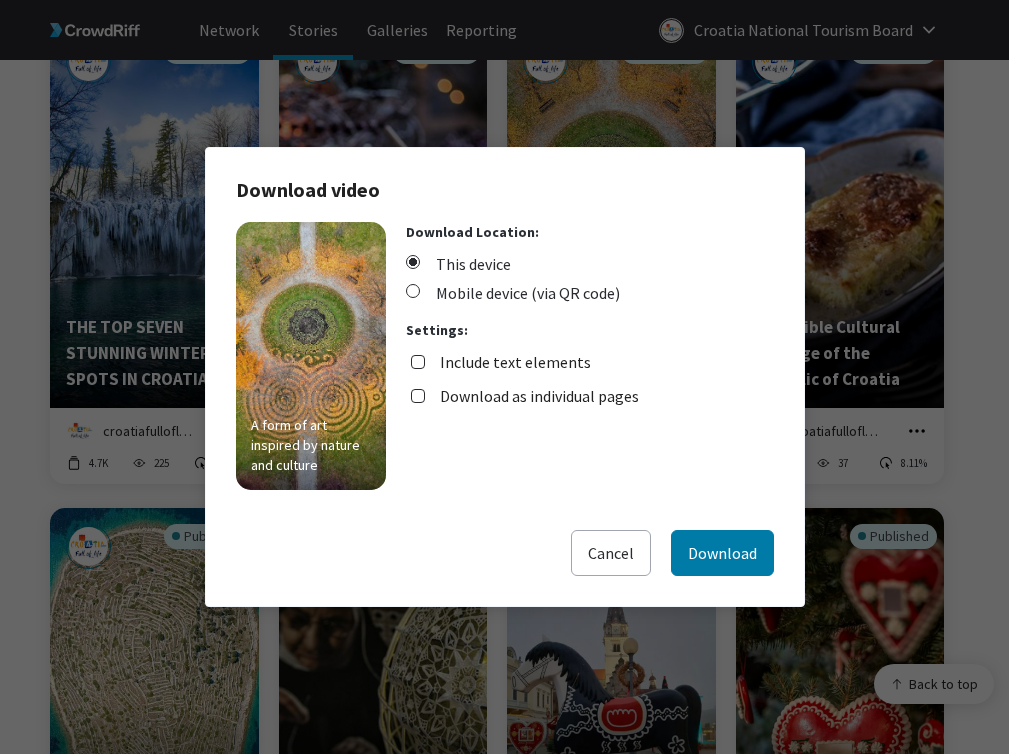 click on "Download as individual pages" at bounding box center (539, 396) 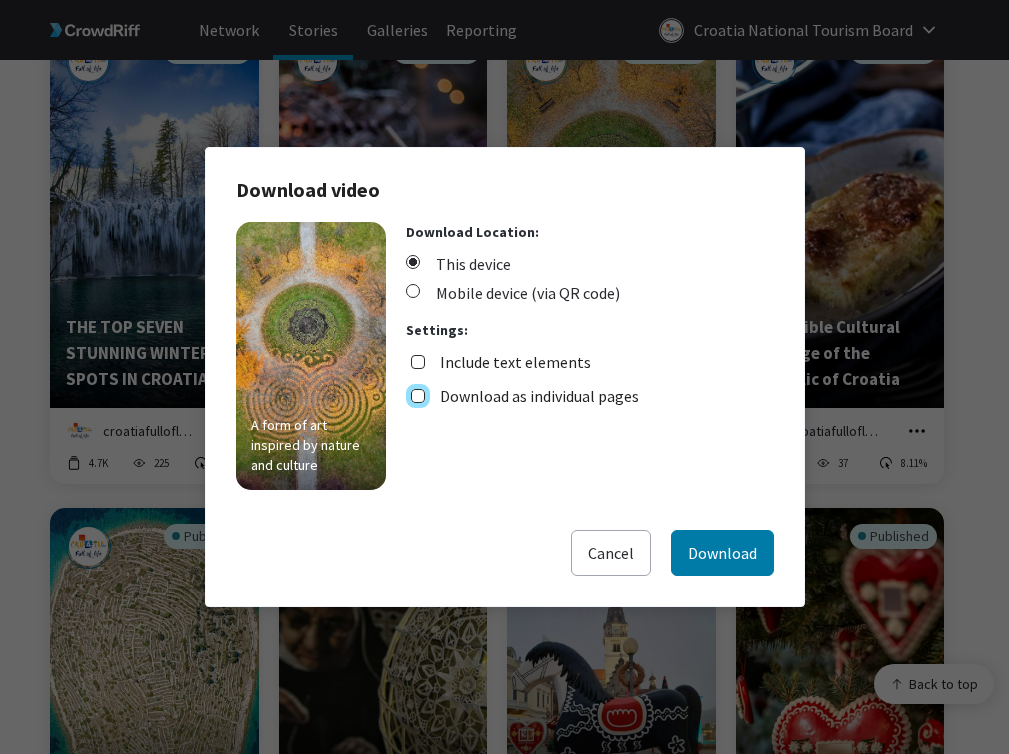 click on "Download as individual pages" at bounding box center [418, 396] 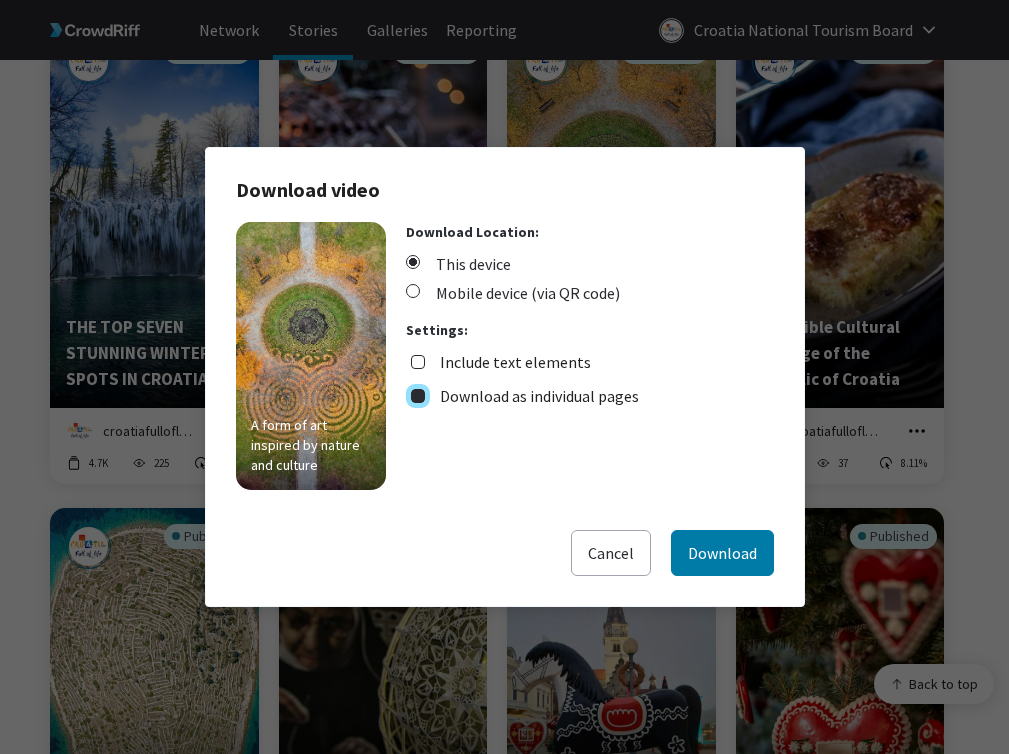 checkbox on "true" 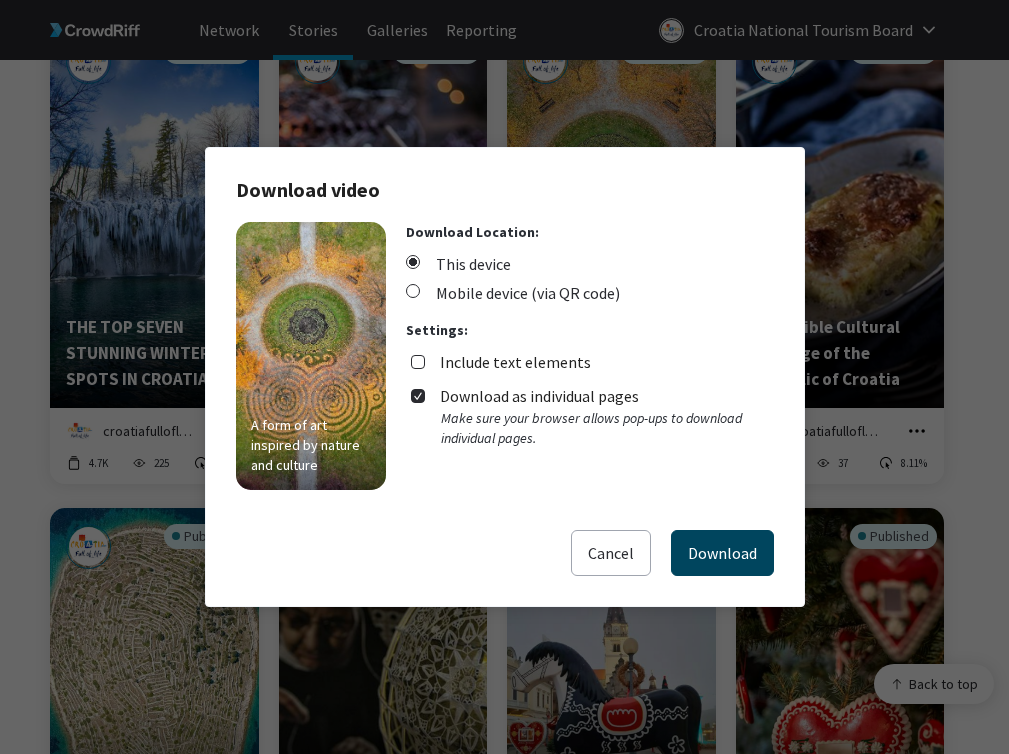 click on "Download" at bounding box center [722, 553] 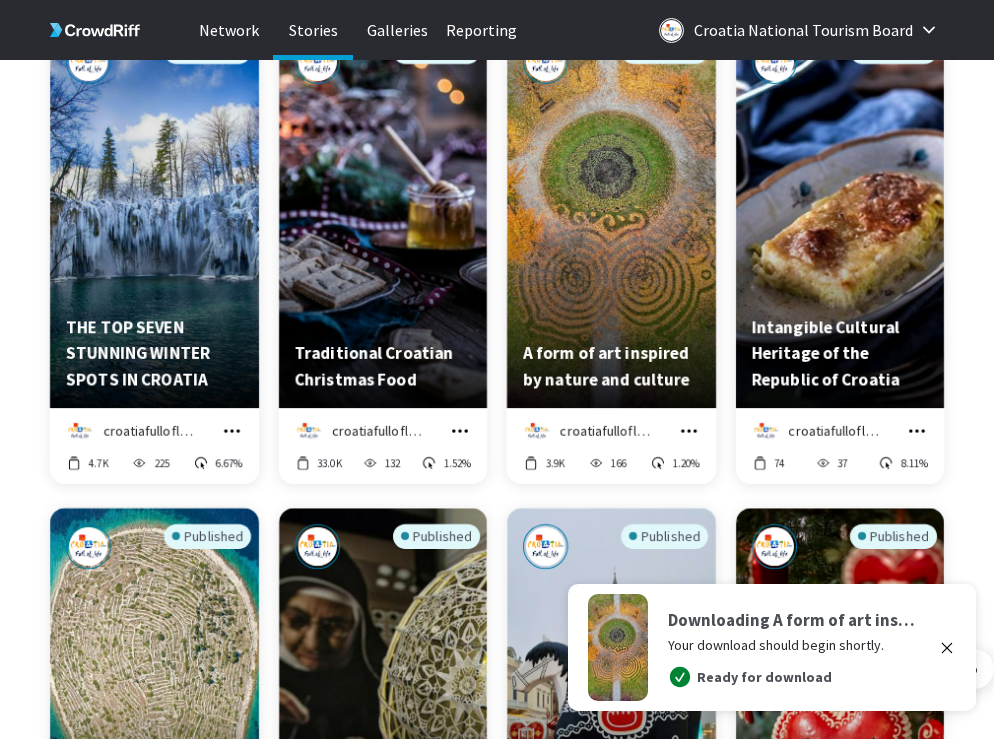 click 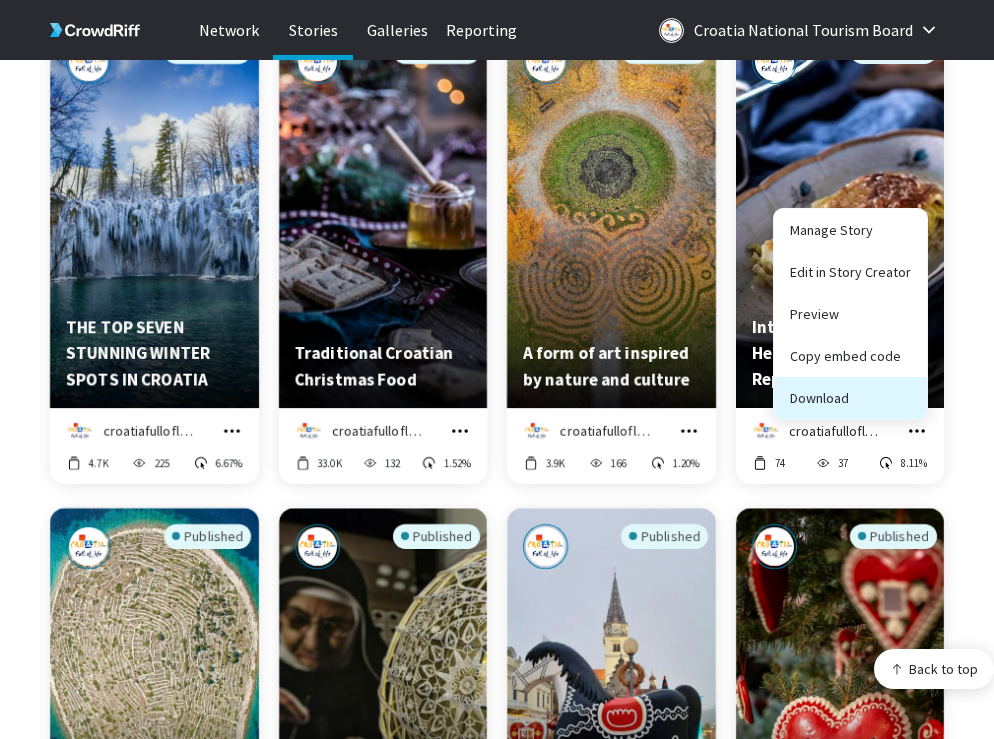 click on "Download" at bounding box center (850, 398) 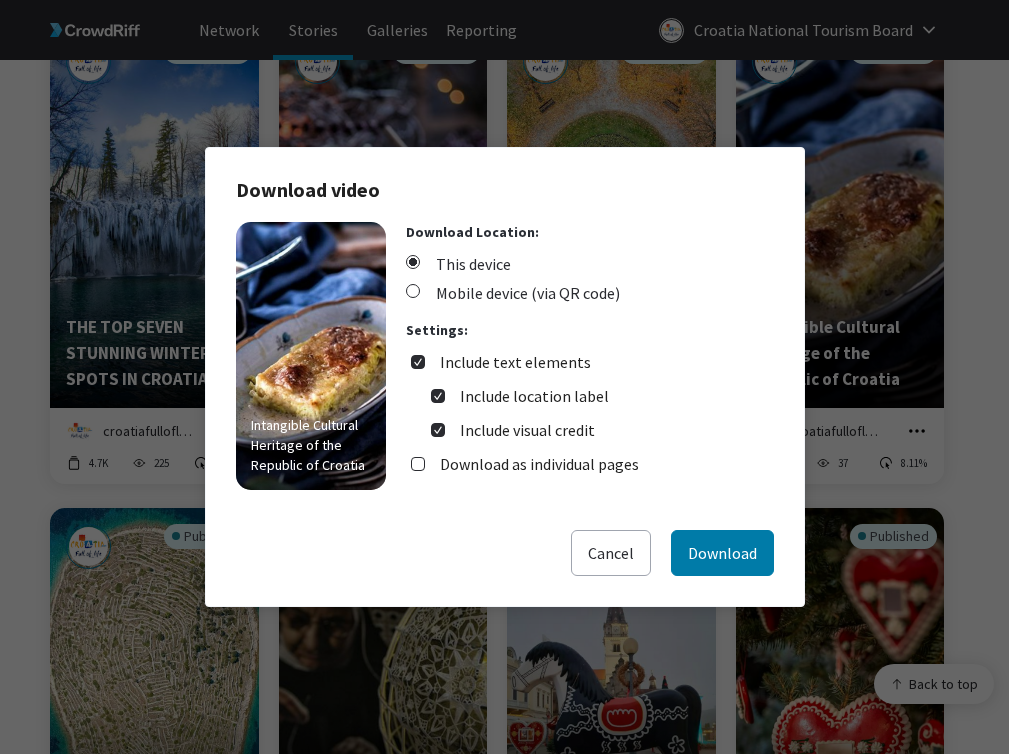 click on "Include text elements" at bounding box center (515, 362) 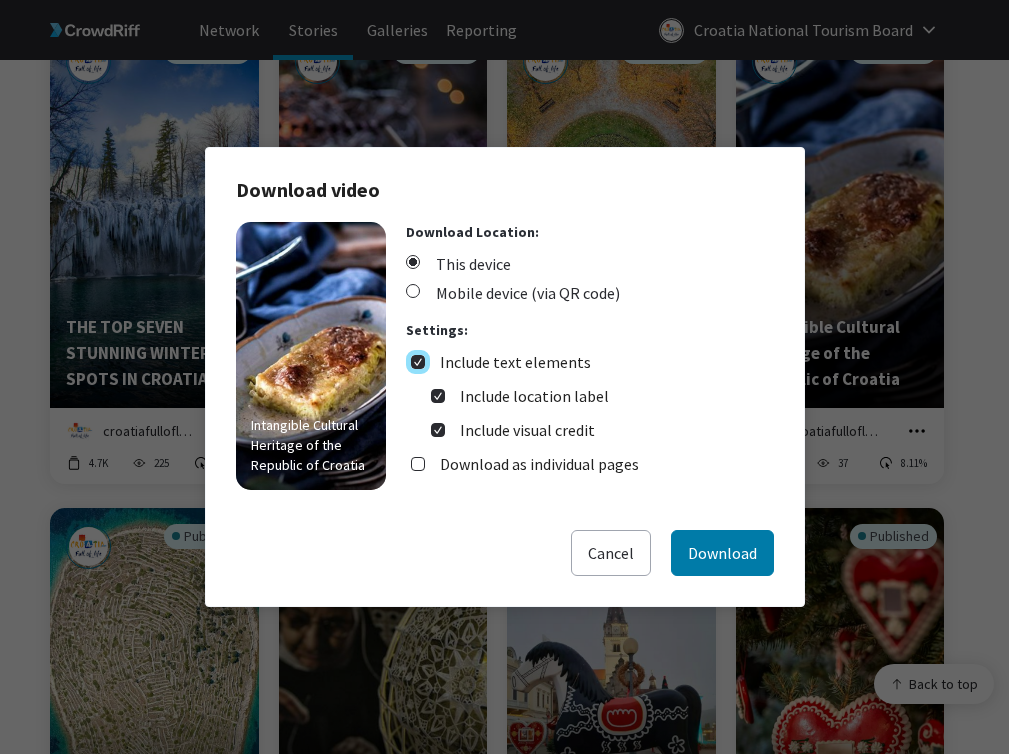 click on "Include text elements" at bounding box center (418, 362) 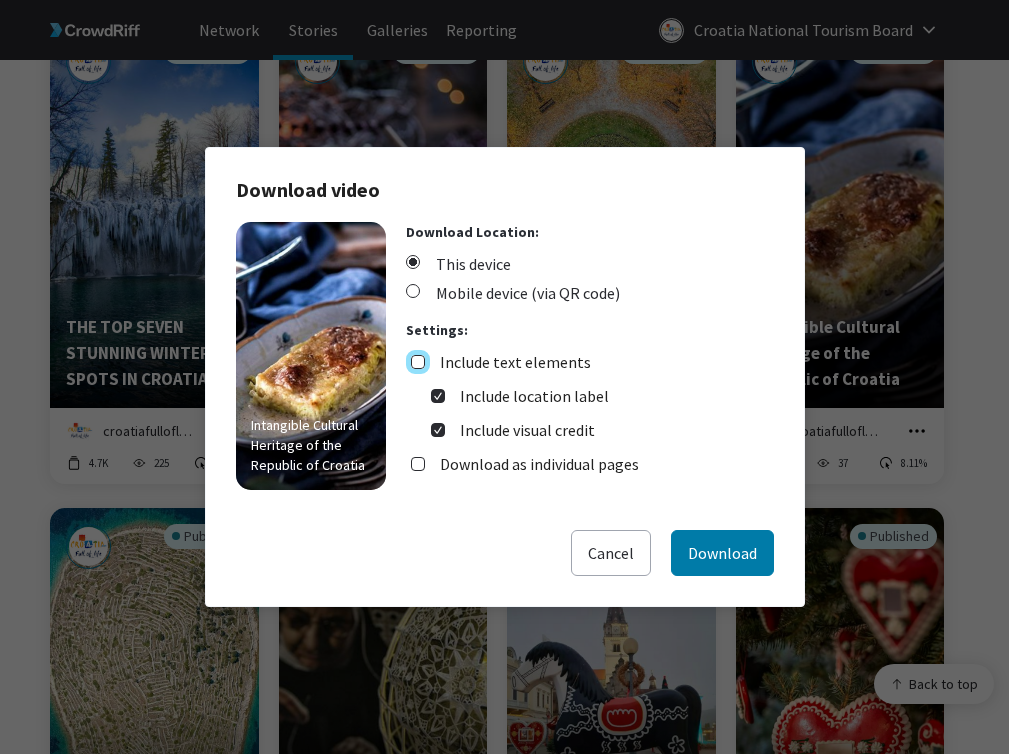 checkbox on "false" 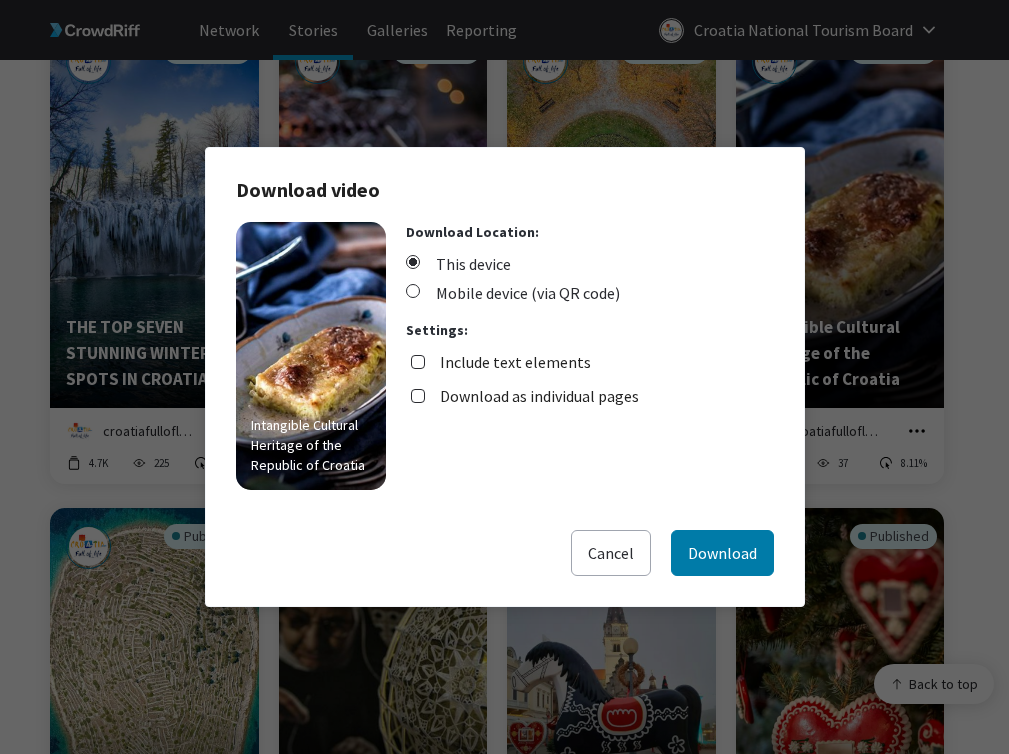 click on "Download as individual pages" at bounding box center [539, 396] 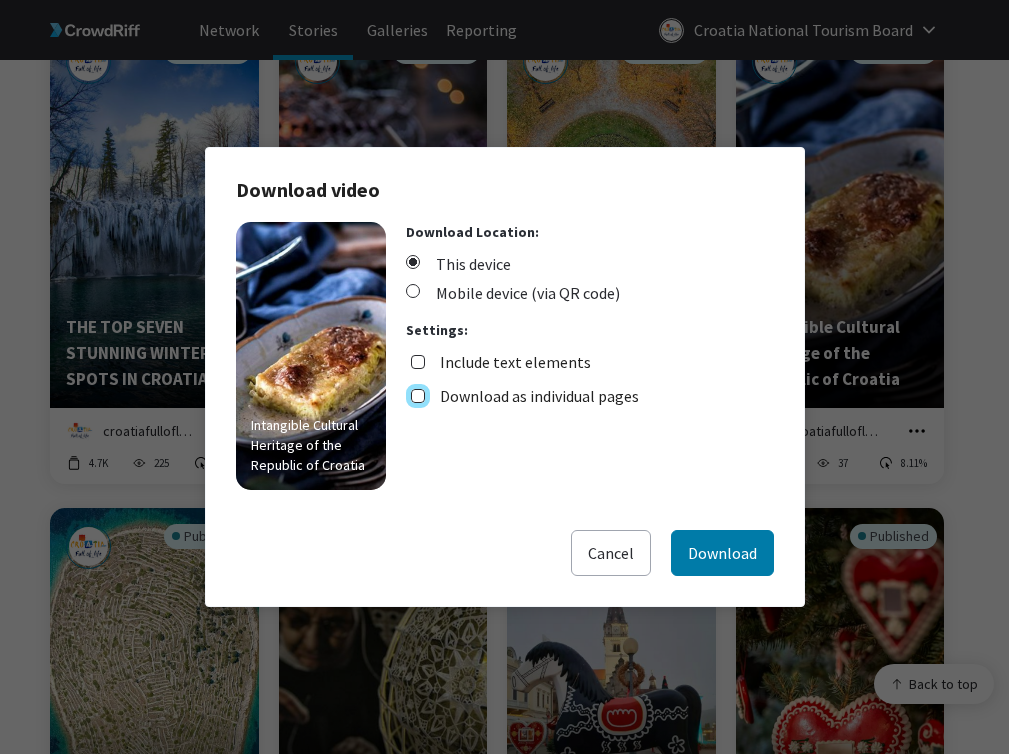 click on "Download as individual pages" at bounding box center (418, 396) 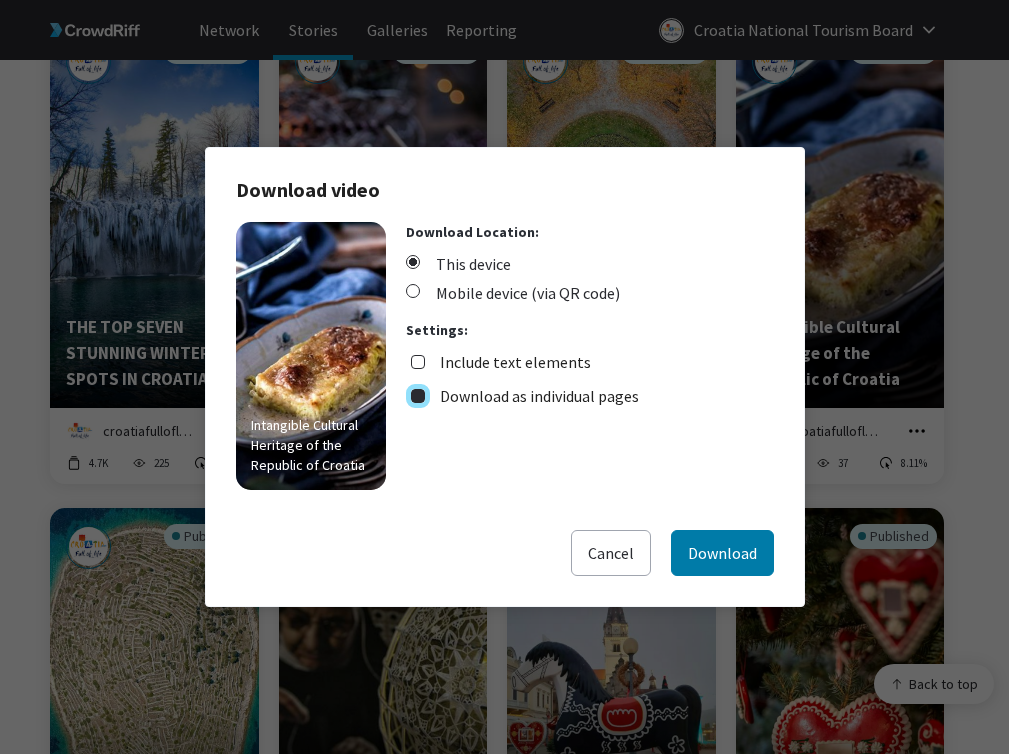 checkbox on "true" 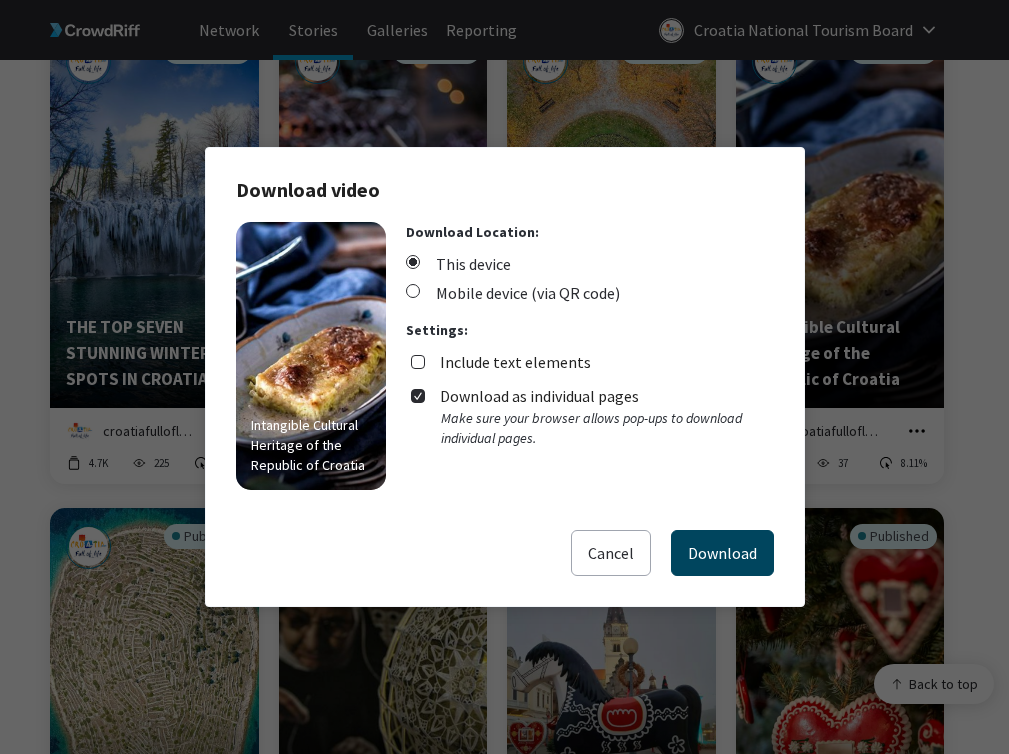 click on "Download" at bounding box center [722, 553] 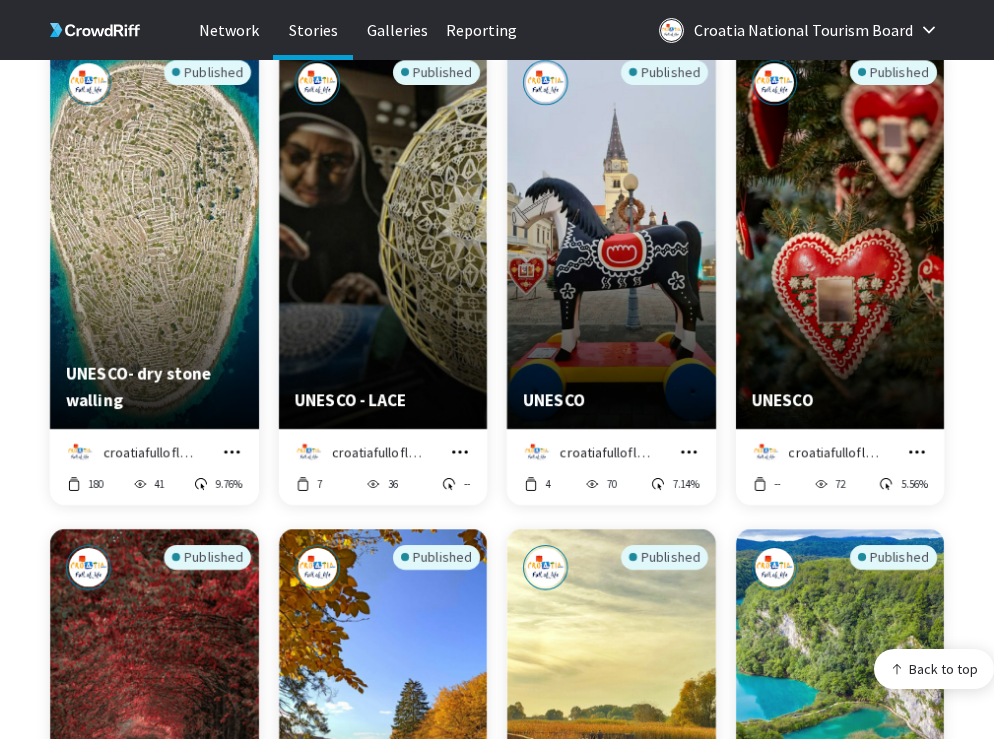 scroll, scrollTop: 3677, scrollLeft: 0, axis: vertical 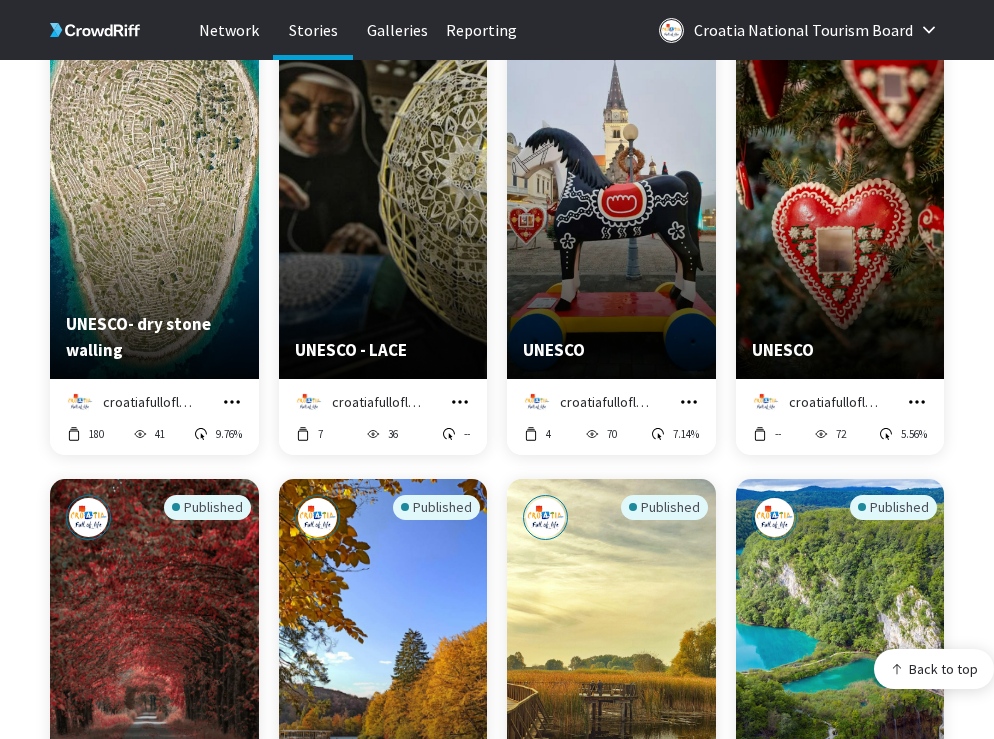 click 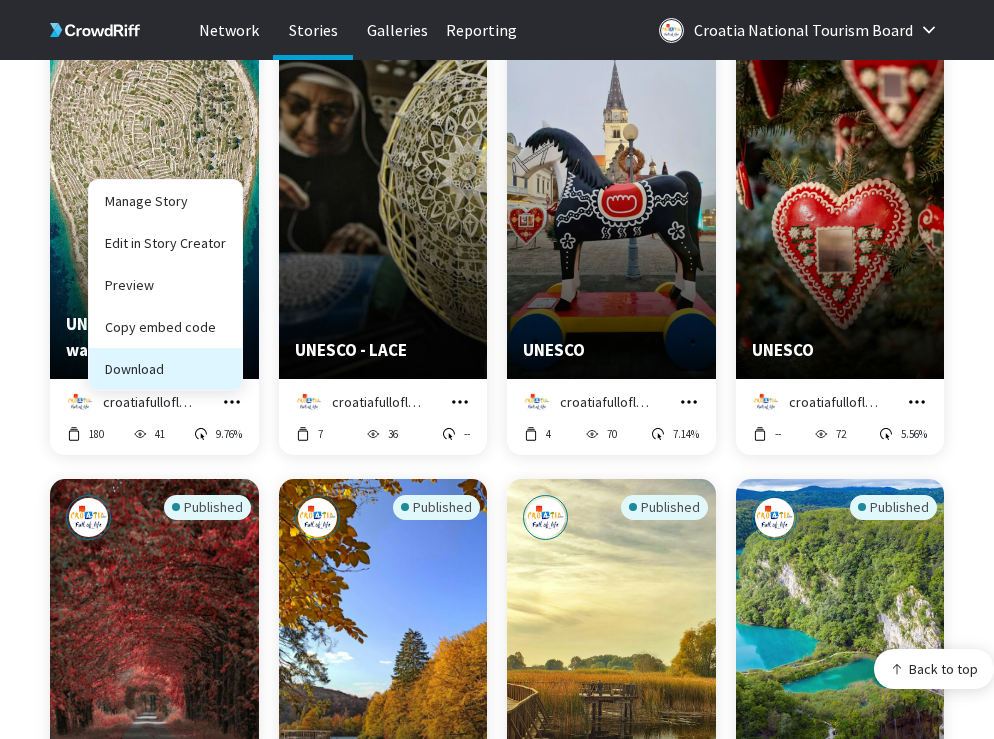 click on "Download" at bounding box center [165, 369] 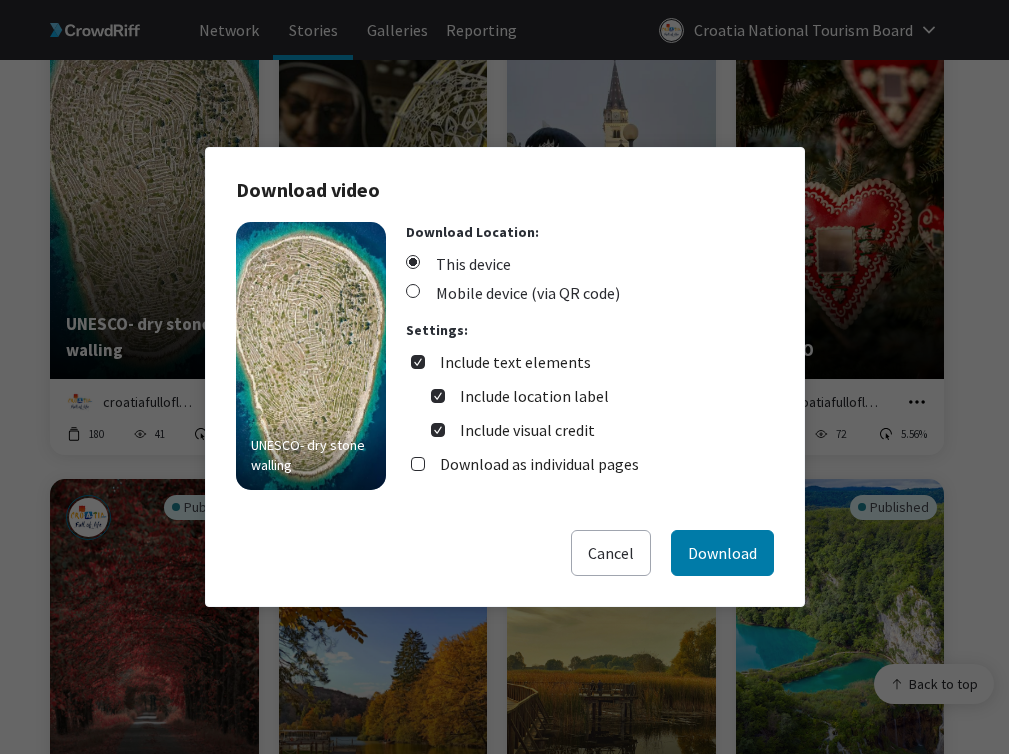 click on "Include text elements" at bounding box center (515, 362) 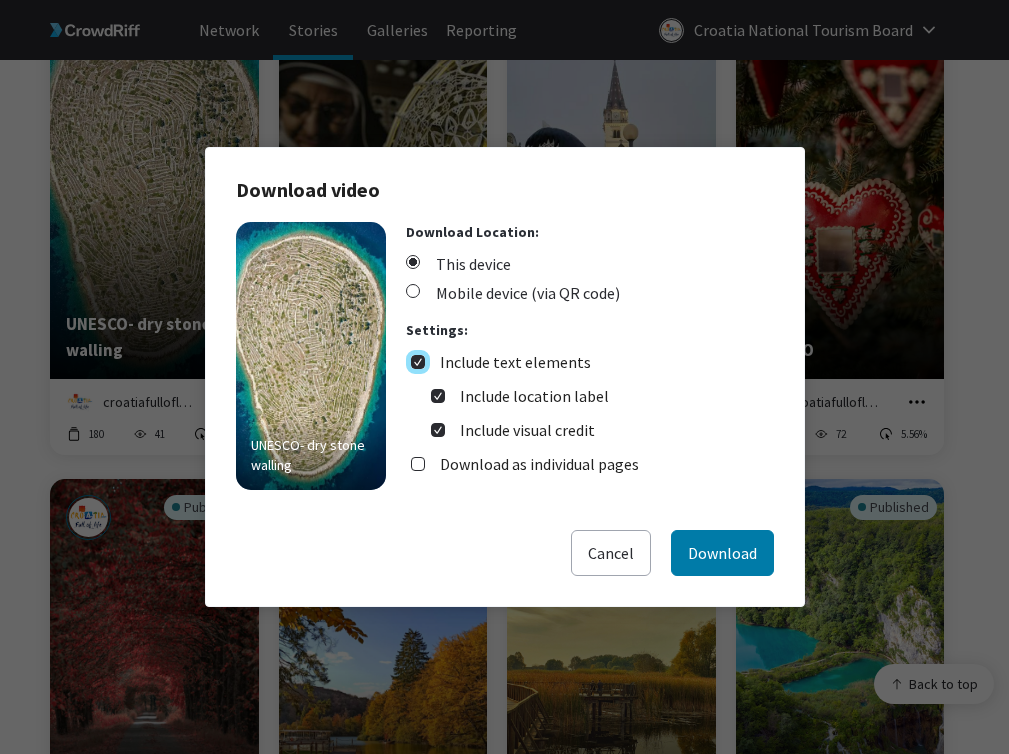 click on "Include text elements" at bounding box center (418, 362) 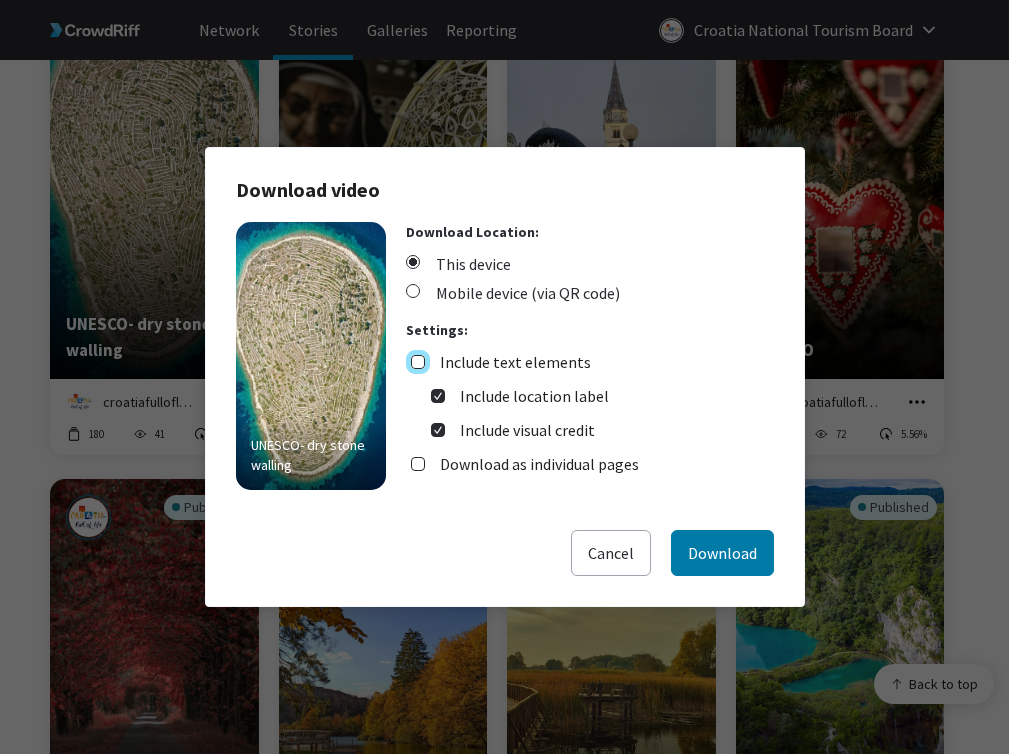 checkbox on "false" 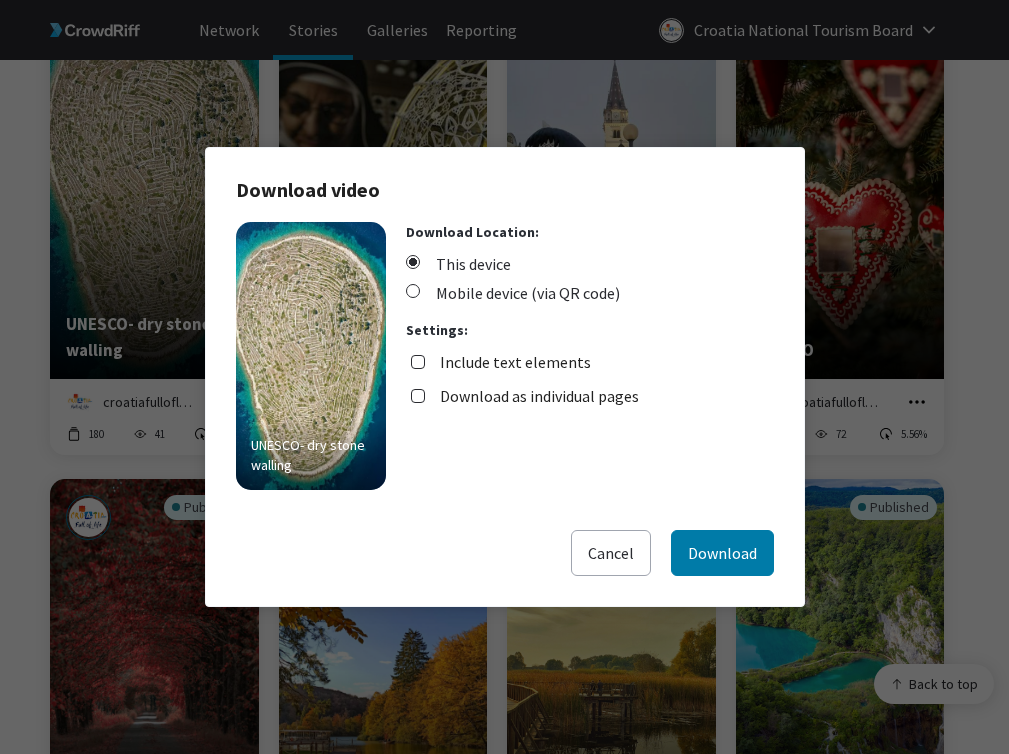 click on "Download as individual pages" at bounding box center (539, 396) 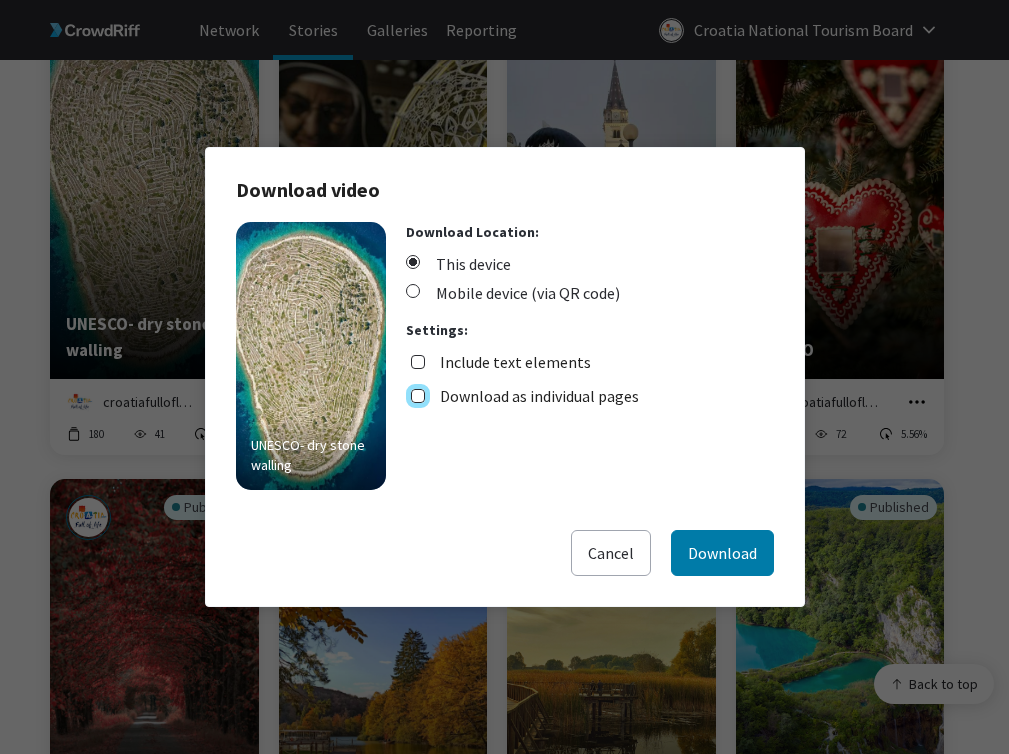 click on "Download as individual pages" at bounding box center (418, 396) 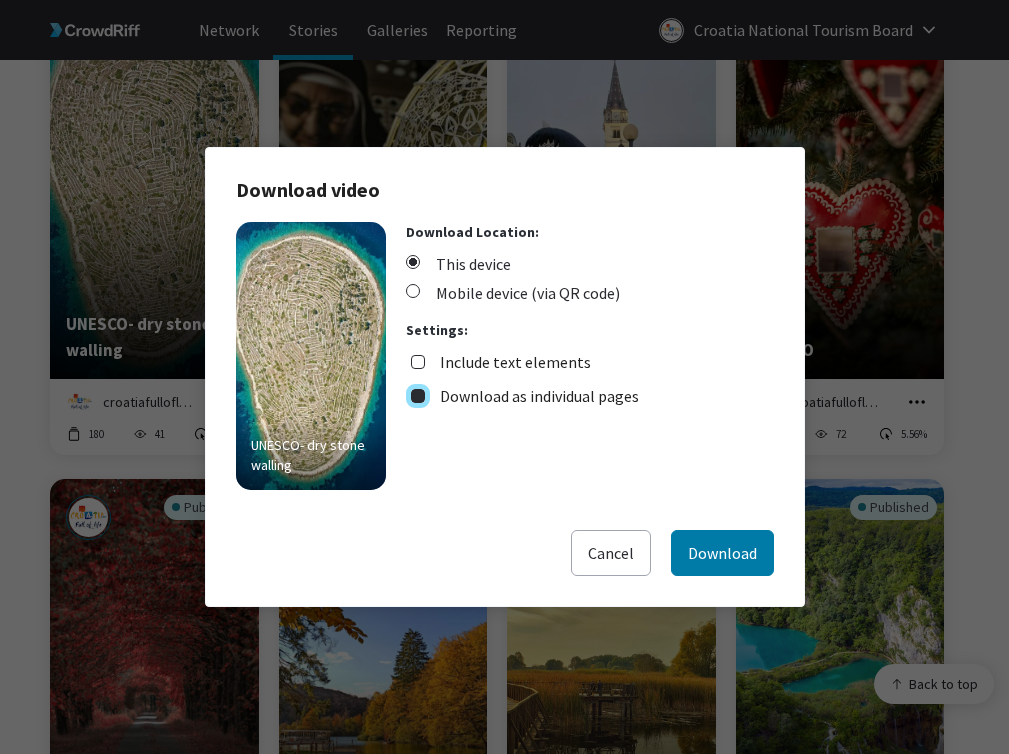checkbox on "true" 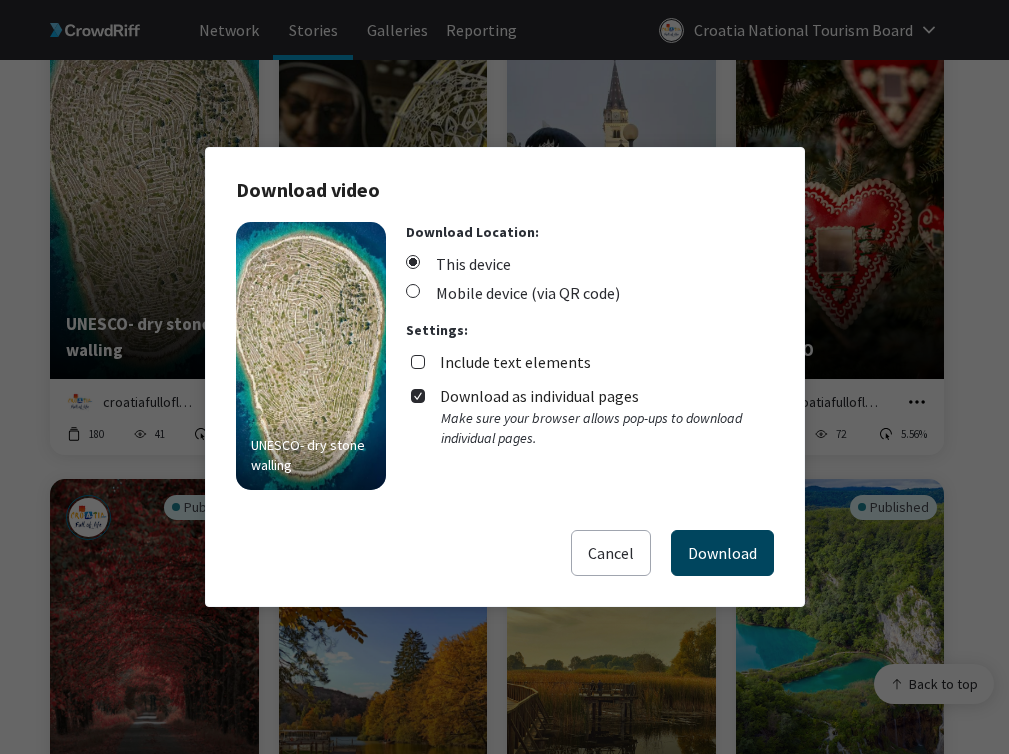 click on "Download" at bounding box center (722, 553) 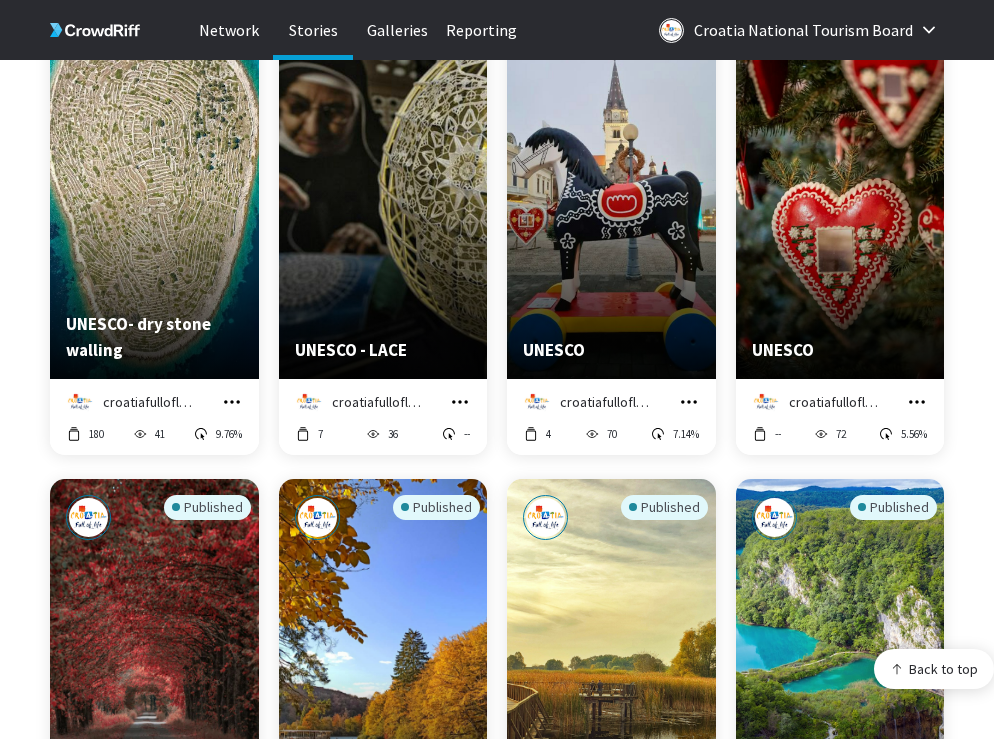 click 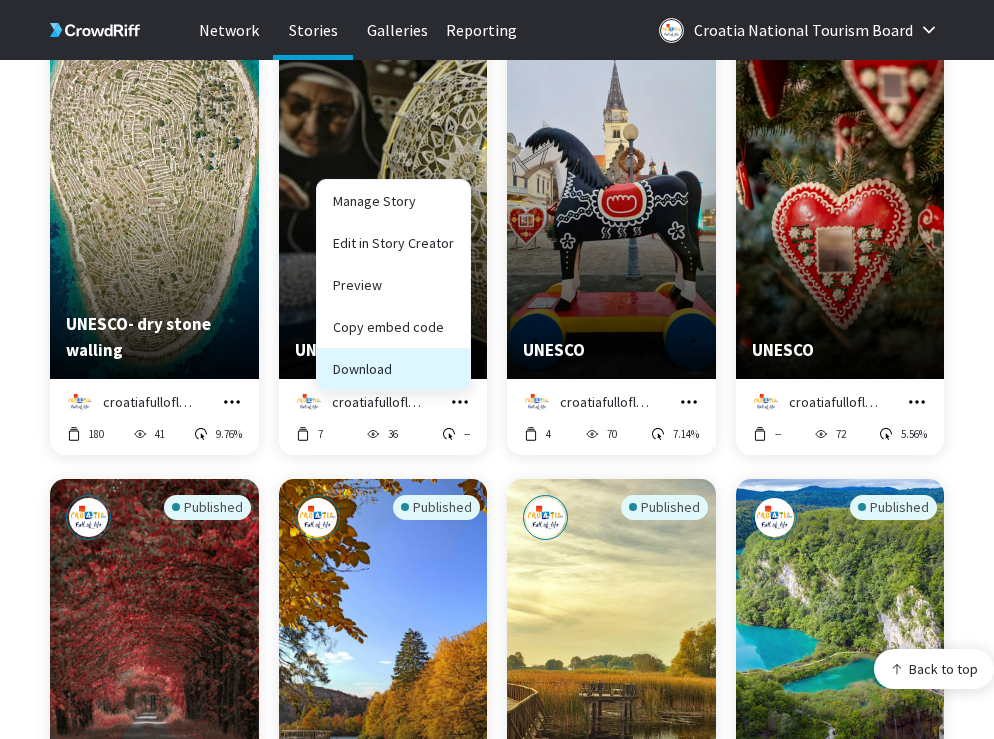 click on "Download" at bounding box center [393, 369] 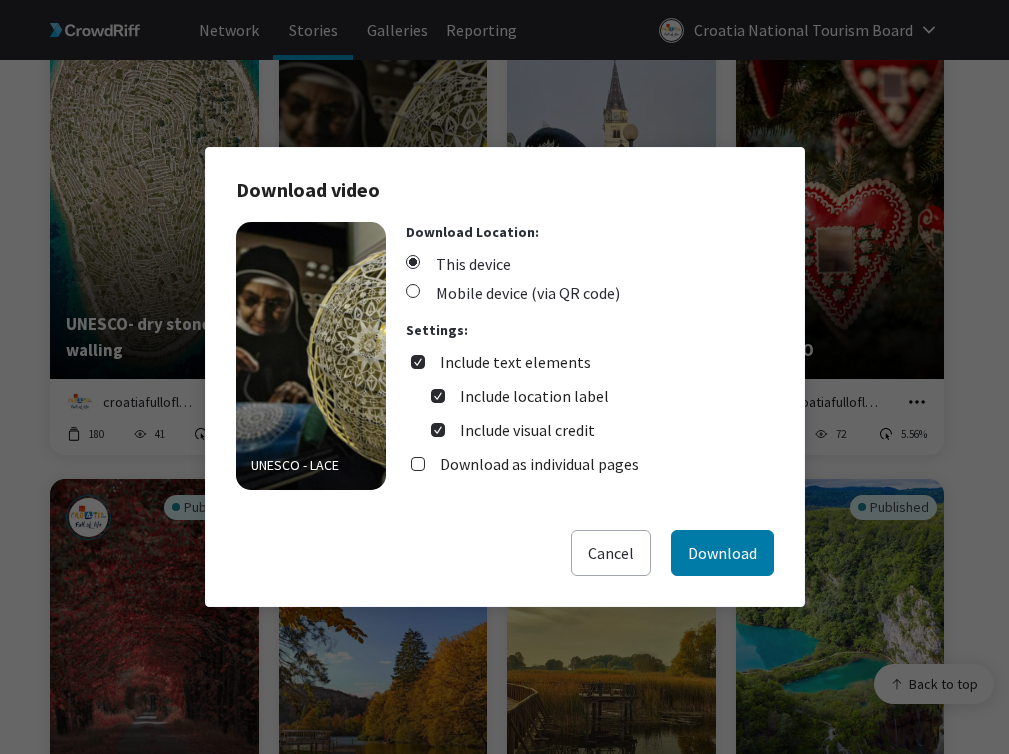 click on "Include text elements" at bounding box center [515, 362] 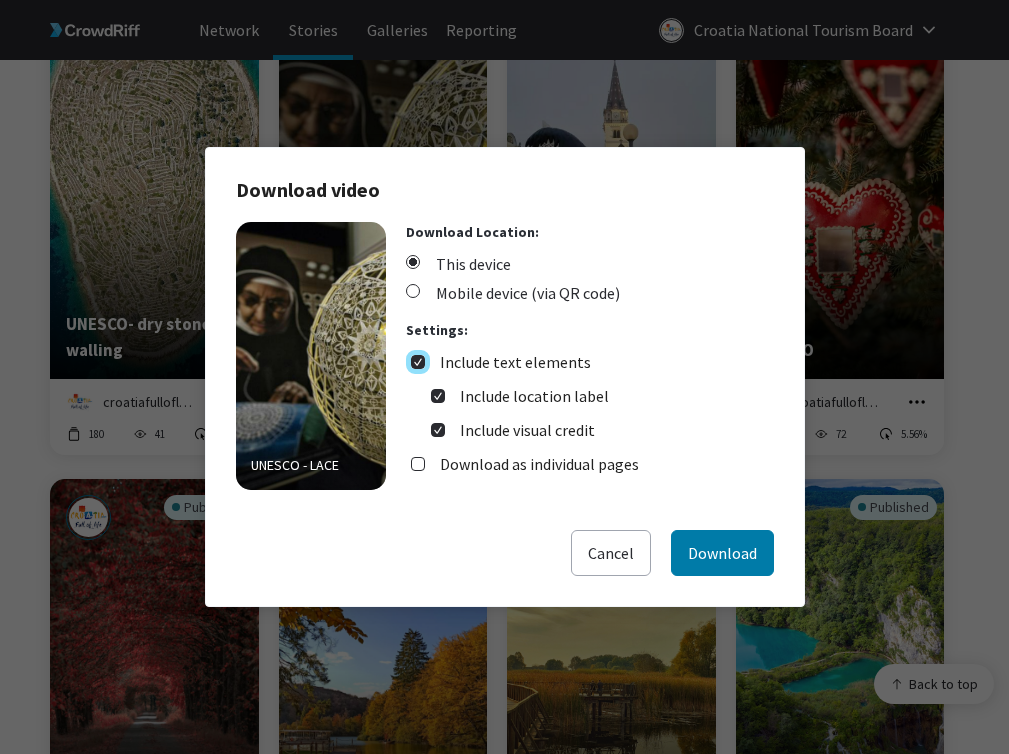 click on "Include text elements" at bounding box center (418, 362) 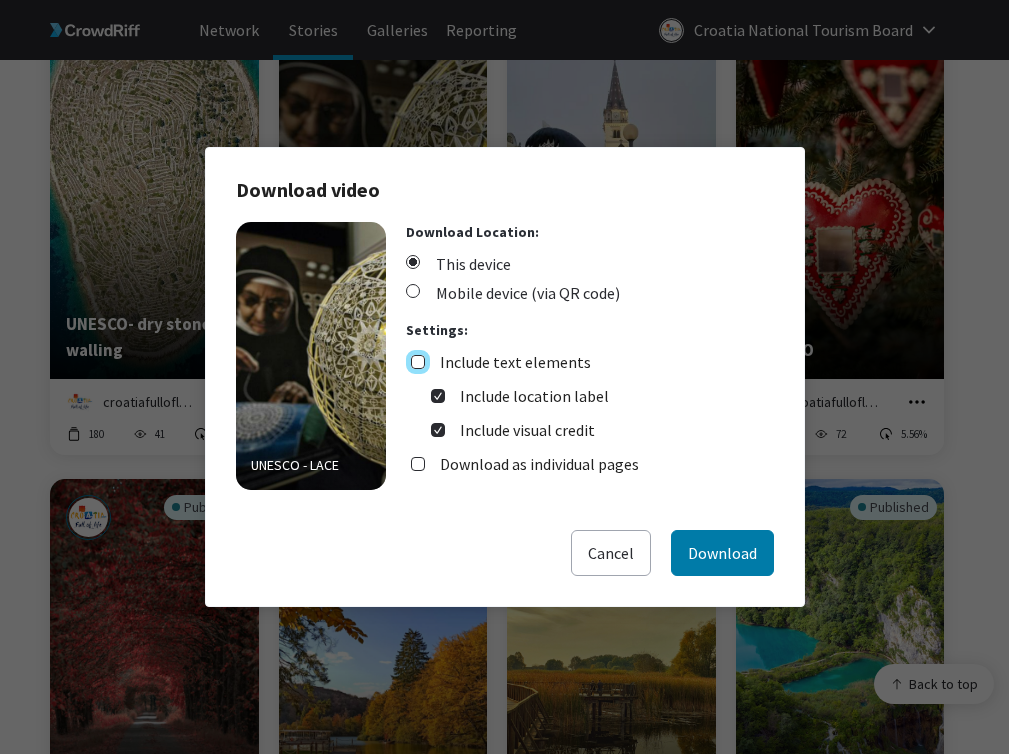 checkbox on "false" 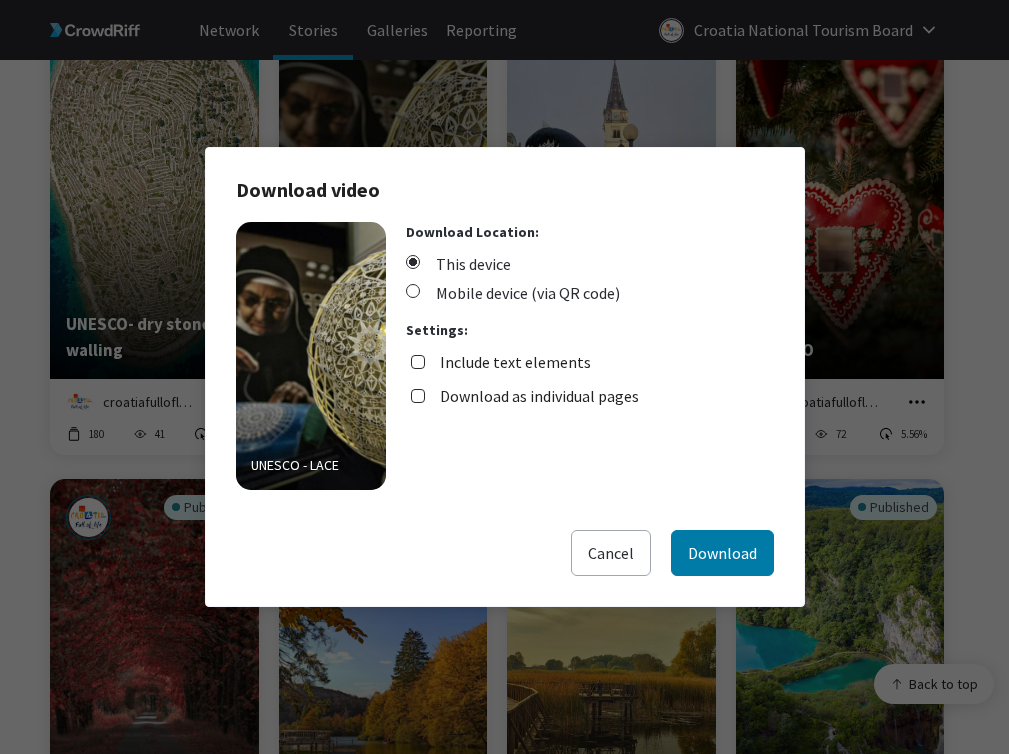 click on "Download as individual pages" at bounding box center (539, 396) 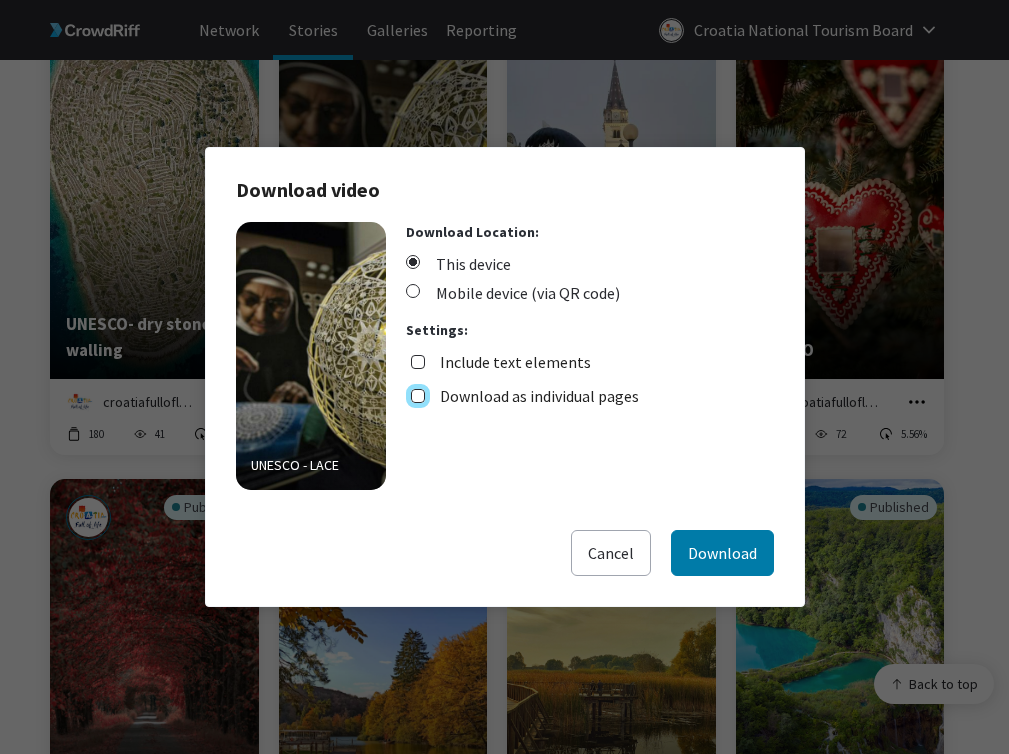 click on "Download as individual pages" at bounding box center [418, 396] 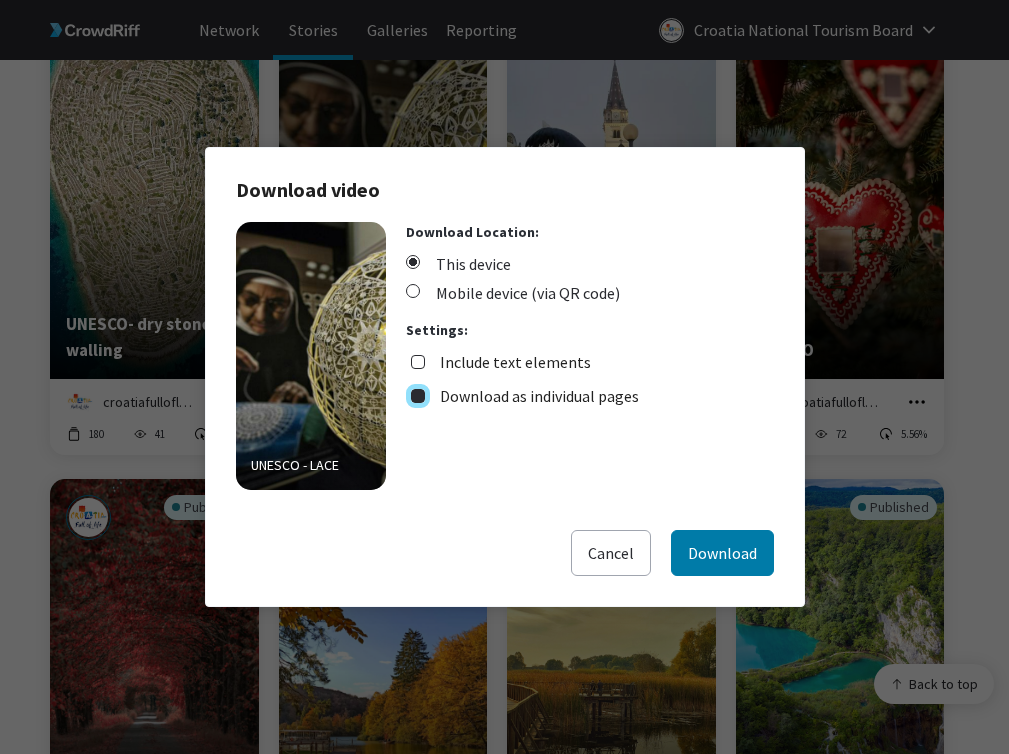 checkbox on "true" 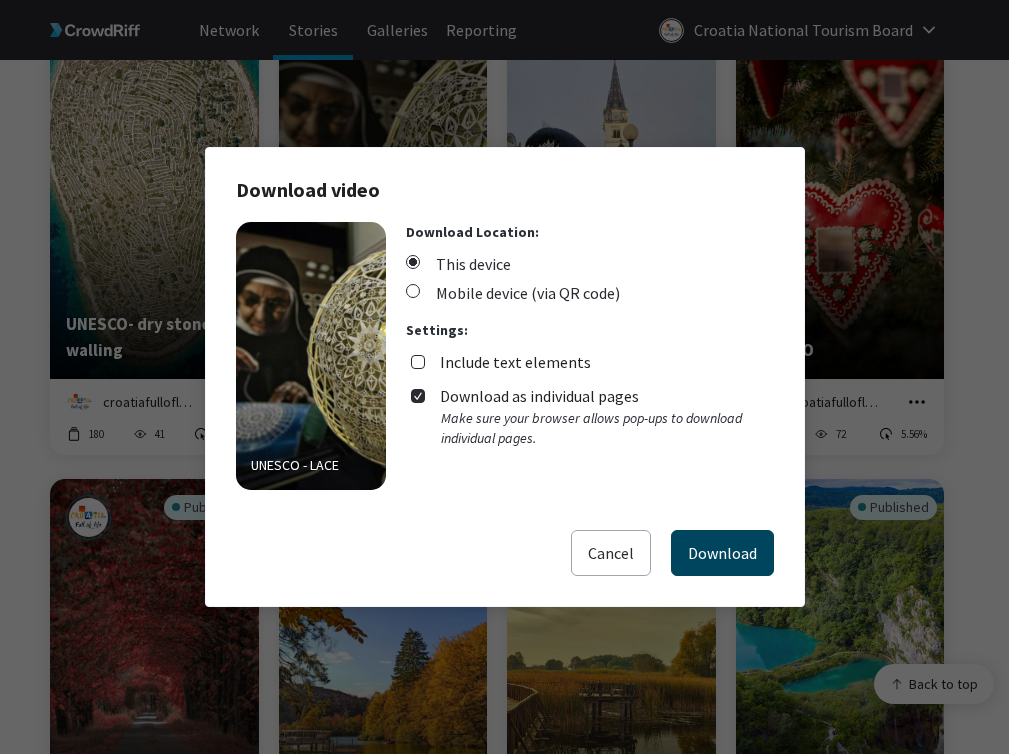 click on "Download" at bounding box center (722, 553) 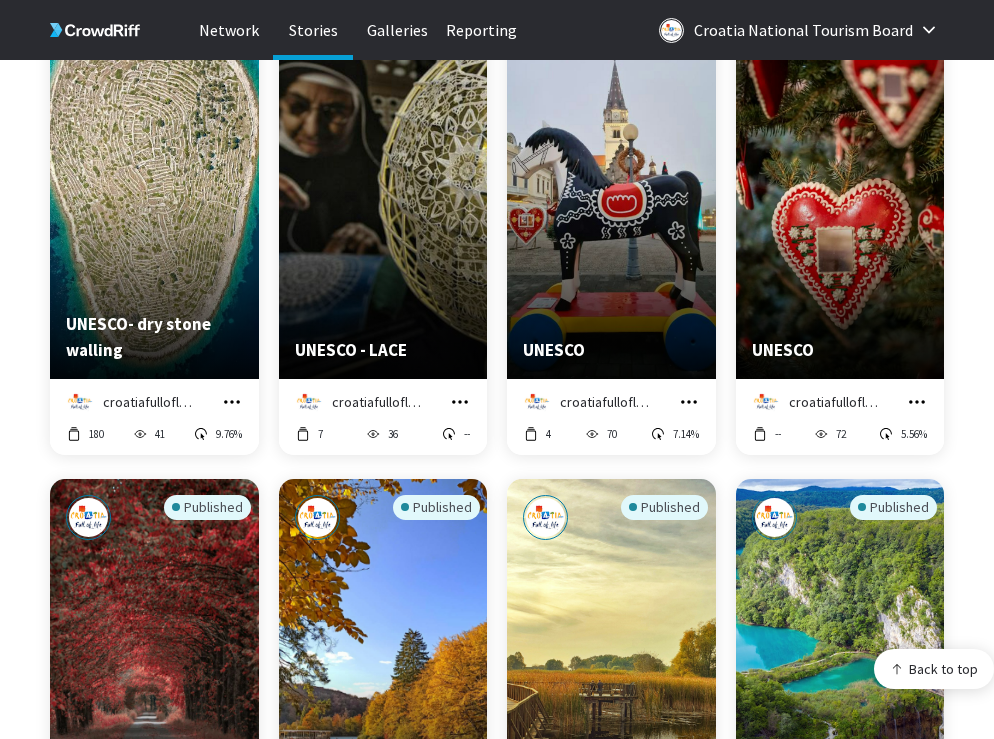 click 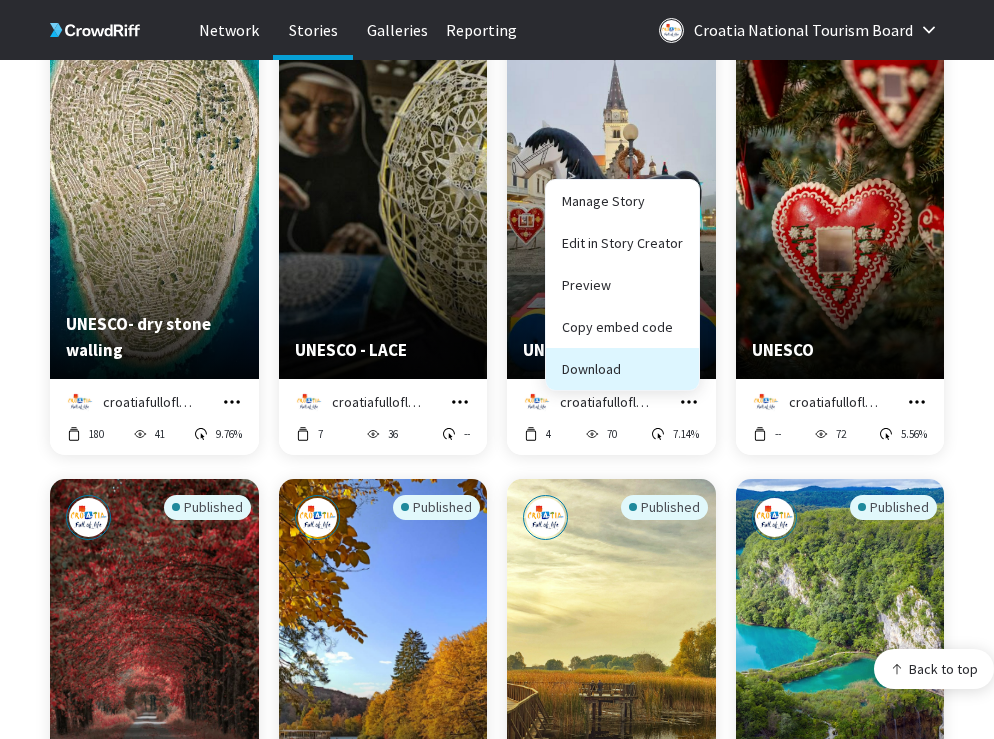 click on "Download" at bounding box center (622, 369) 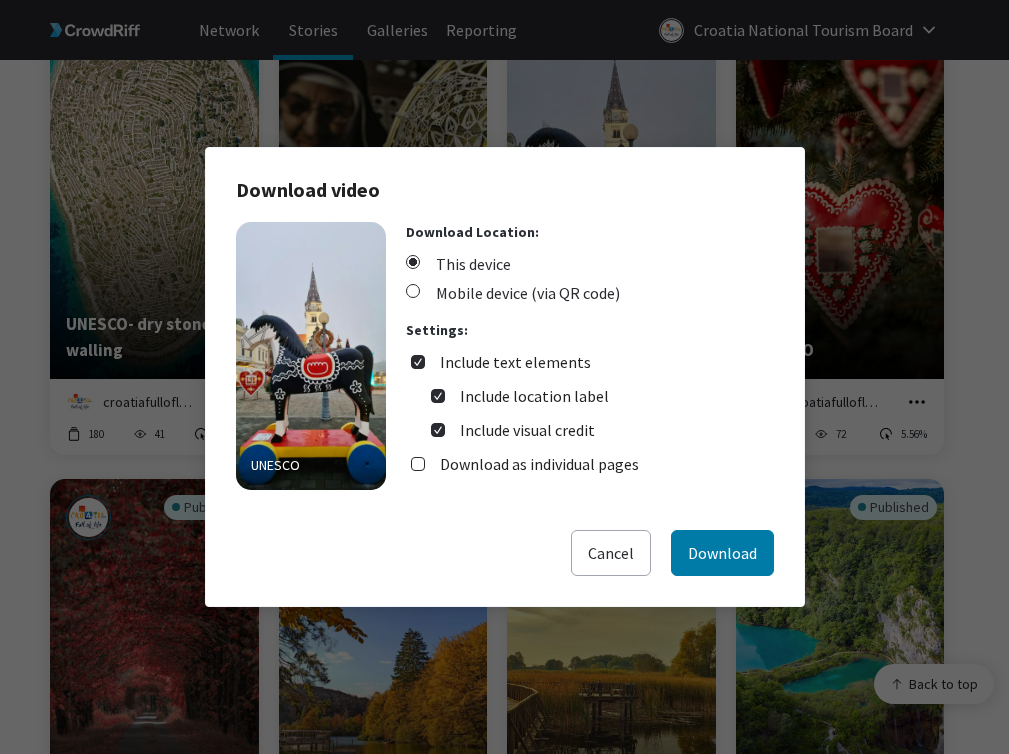 click on "Include text elements" at bounding box center [515, 362] 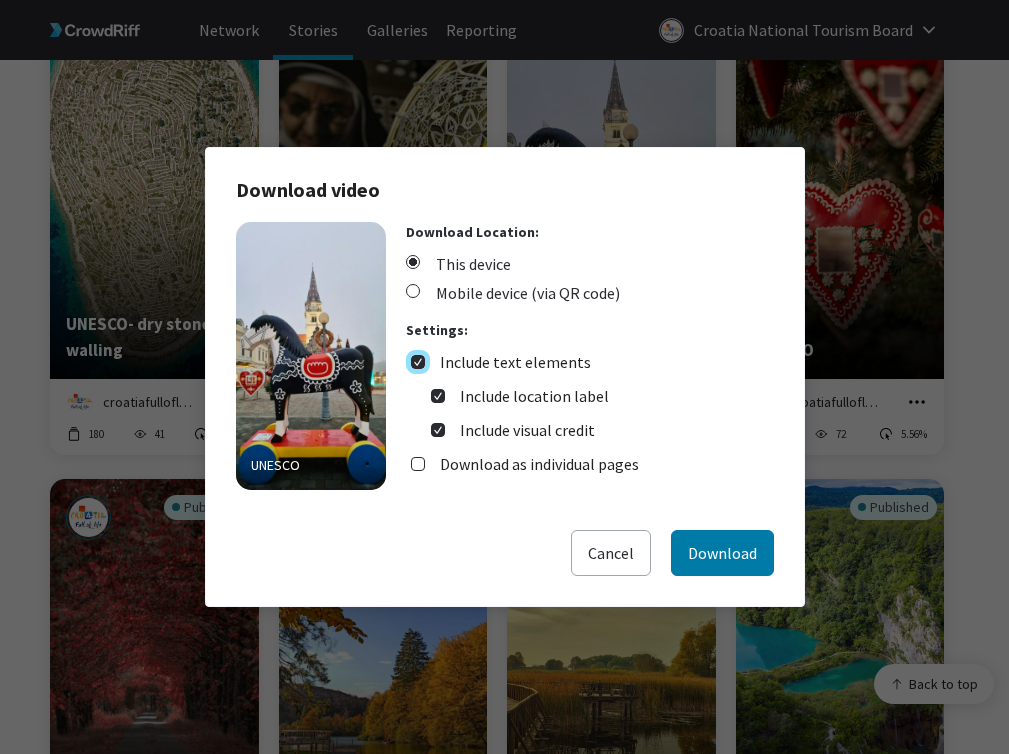 click on "Include text elements" at bounding box center (418, 362) 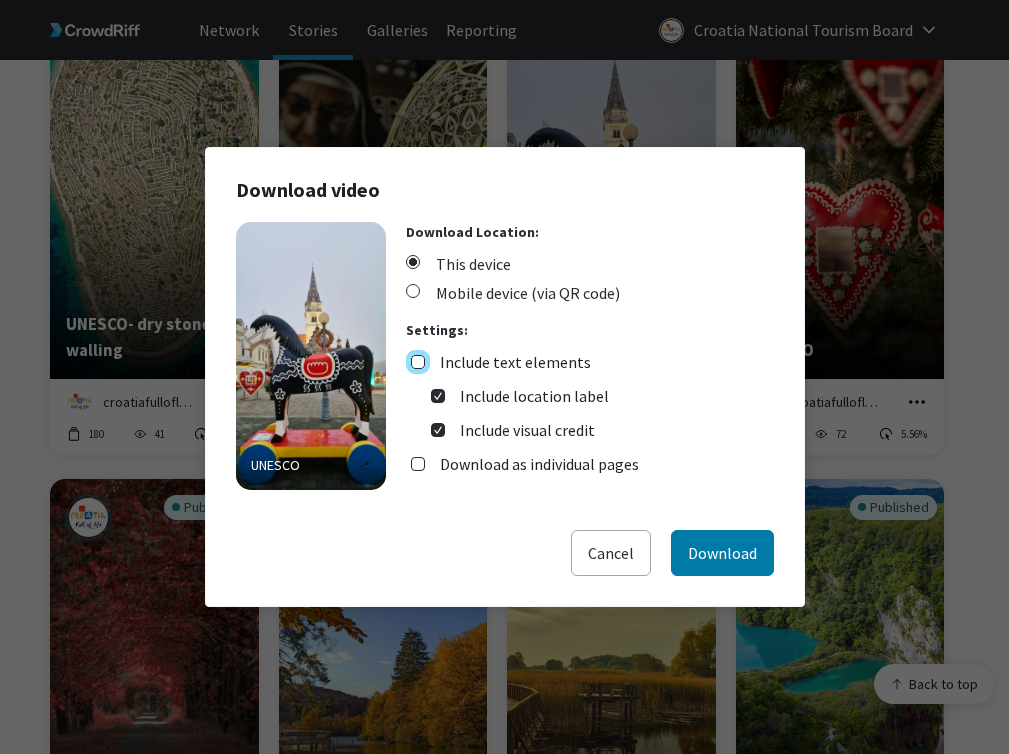 checkbox on "false" 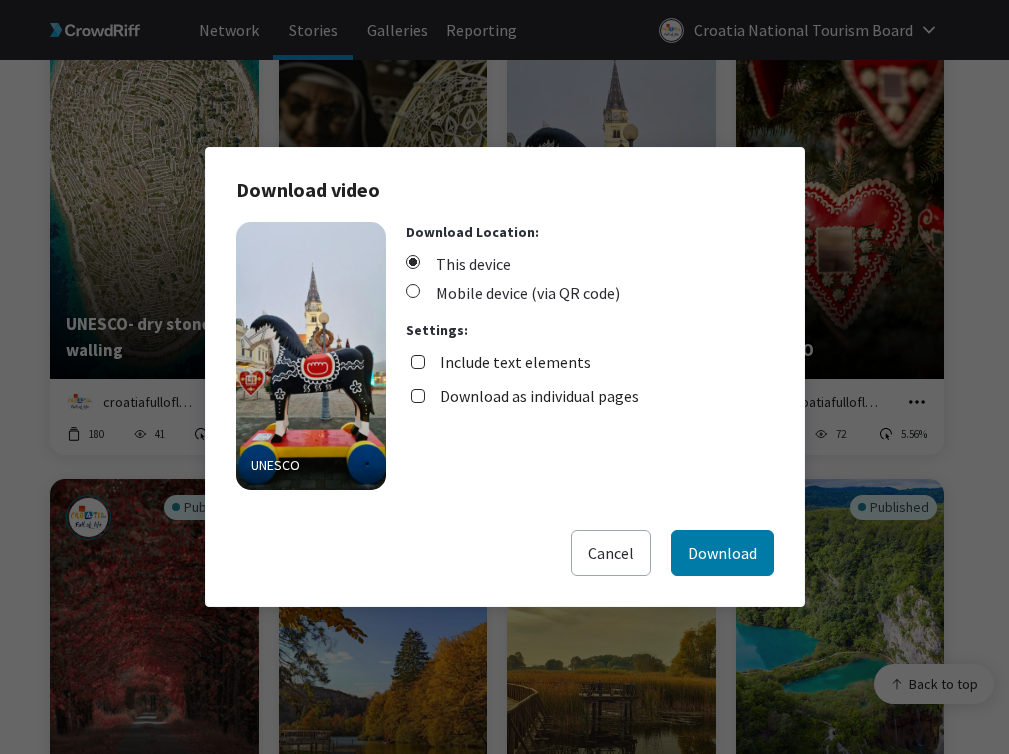 click on "Download as individual pages" at bounding box center [539, 396] 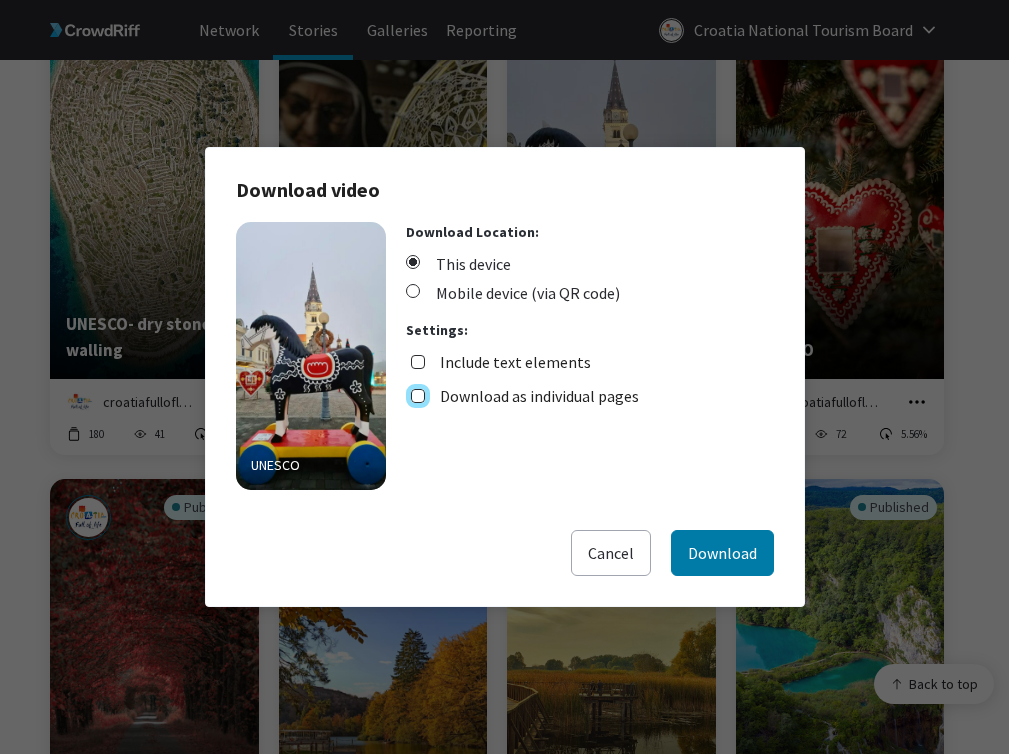 click on "Download as individual pages" at bounding box center [418, 396] 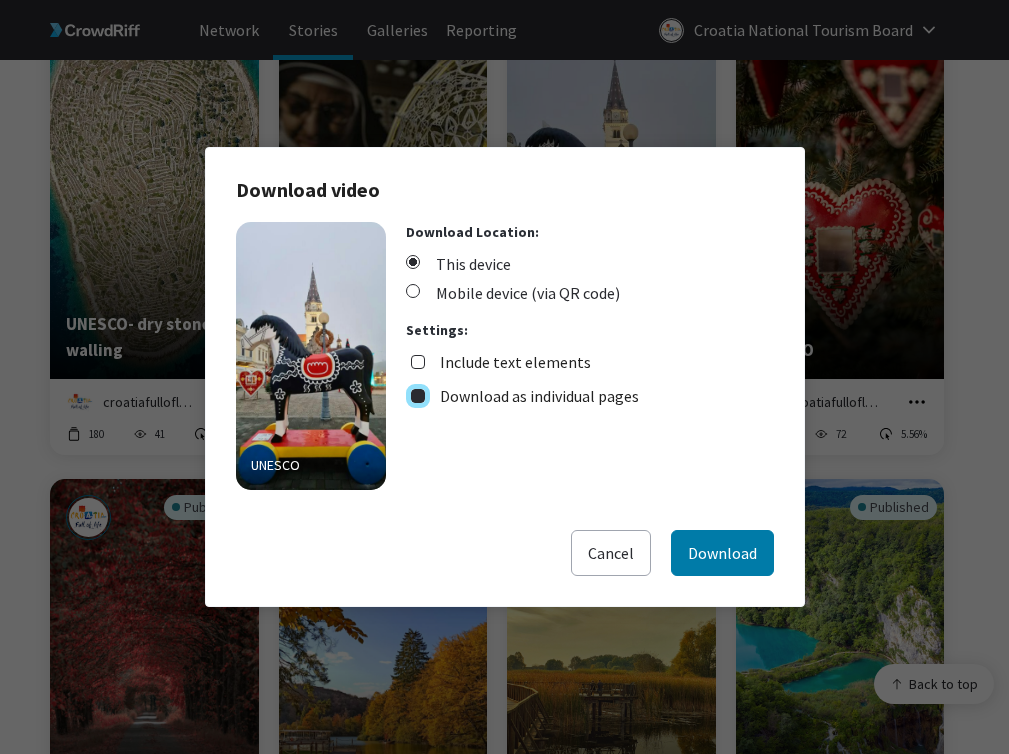 checkbox on "true" 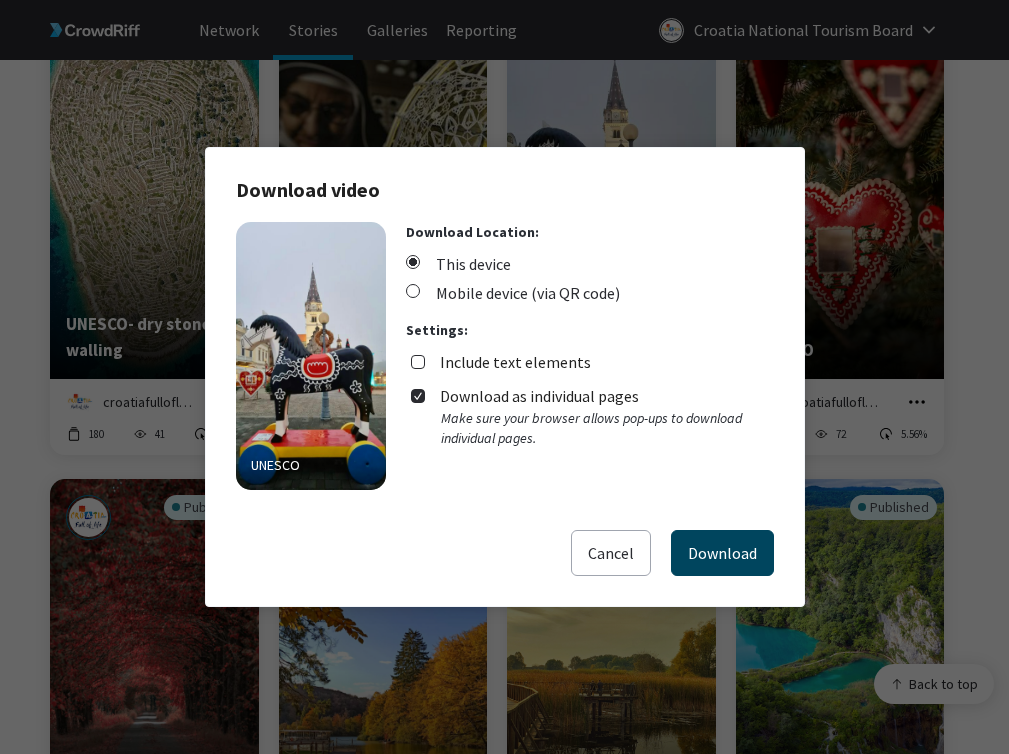 click on "Download" at bounding box center [722, 553] 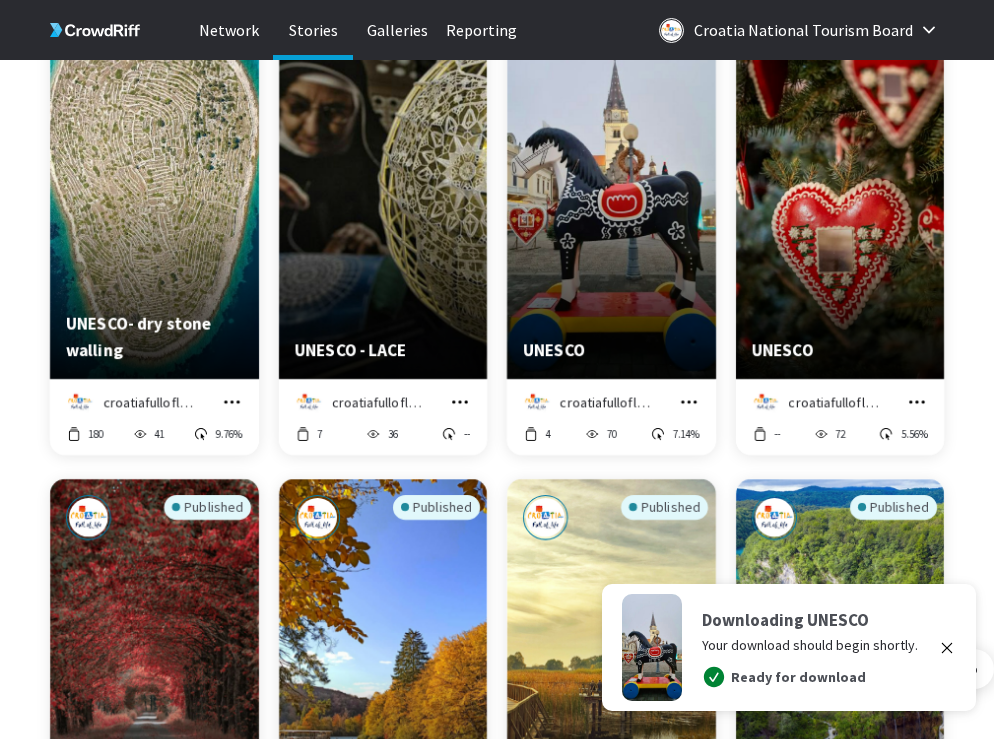 click 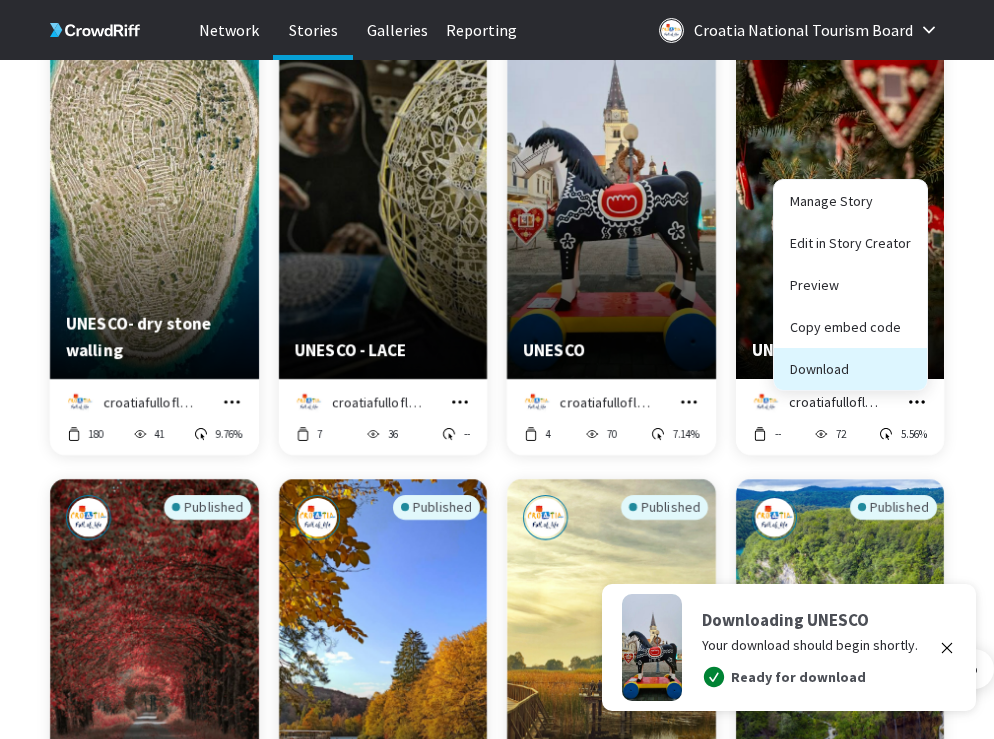 click on "Download" at bounding box center (850, 369) 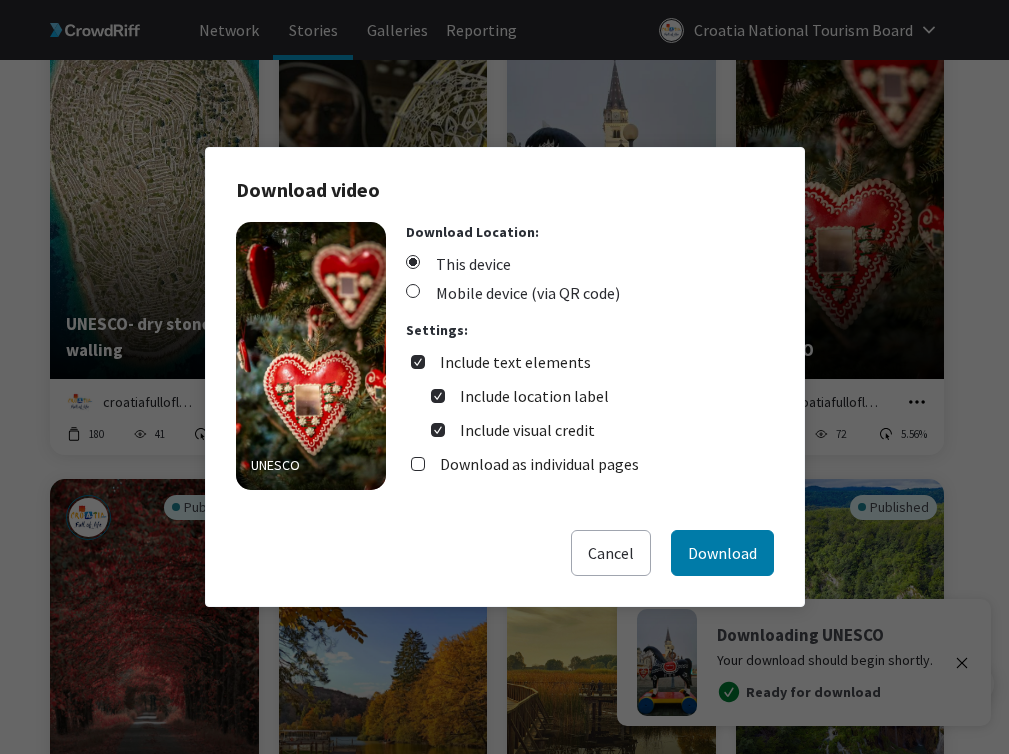 click on "Include text elements" at bounding box center (515, 362) 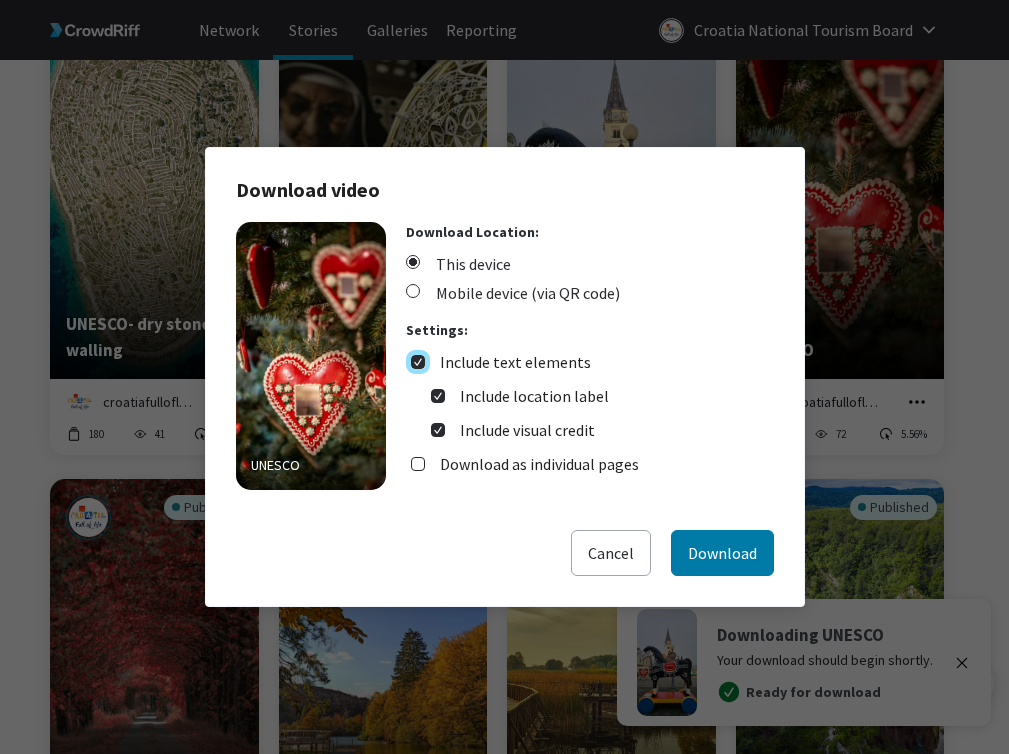click on "Include text elements" at bounding box center (418, 362) 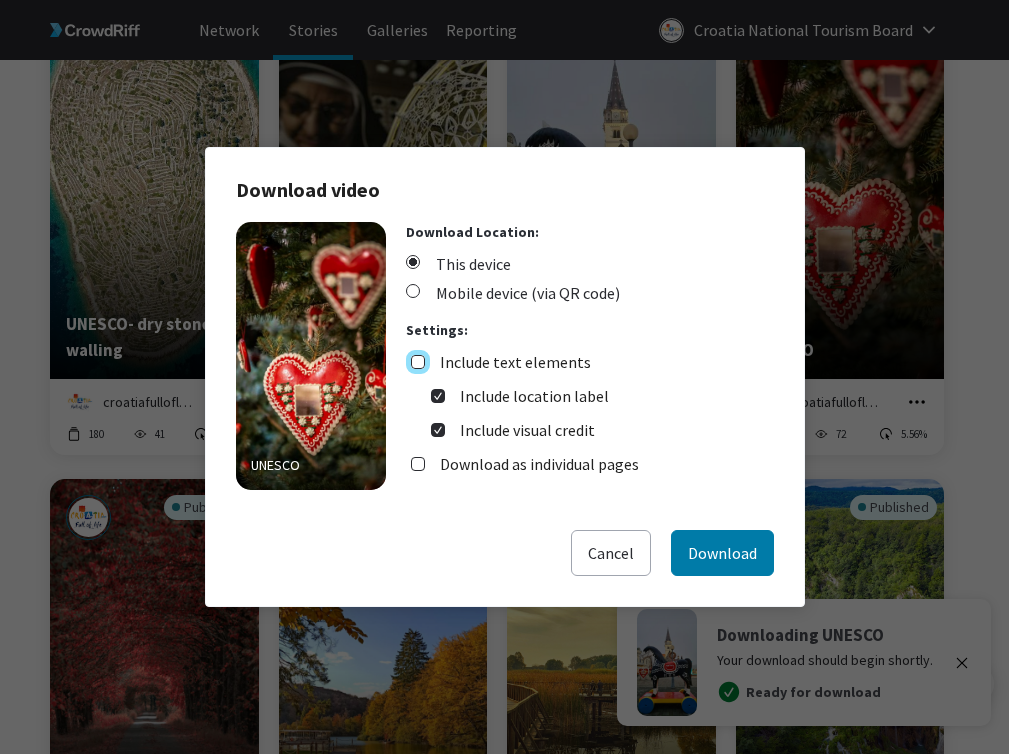 checkbox on "false" 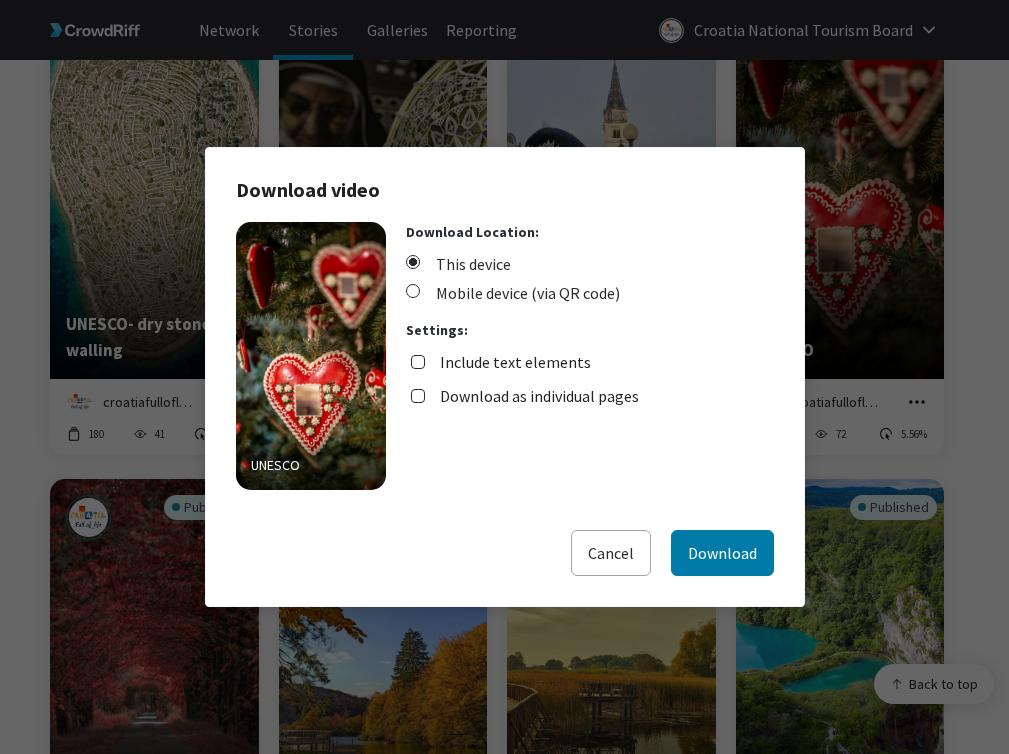 click on "Download as individual pages" at bounding box center [539, 396] 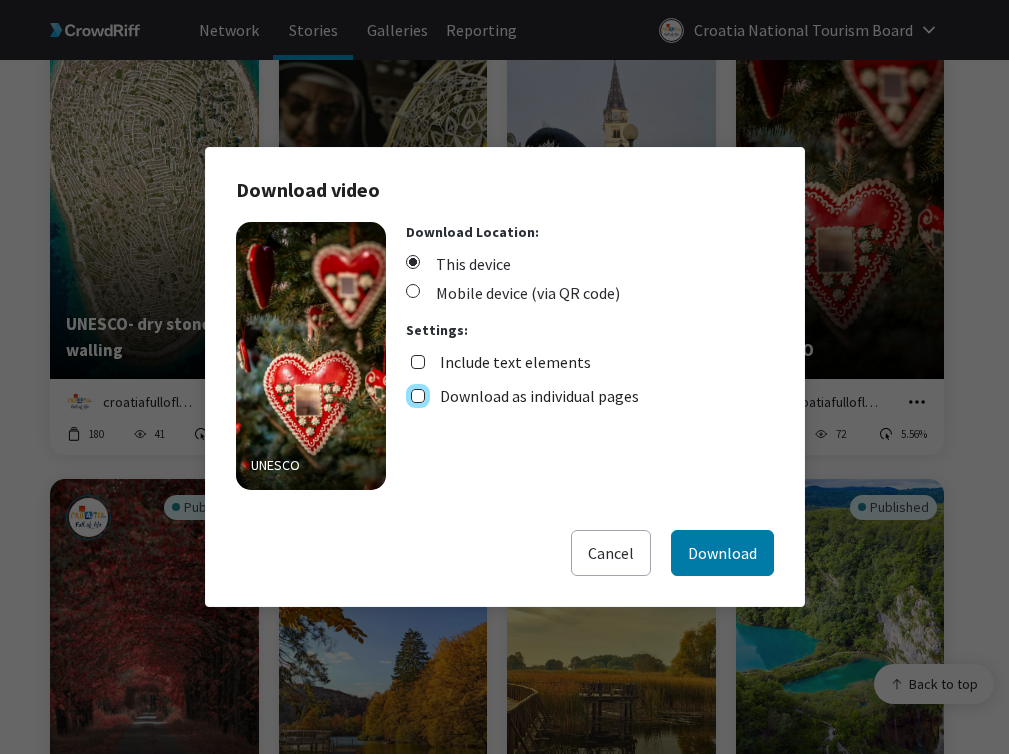 click on "Download as individual pages" at bounding box center (418, 396) 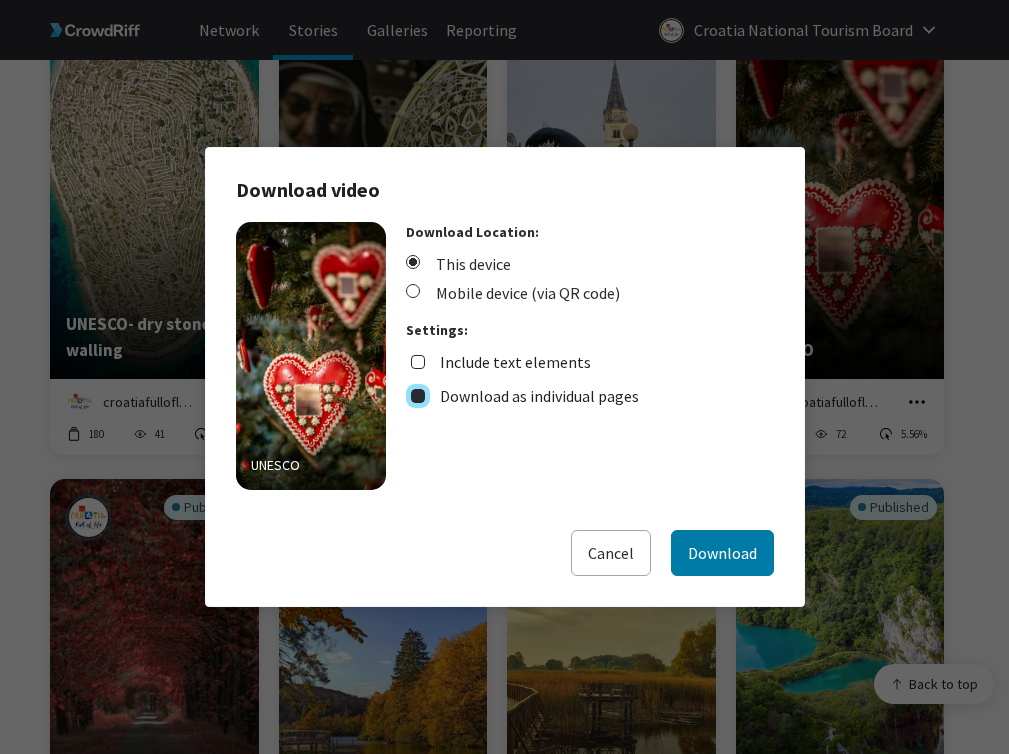 checkbox on "true" 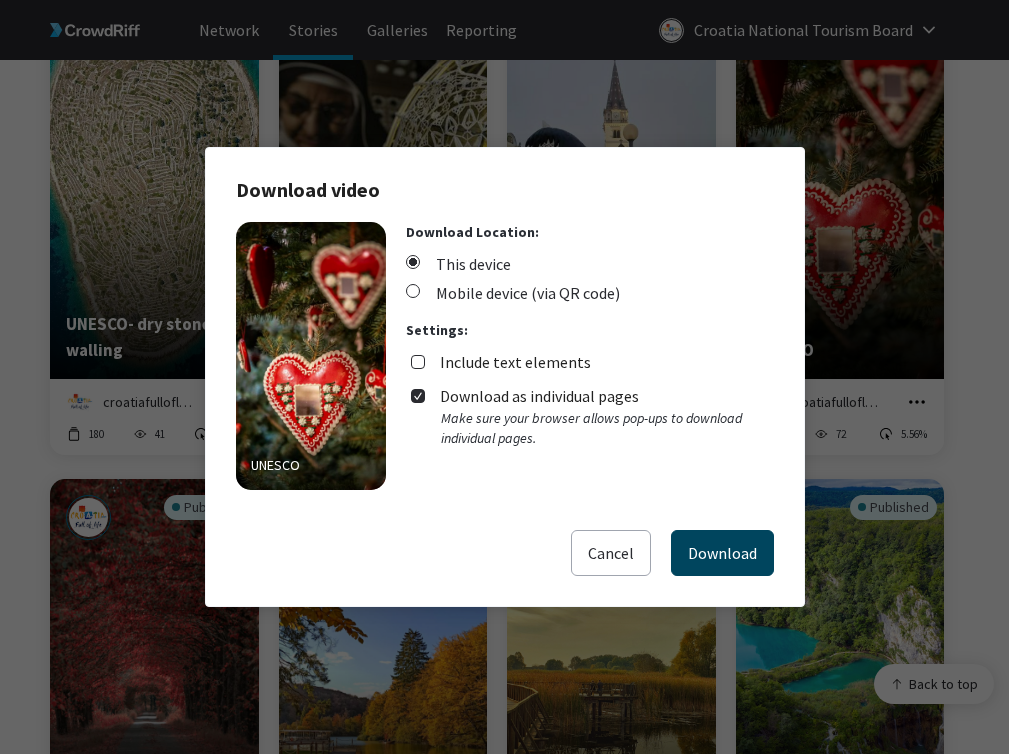 click on "Download" at bounding box center (722, 553) 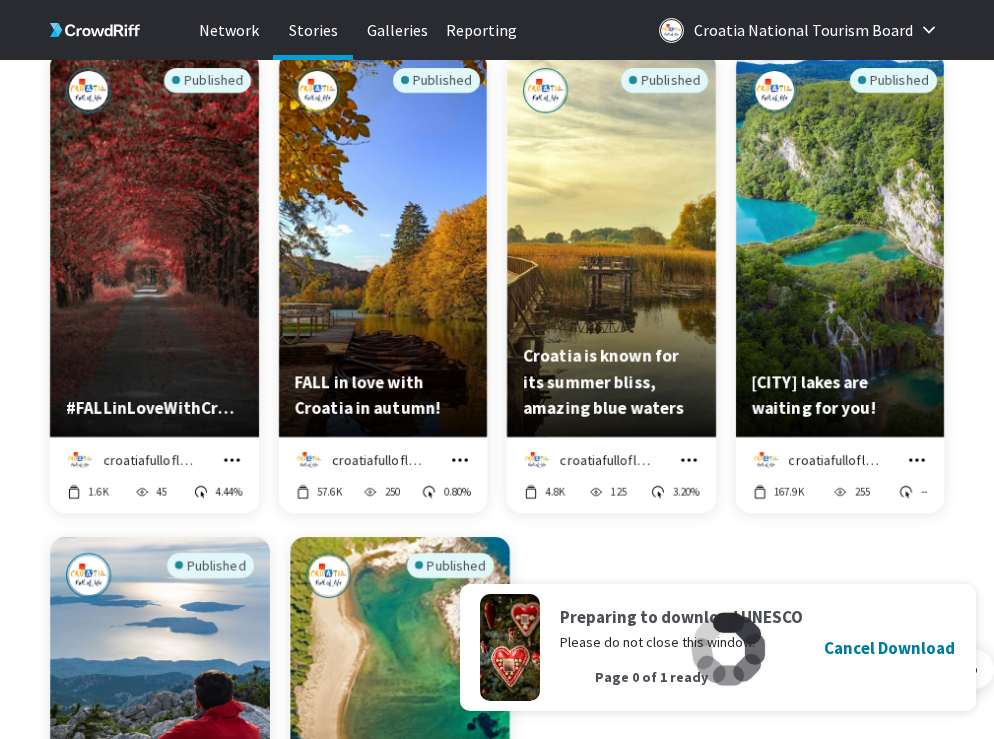 scroll, scrollTop: 4107, scrollLeft: 0, axis: vertical 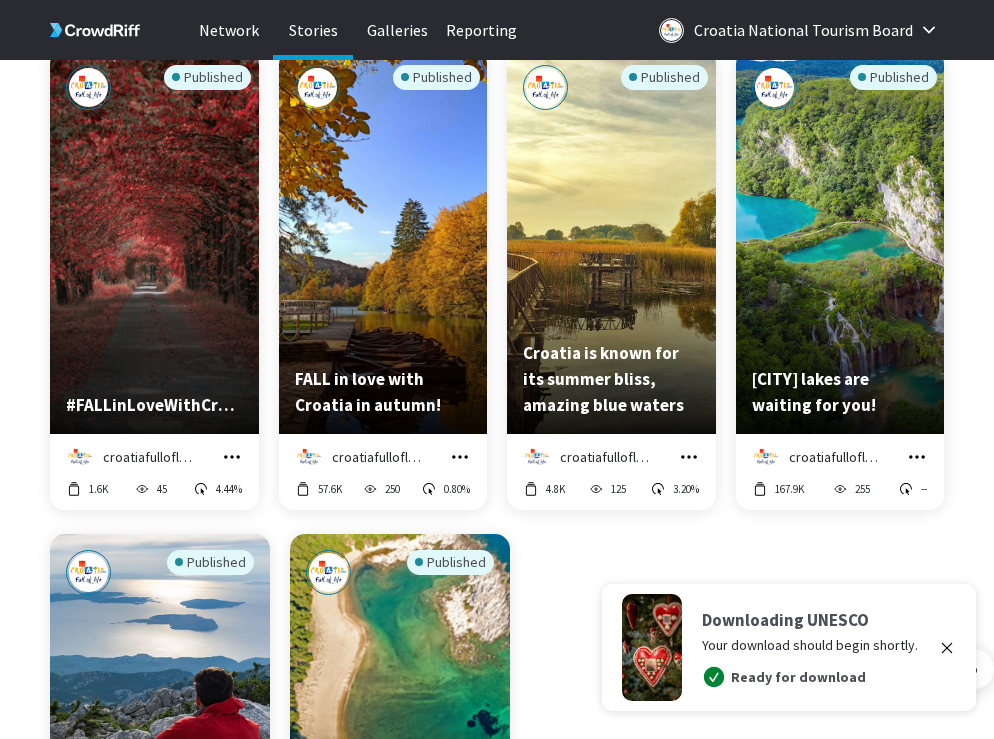 click 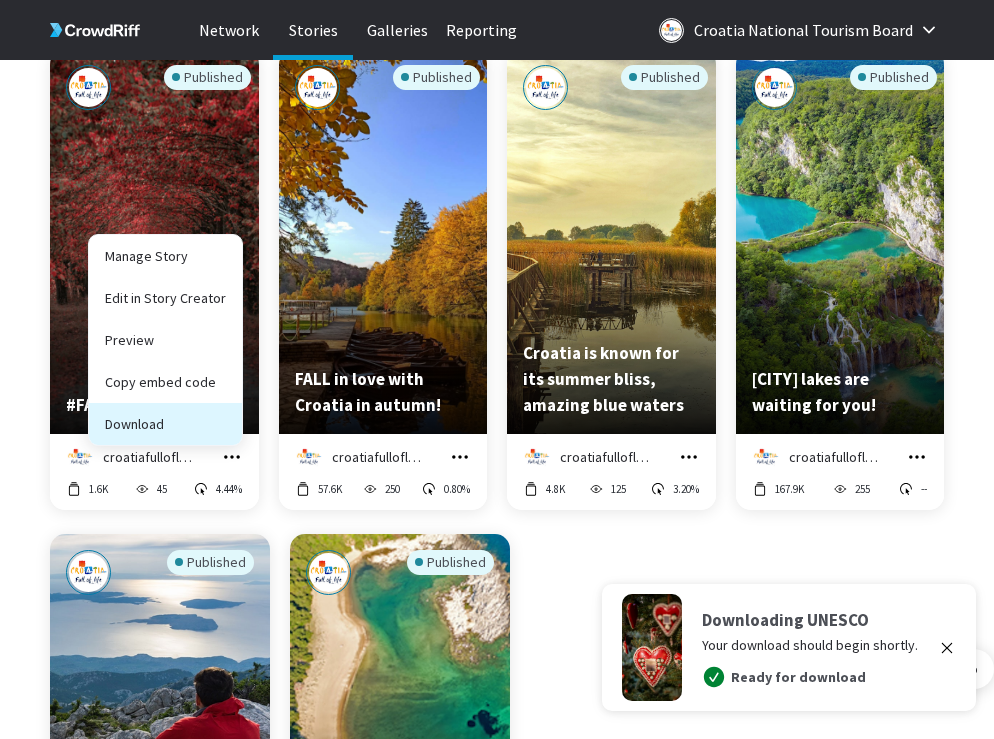 click on "Download" at bounding box center (165, 424) 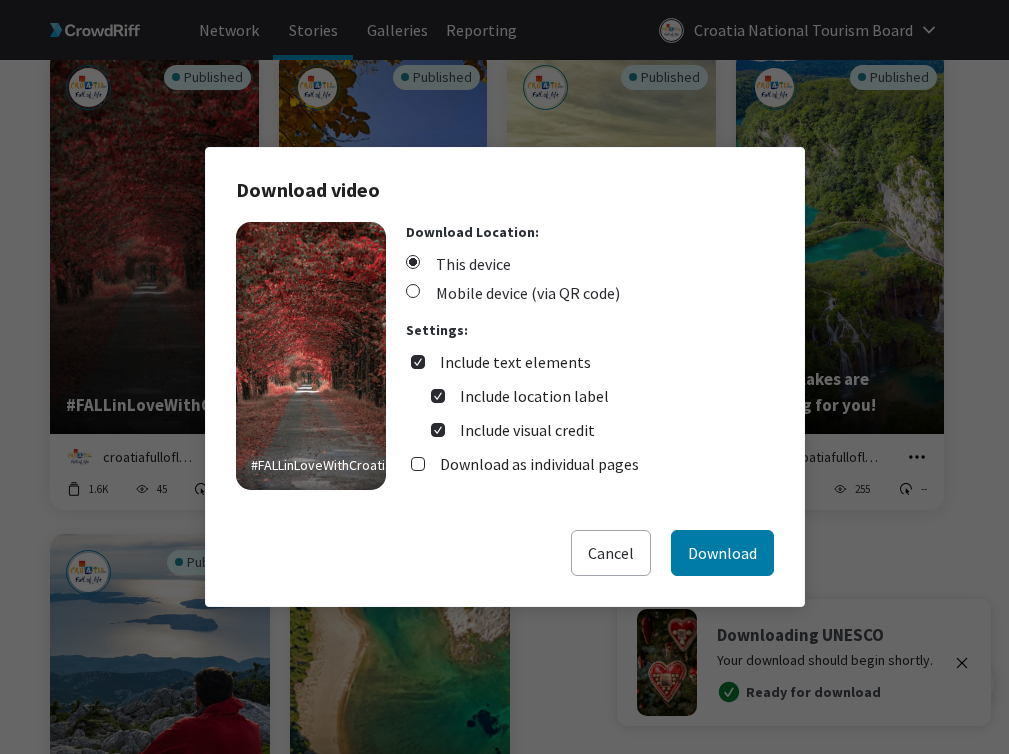 click on "Include location label Include visual credit" at bounding box center [590, 408] 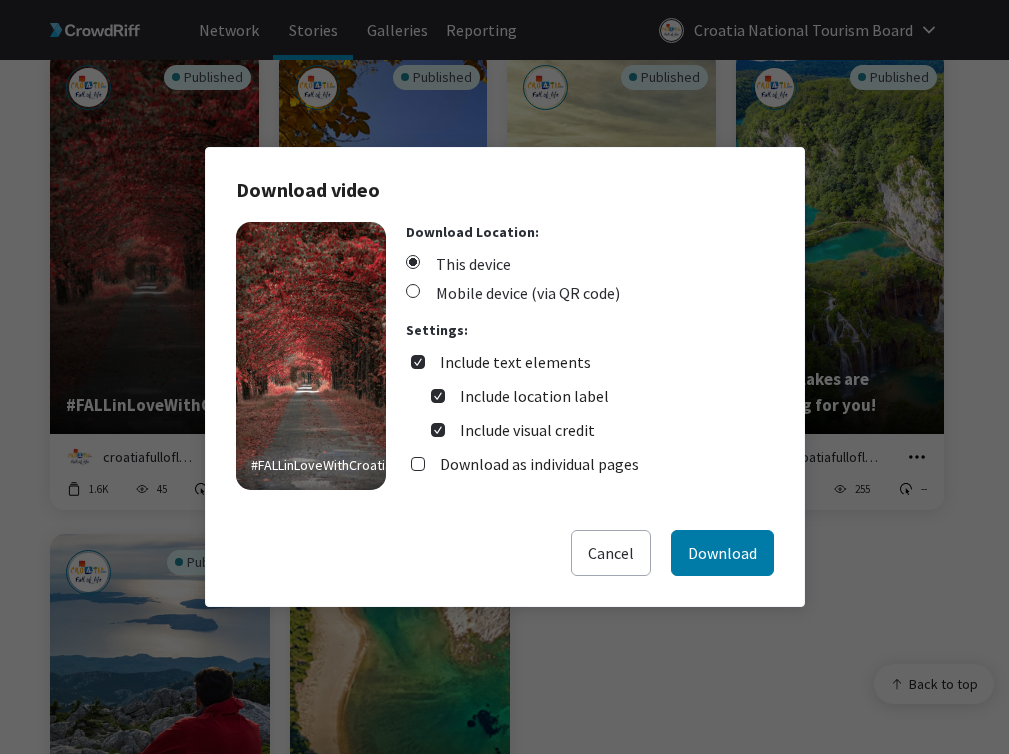click on "Include text elements" at bounding box center (515, 362) 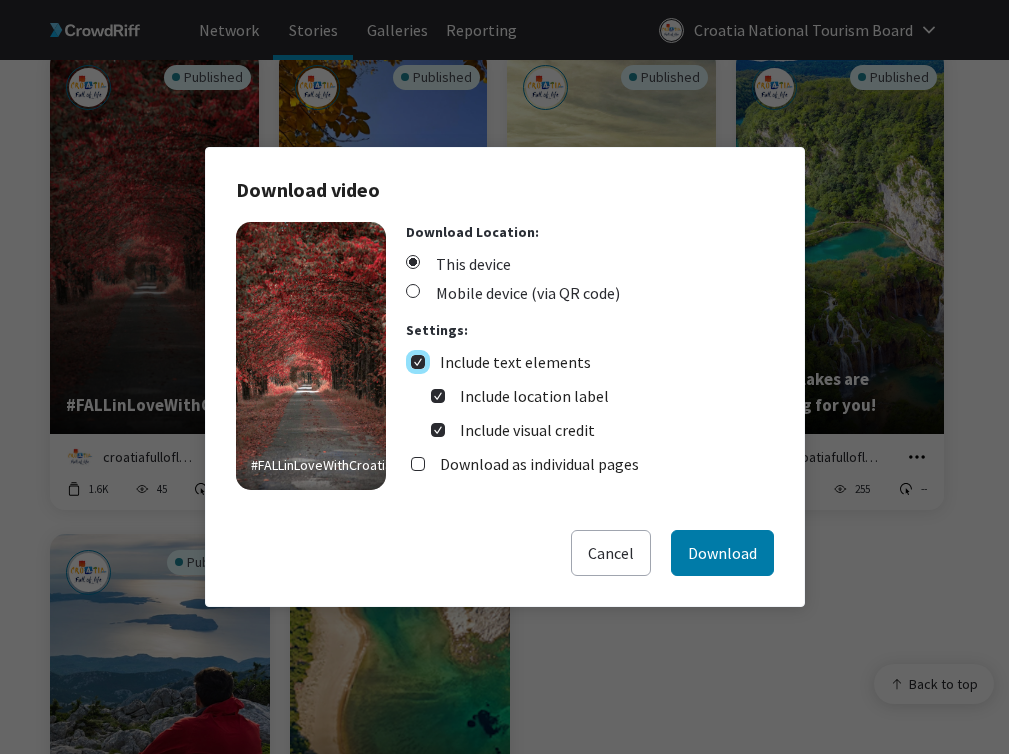click on "Include text elements" at bounding box center (418, 362) 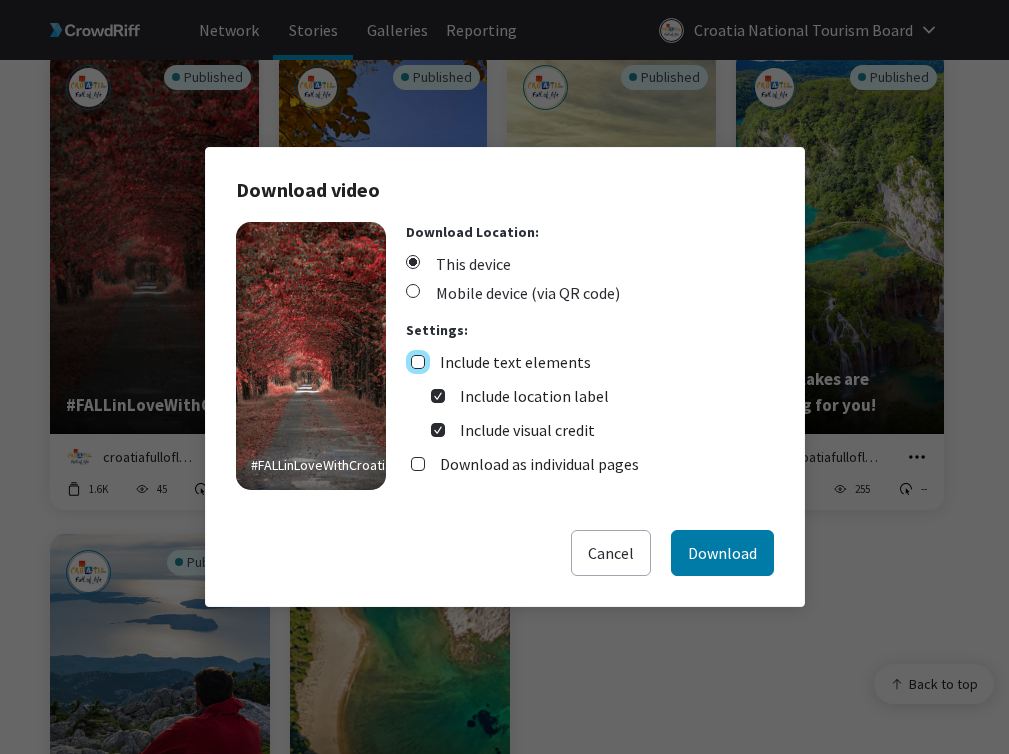 checkbox on "false" 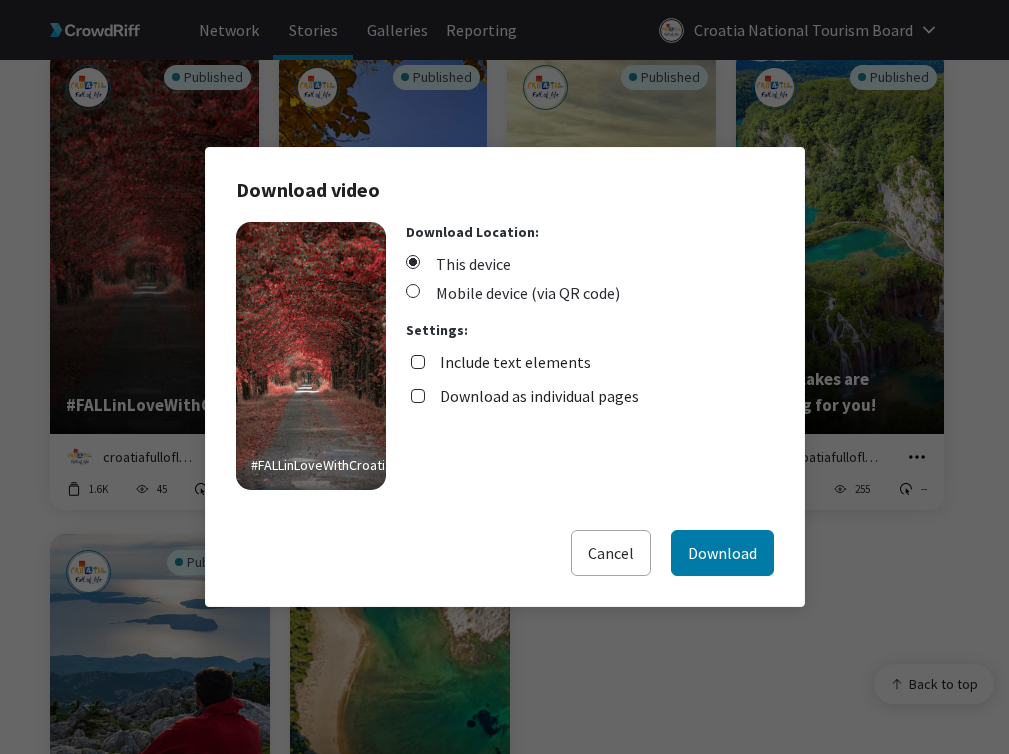 click on "Download as individual pages" at bounding box center [539, 396] 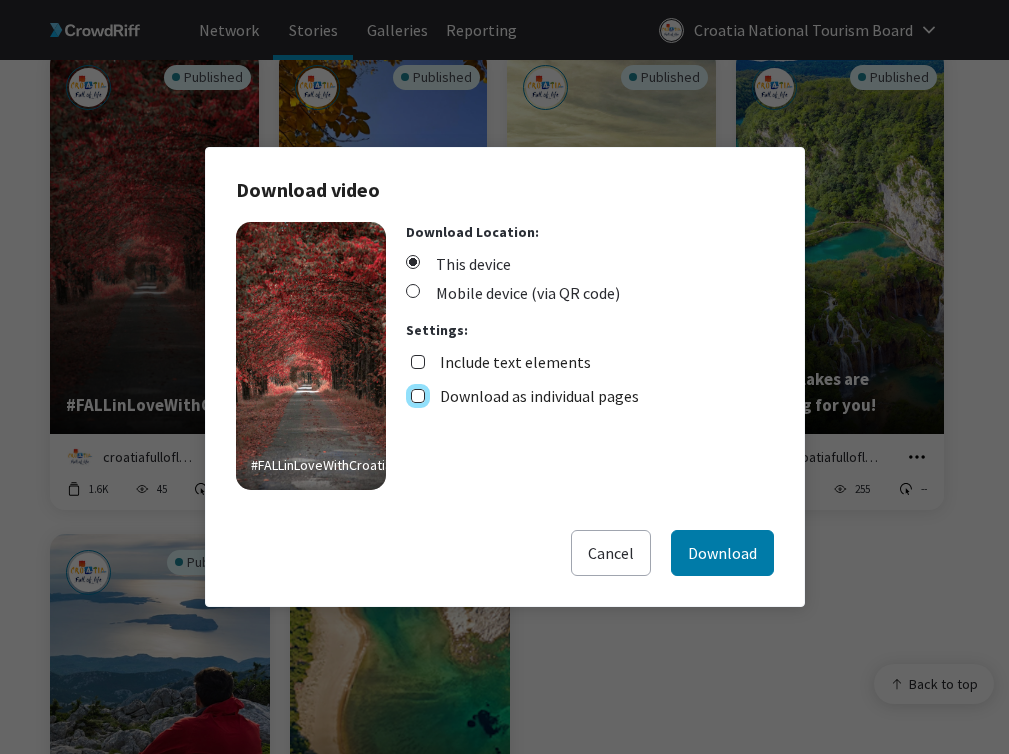click on "Download as individual pages" at bounding box center (418, 396) 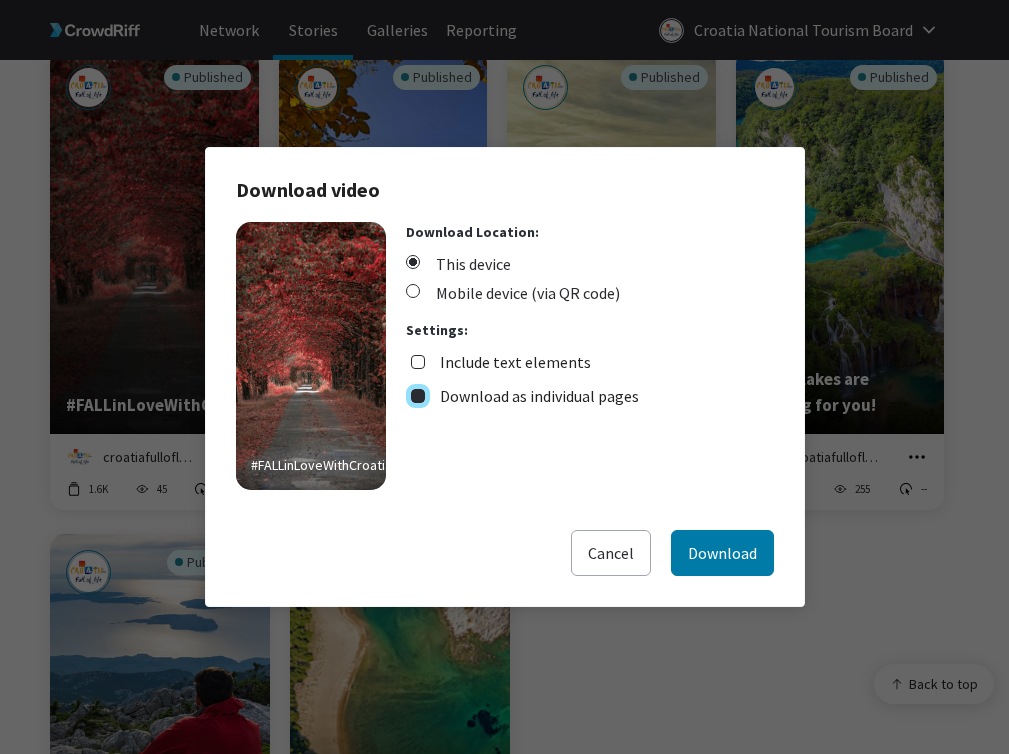 checkbox on "true" 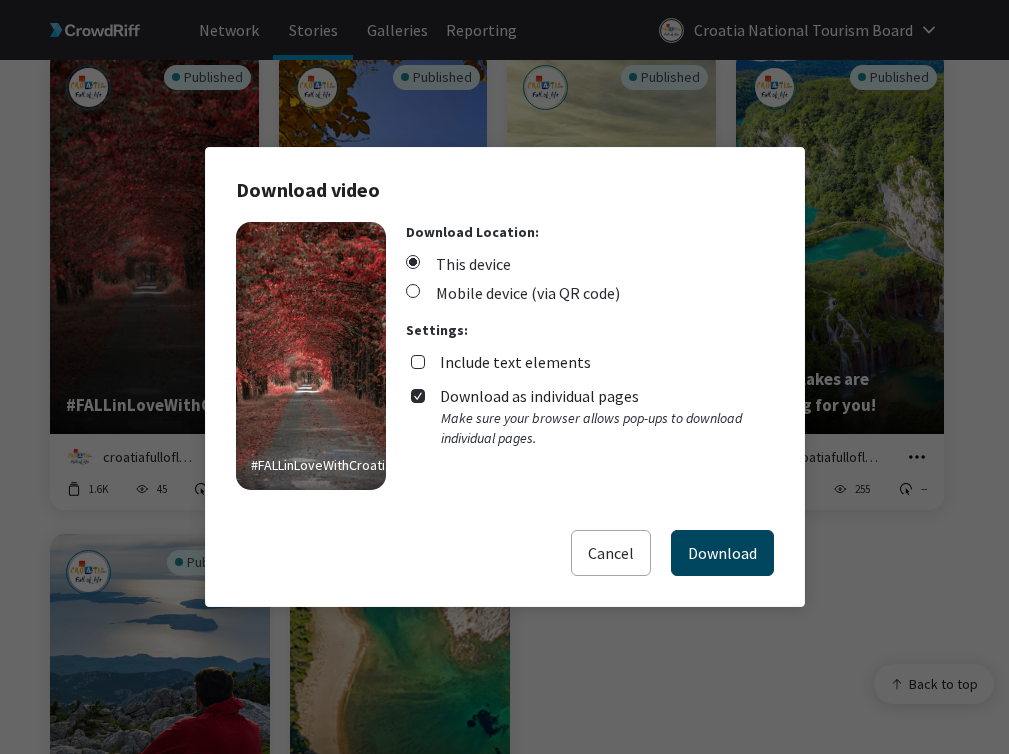 click on "Download" at bounding box center [722, 553] 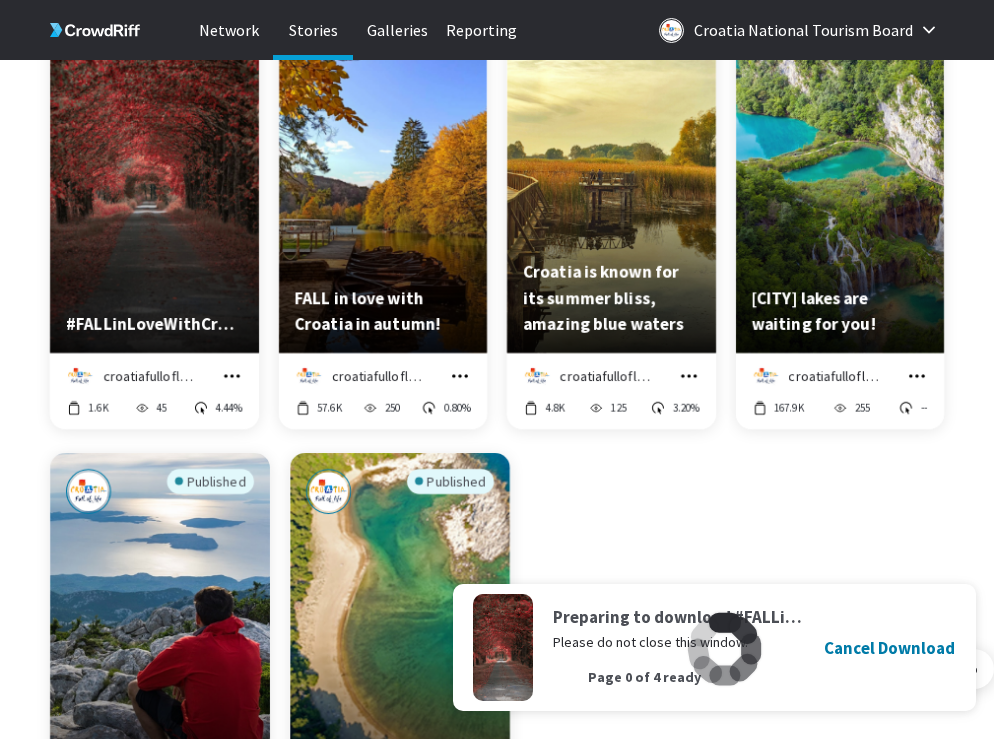 scroll, scrollTop: 4186, scrollLeft: 0, axis: vertical 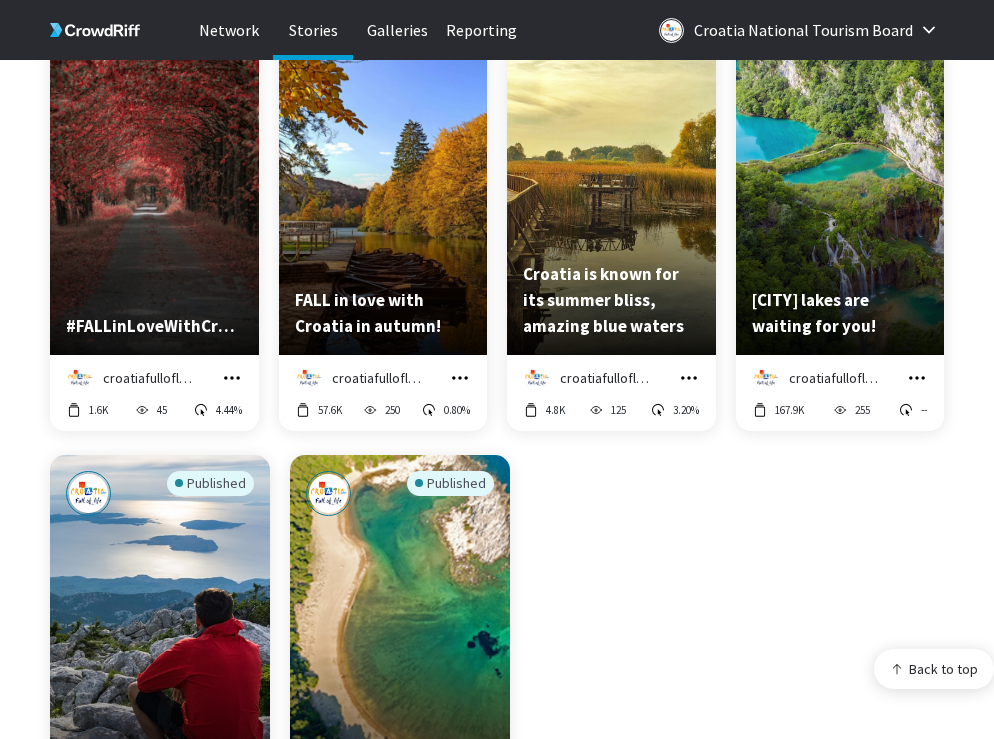 click 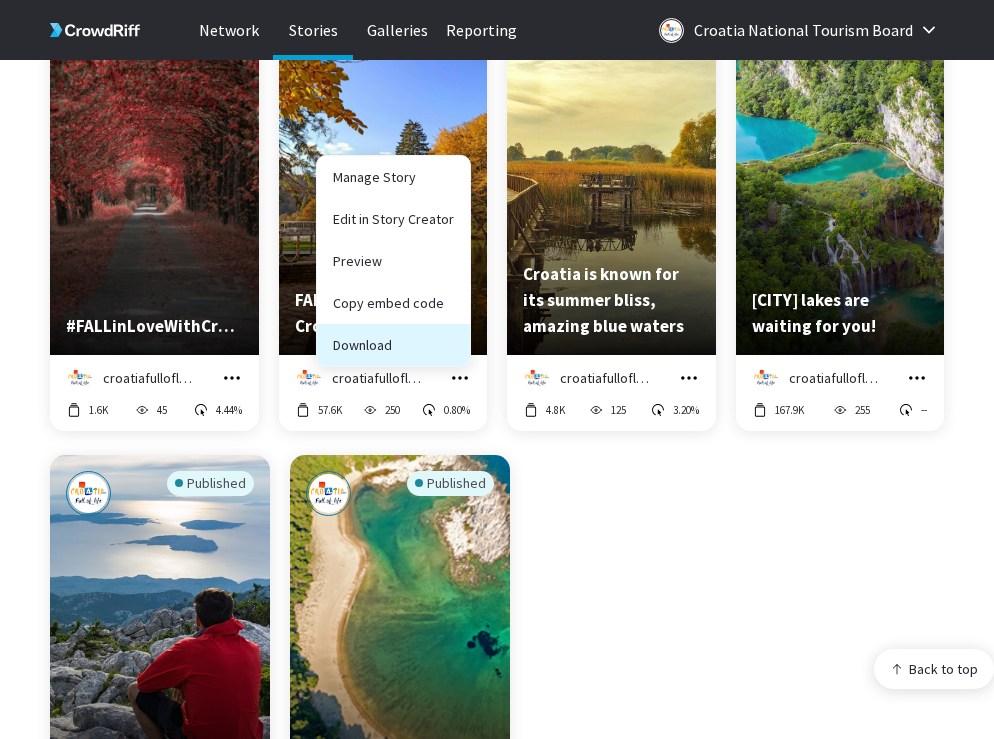 click on "Download" at bounding box center (393, 345) 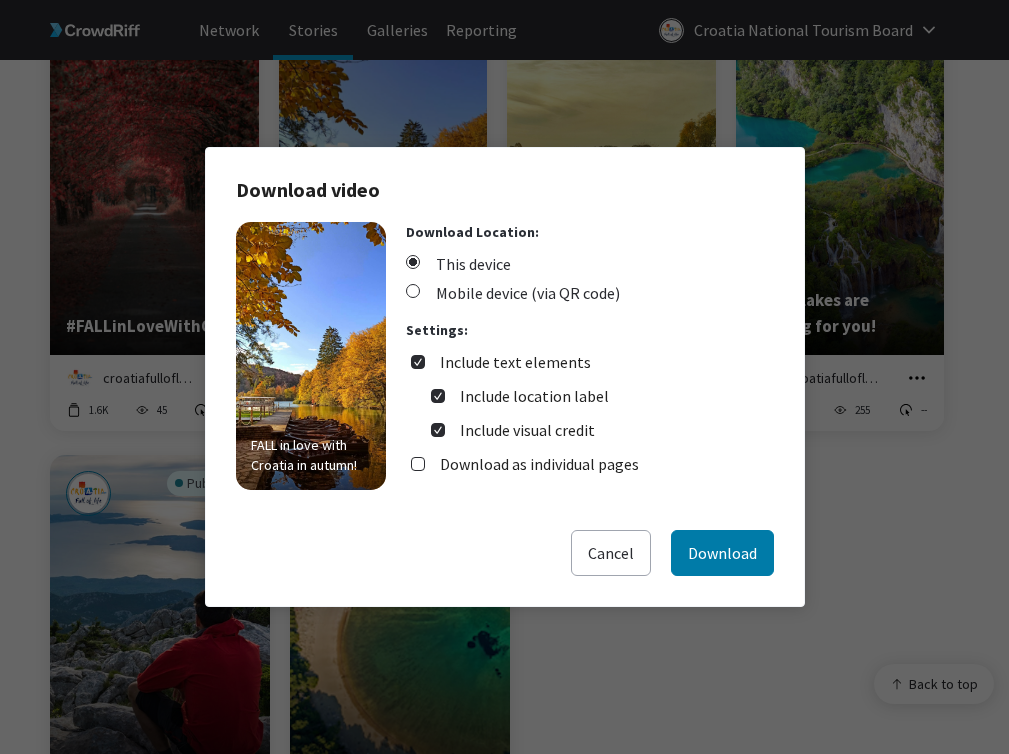 click on "Include text elements" at bounding box center [515, 362] 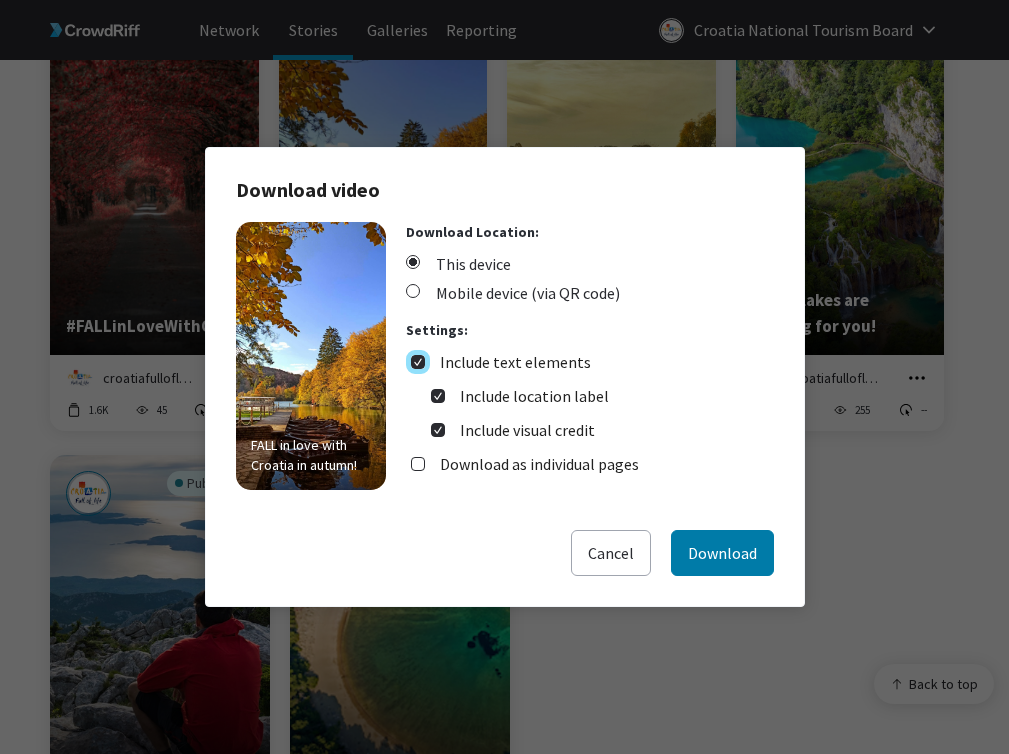click on "Include text elements" at bounding box center (418, 362) 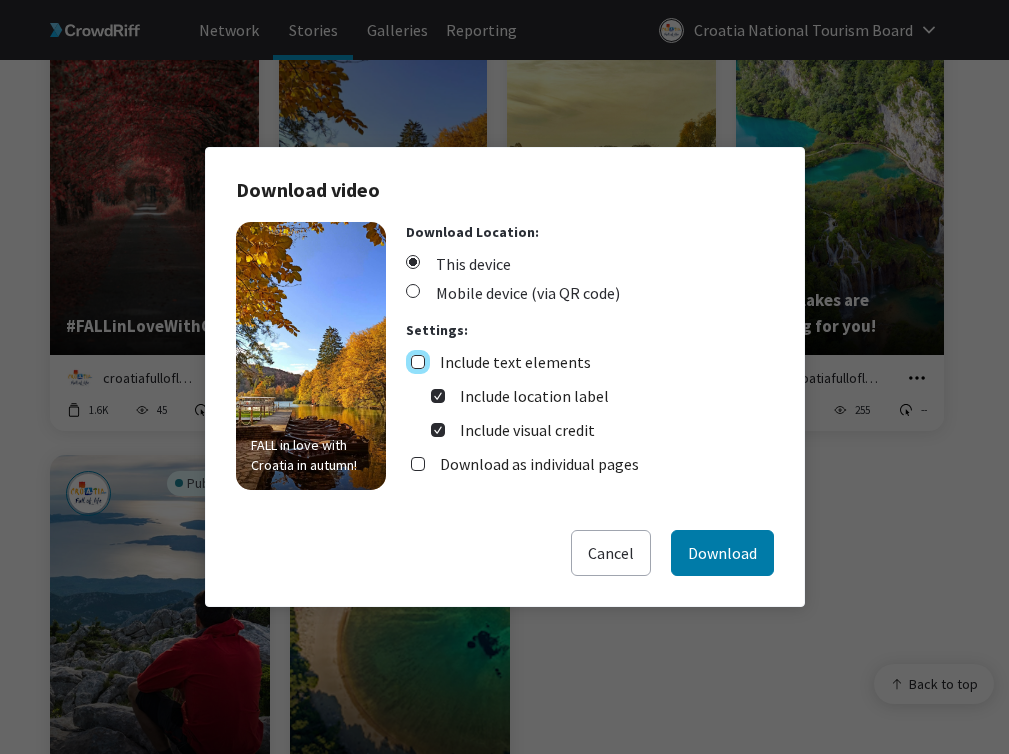 checkbox on "false" 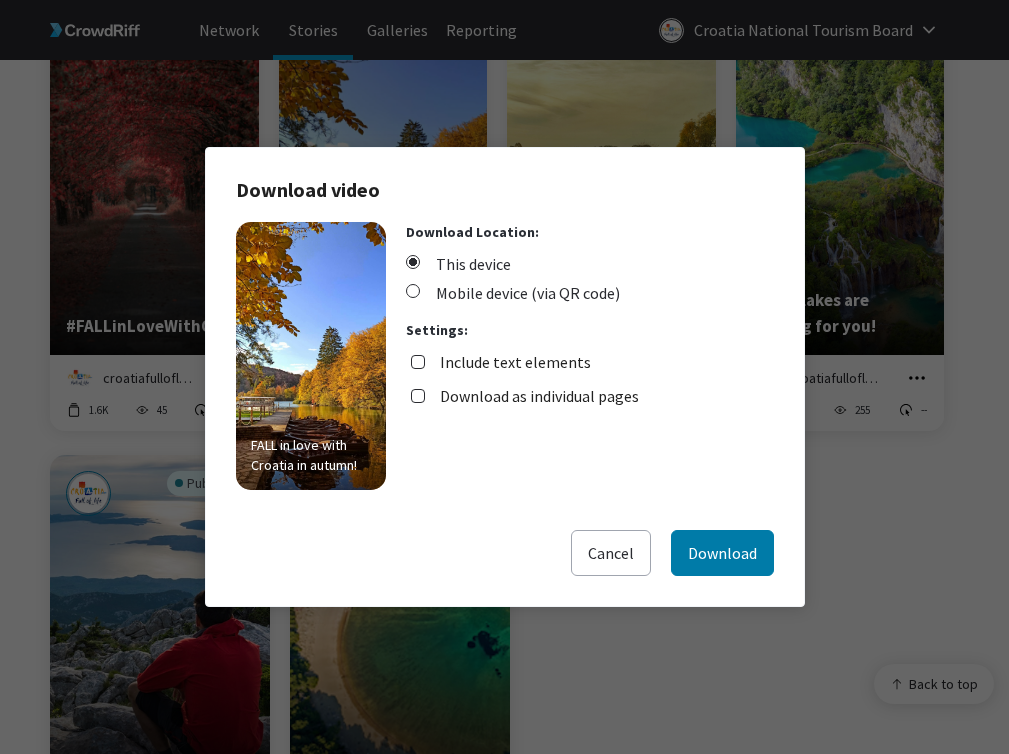 click on "Download as individual pages" at bounding box center [539, 396] 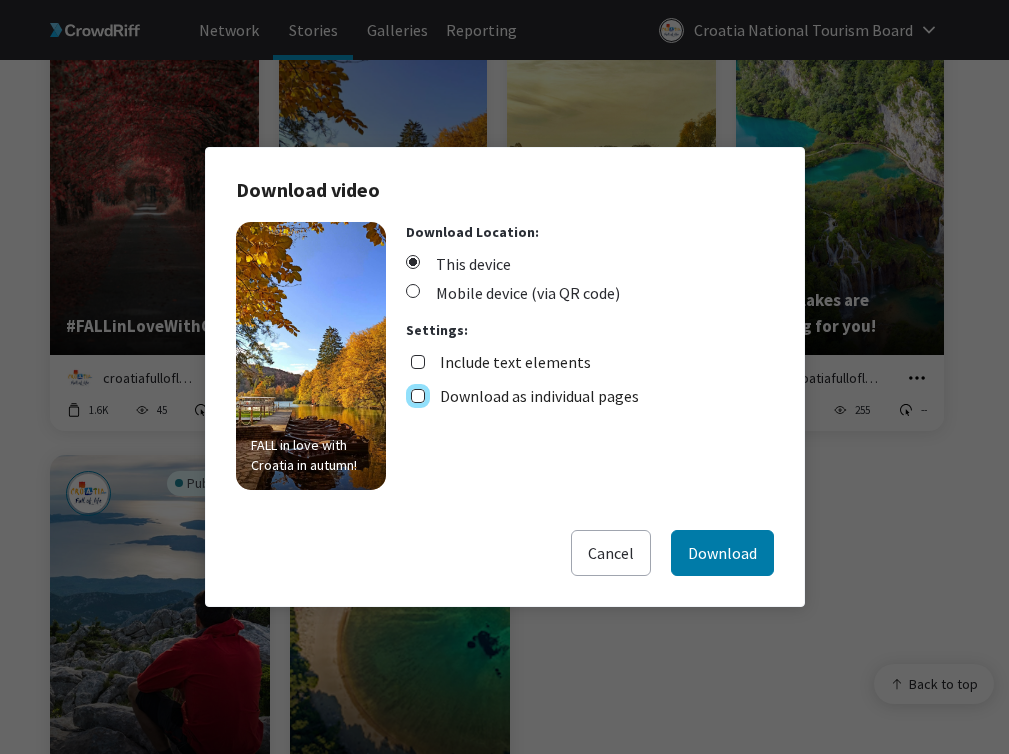 click on "Download as individual pages" at bounding box center (418, 396) 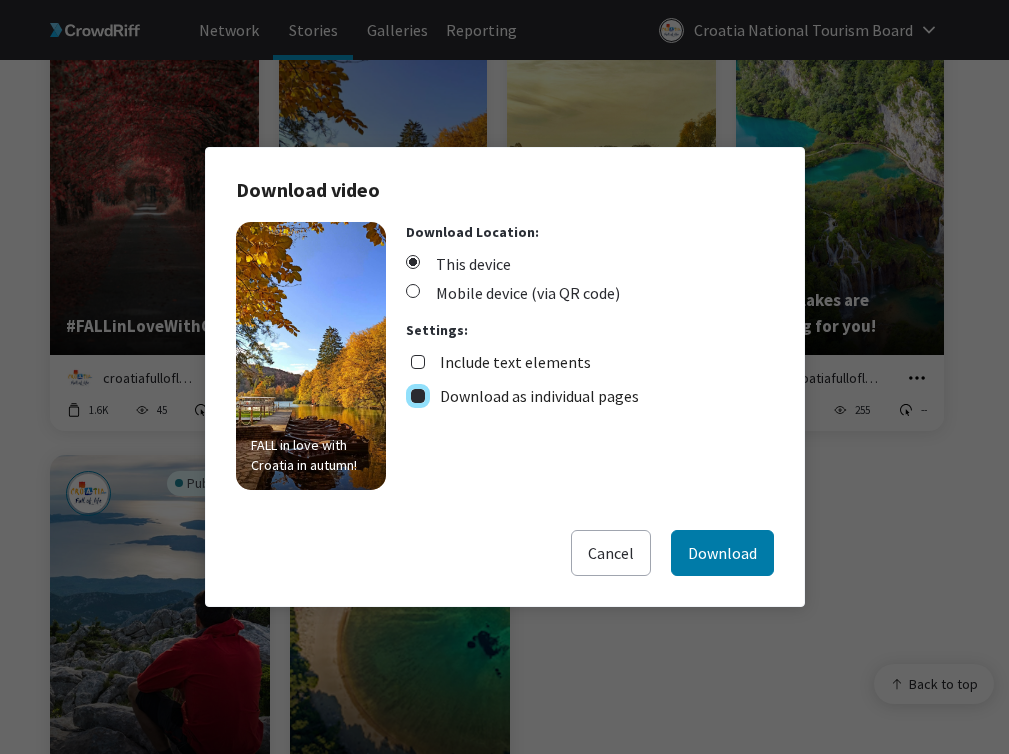 checkbox on "true" 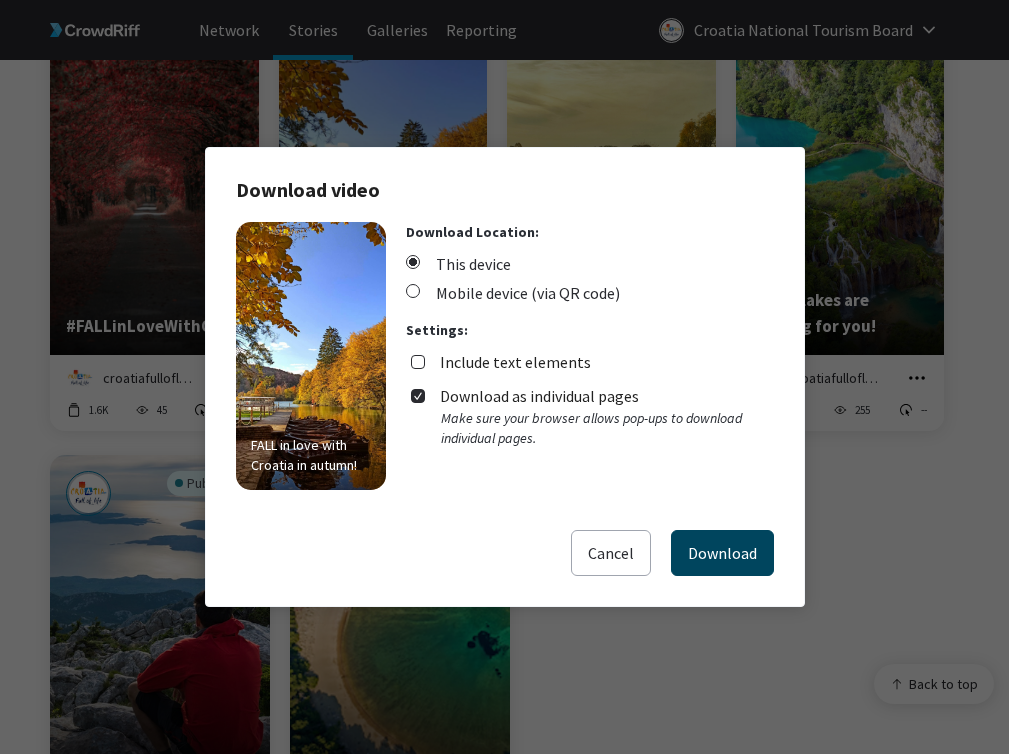 click on "Download" at bounding box center [722, 553] 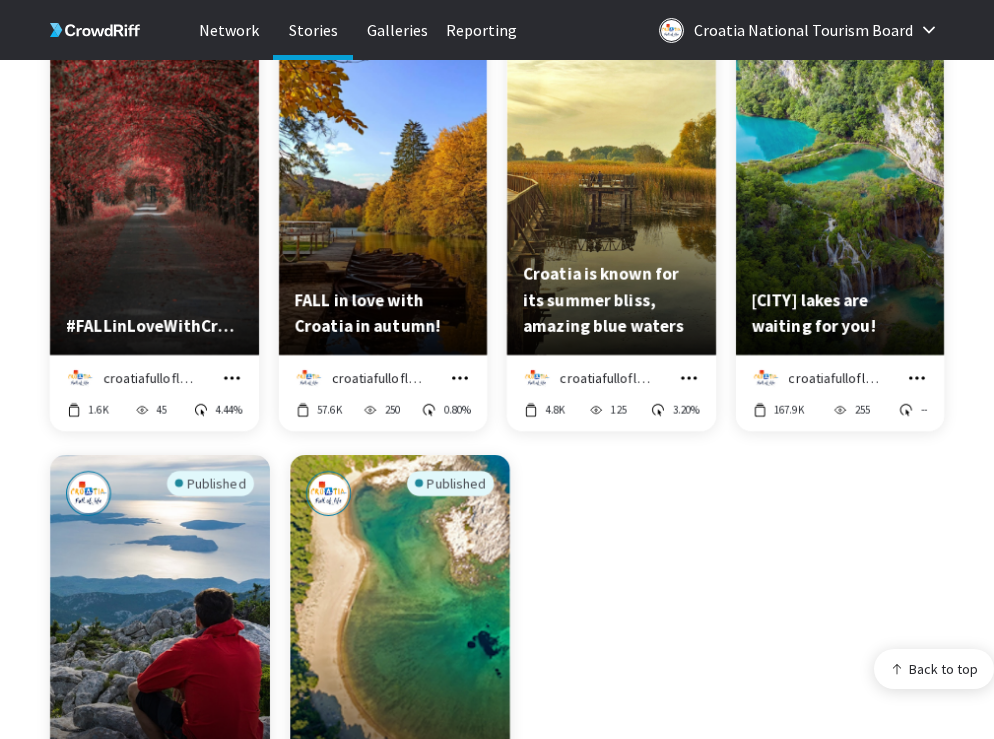 click on "Published Enjoy the view from Croatia!   croatiafulloflife Manage Story Edit in Story Creator Preview Copy embed code Download 32.4K 302 0.33% Published Croatian Nature    croatiafulloflife Manage Story Edit in Story Creator Preview Copy embed code Download 14.8K 365 --" at bounding box center [497, 697] 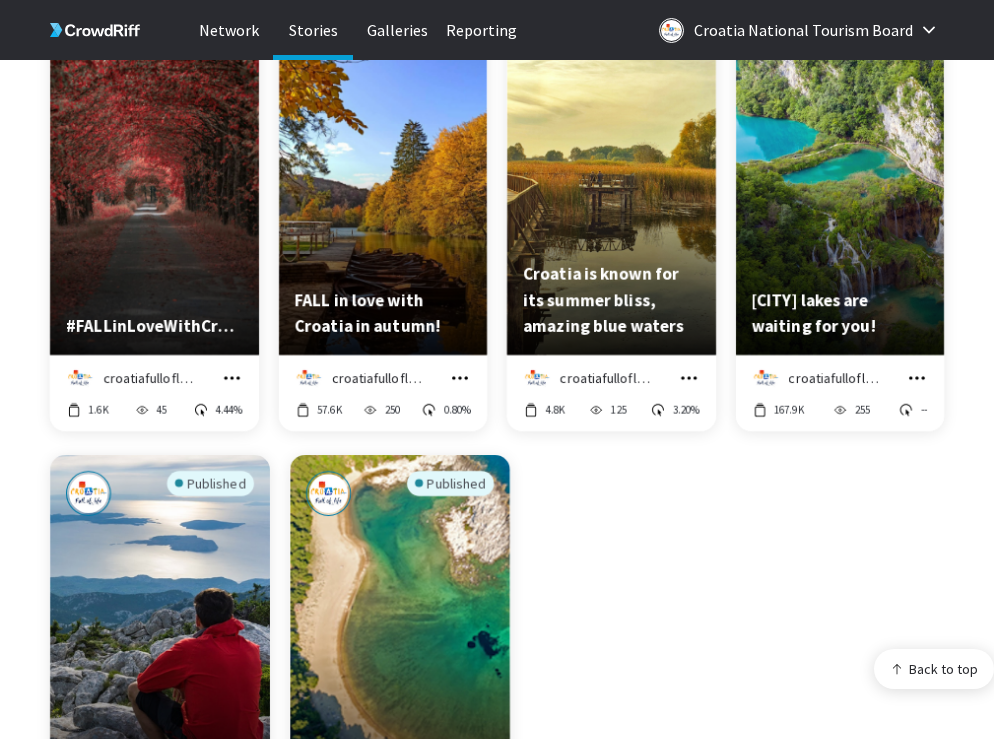 click 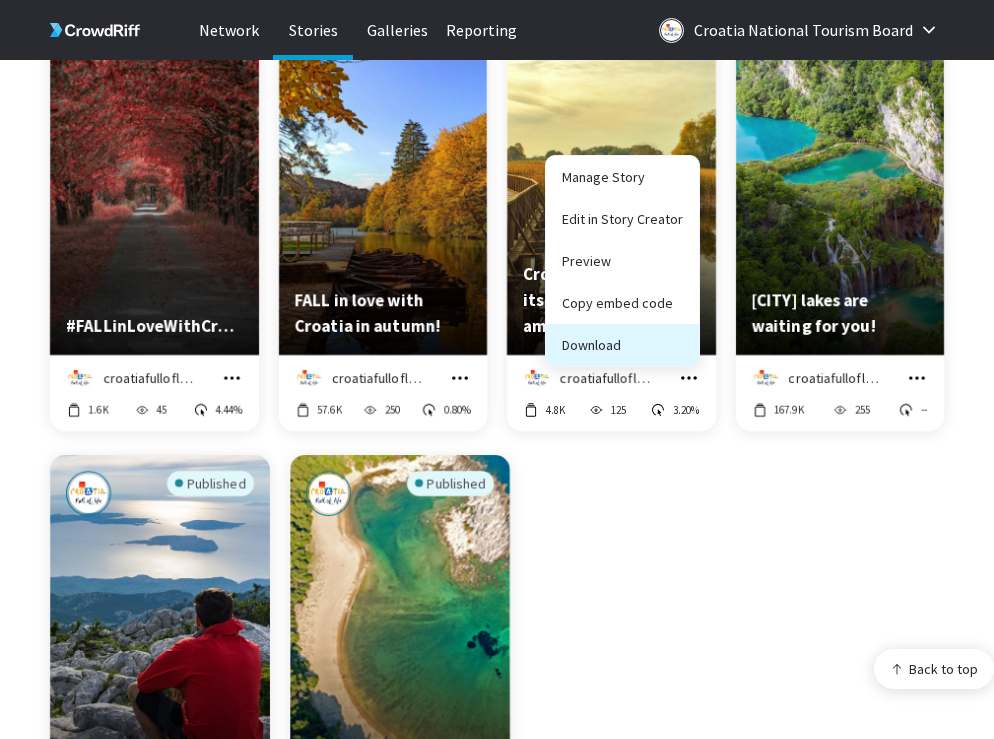 click on "Download" at bounding box center [622, 345] 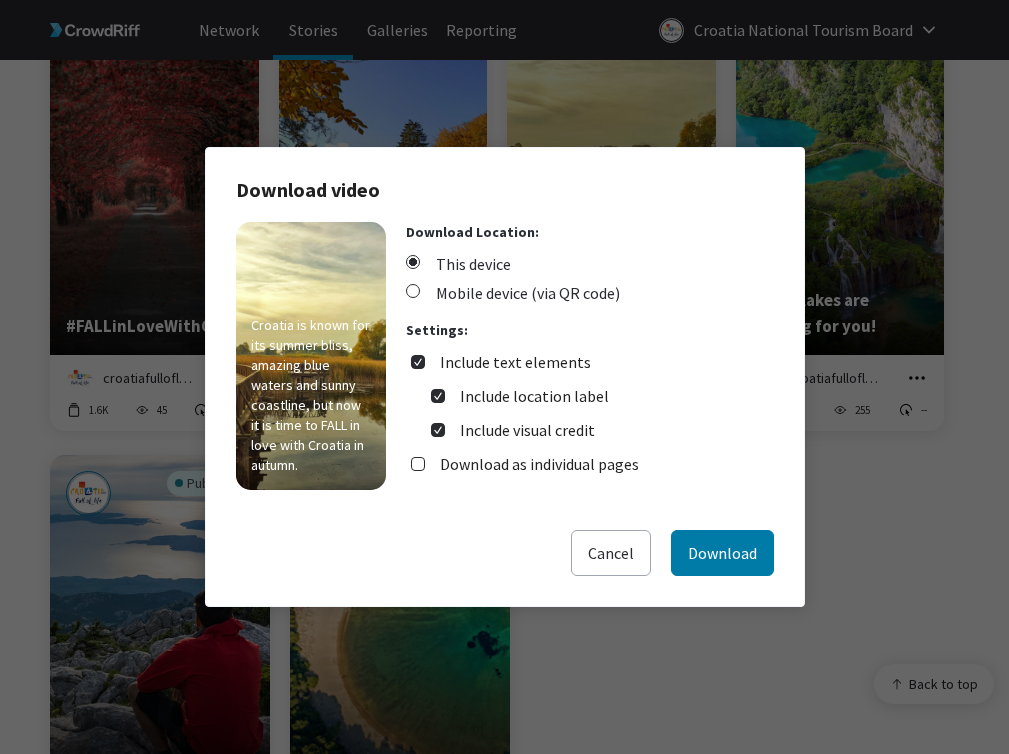 click on "Include text elements" at bounding box center (515, 362) 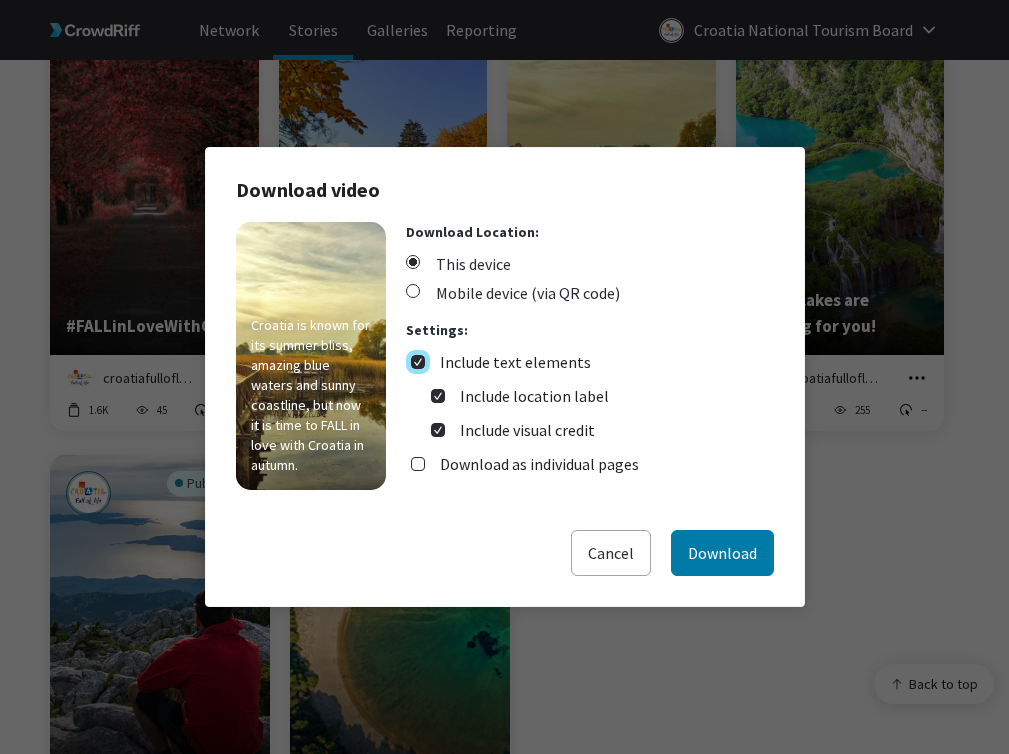 click on "Include text elements" at bounding box center (418, 362) 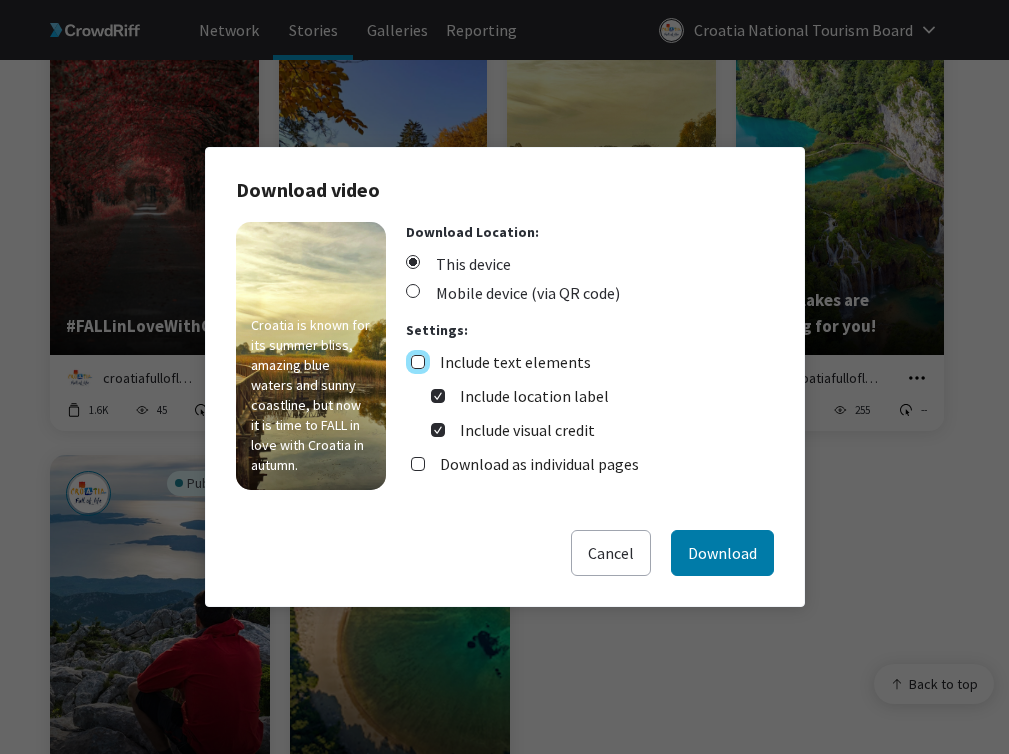 checkbox on "false" 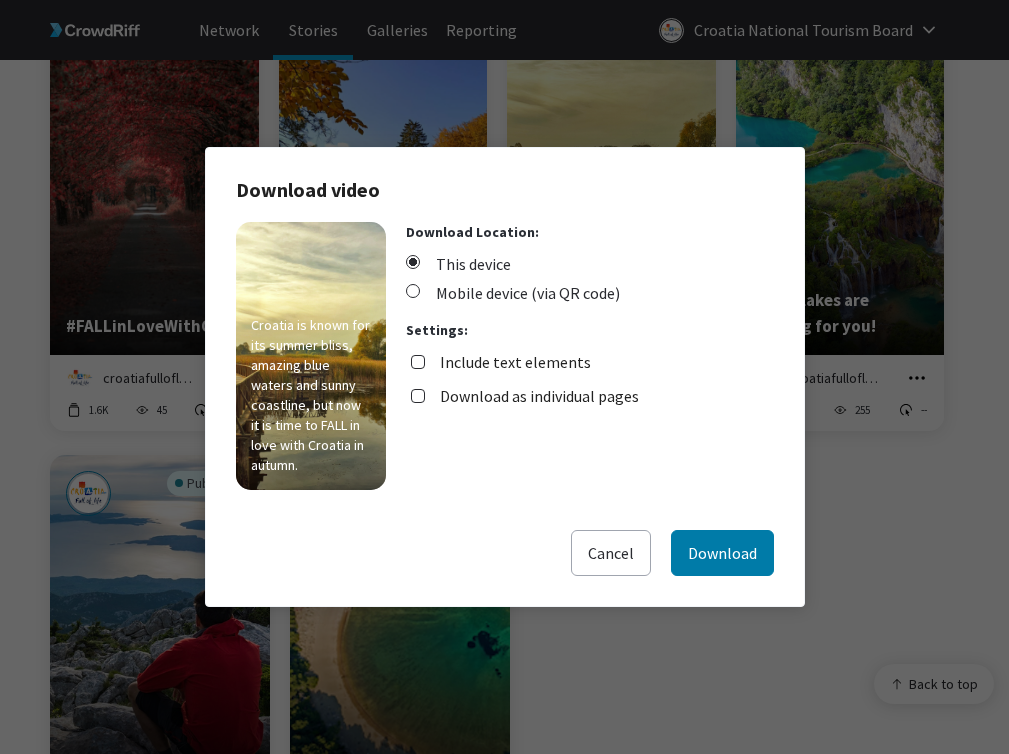 click on "Download as individual pages" at bounding box center [539, 396] 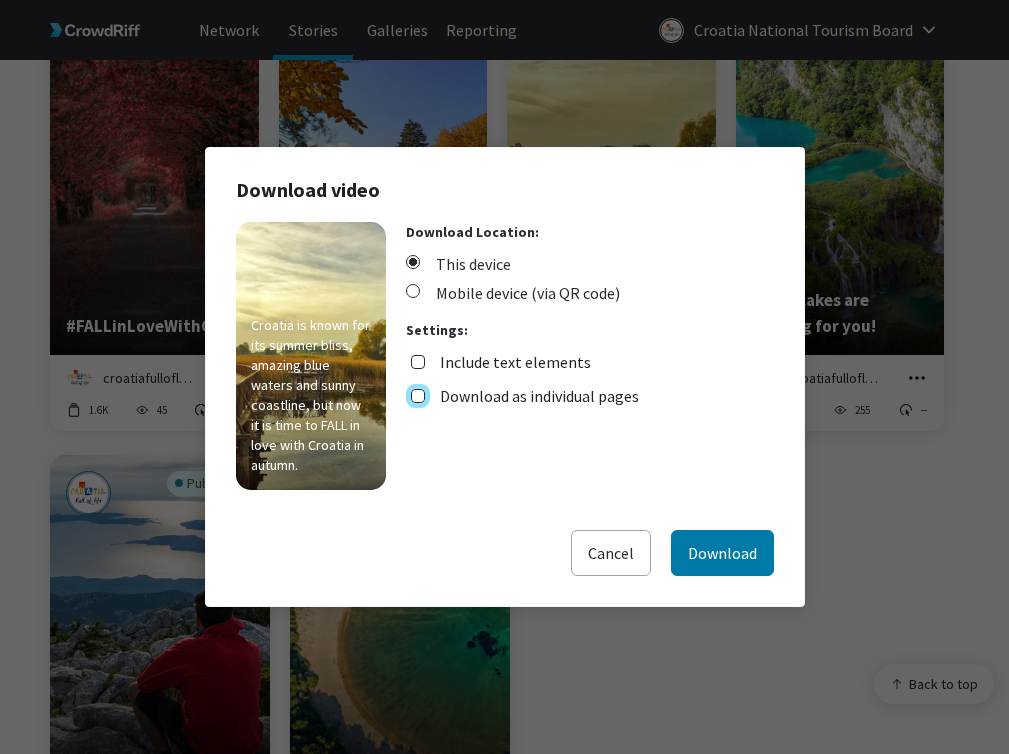 click on "Download as individual pages" at bounding box center (418, 396) 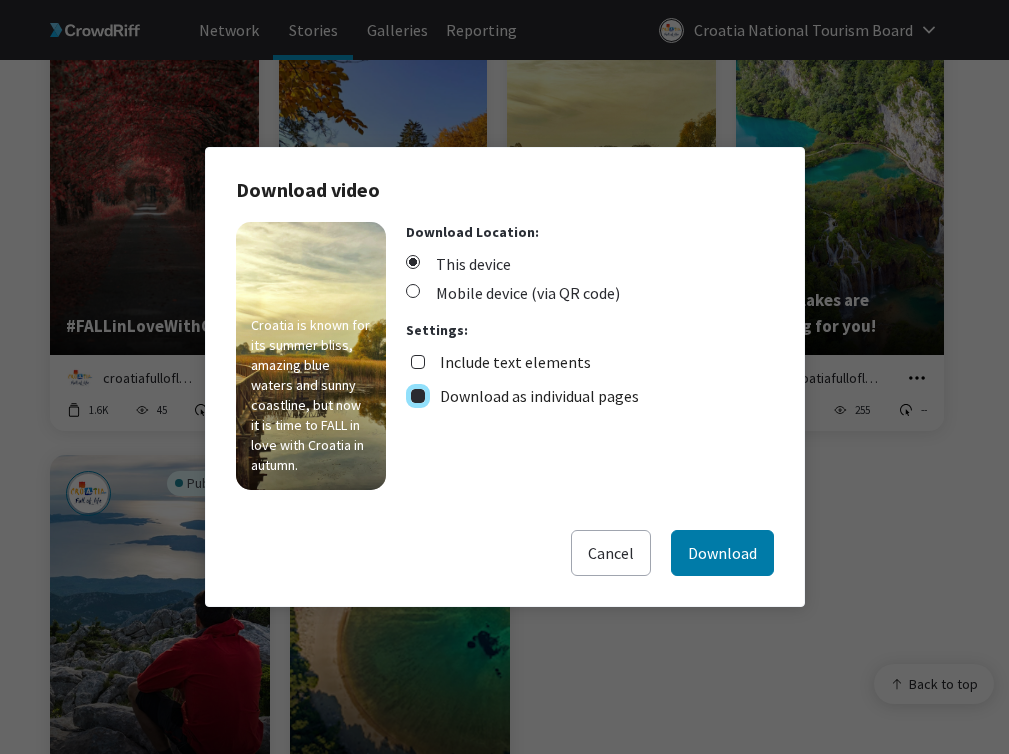 checkbox on "true" 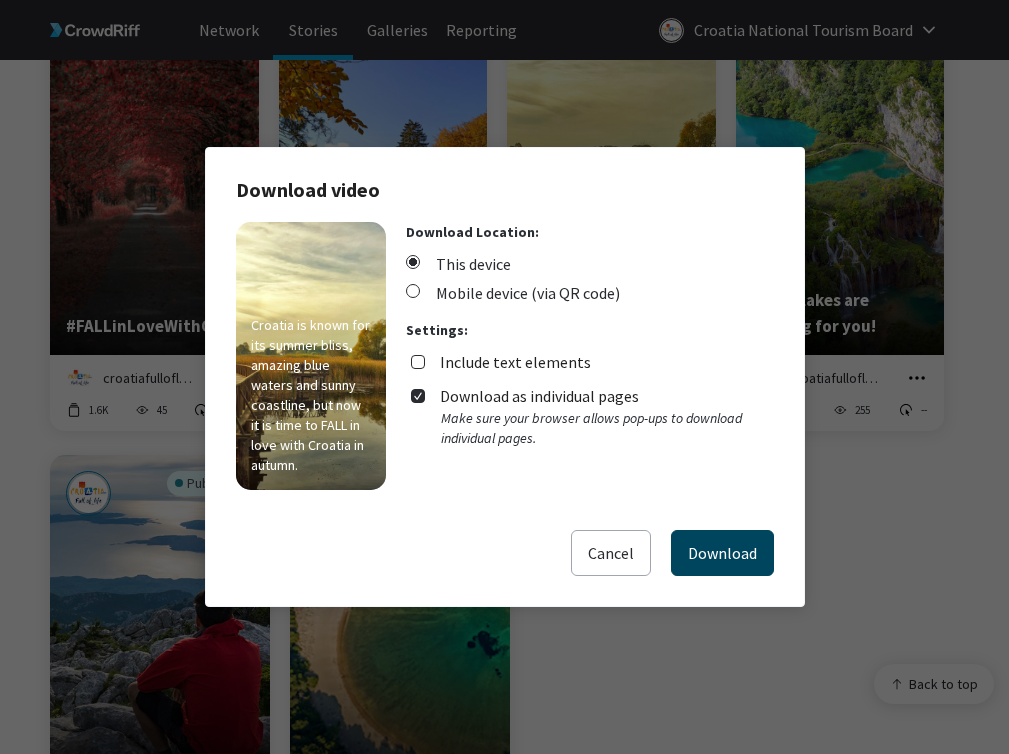 click on "Download" at bounding box center [722, 553] 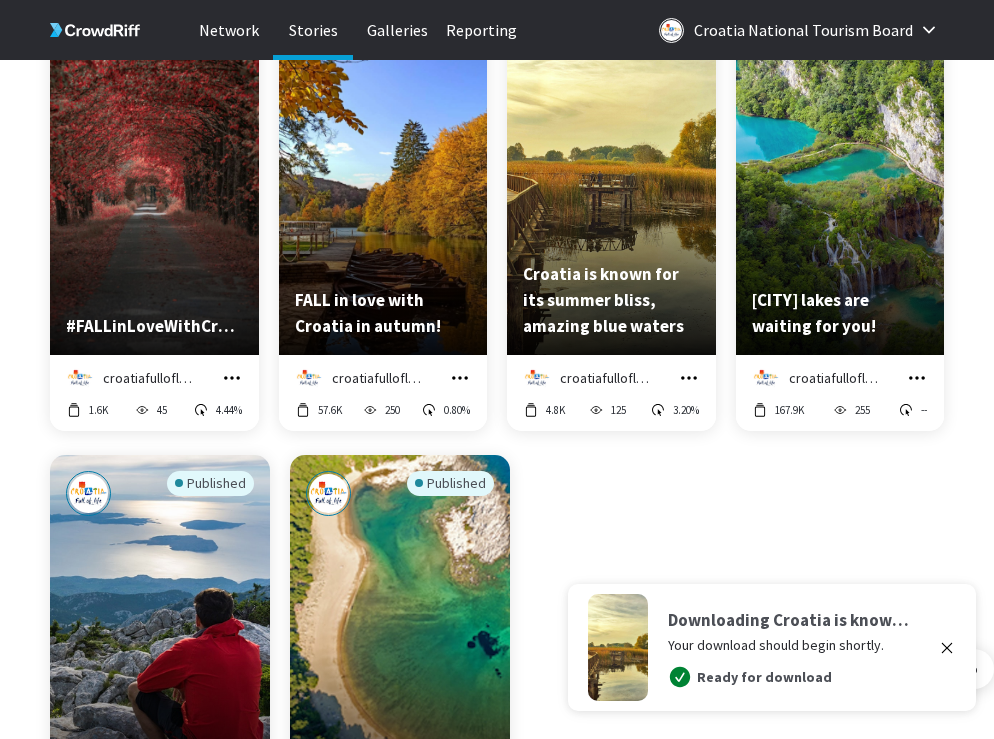 click 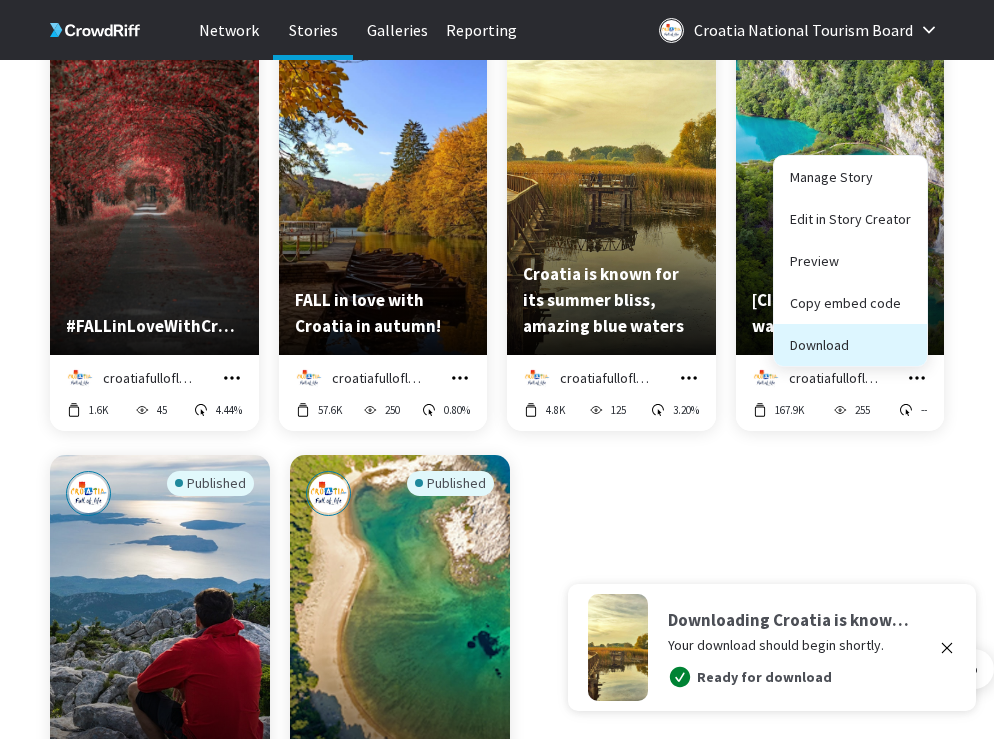 click on "Download" at bounding box center [850, 345] 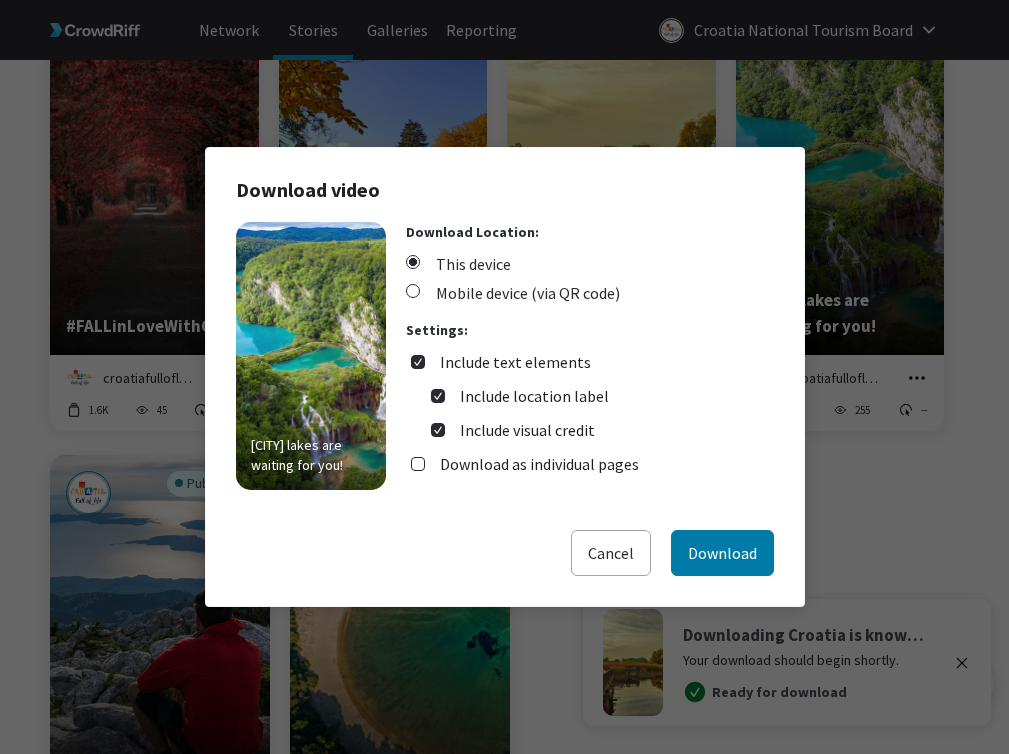 click on "Include text elements" at bounding box center [515, 362] 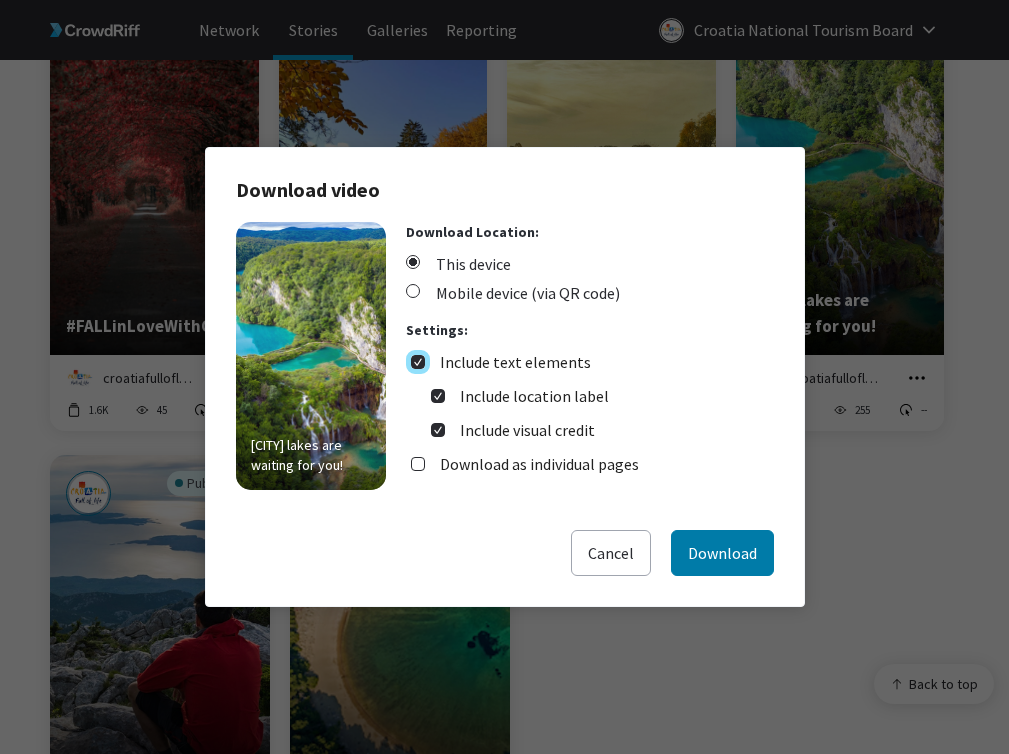 click on "Include text elements" at bounding box center (418, 362) 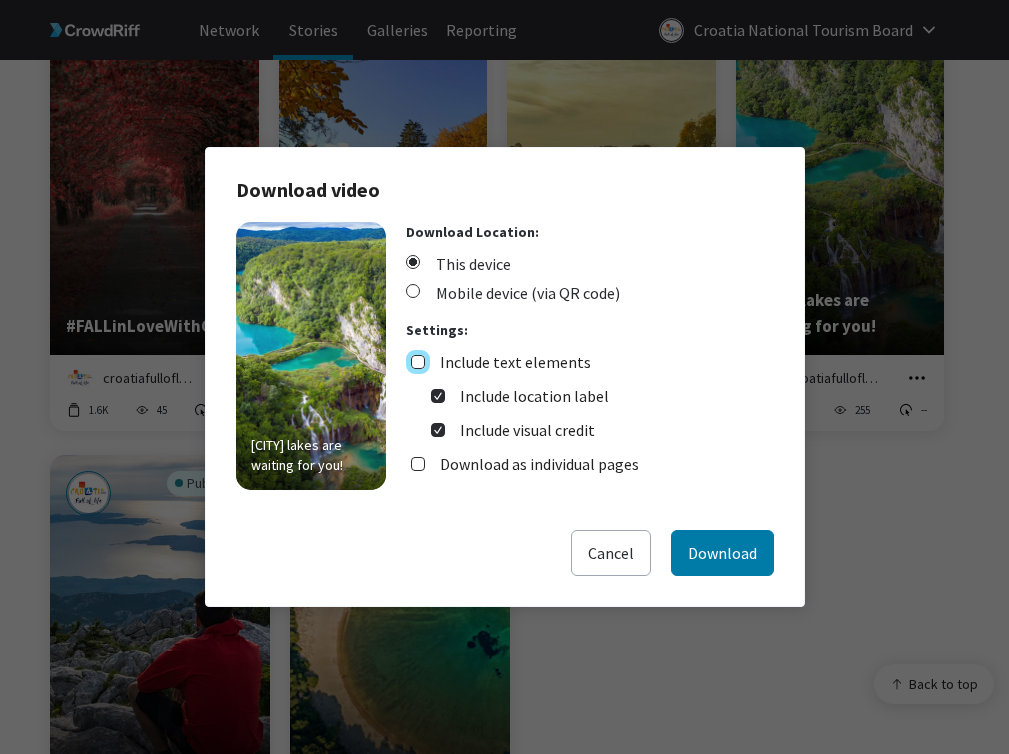 checkbox on "false" 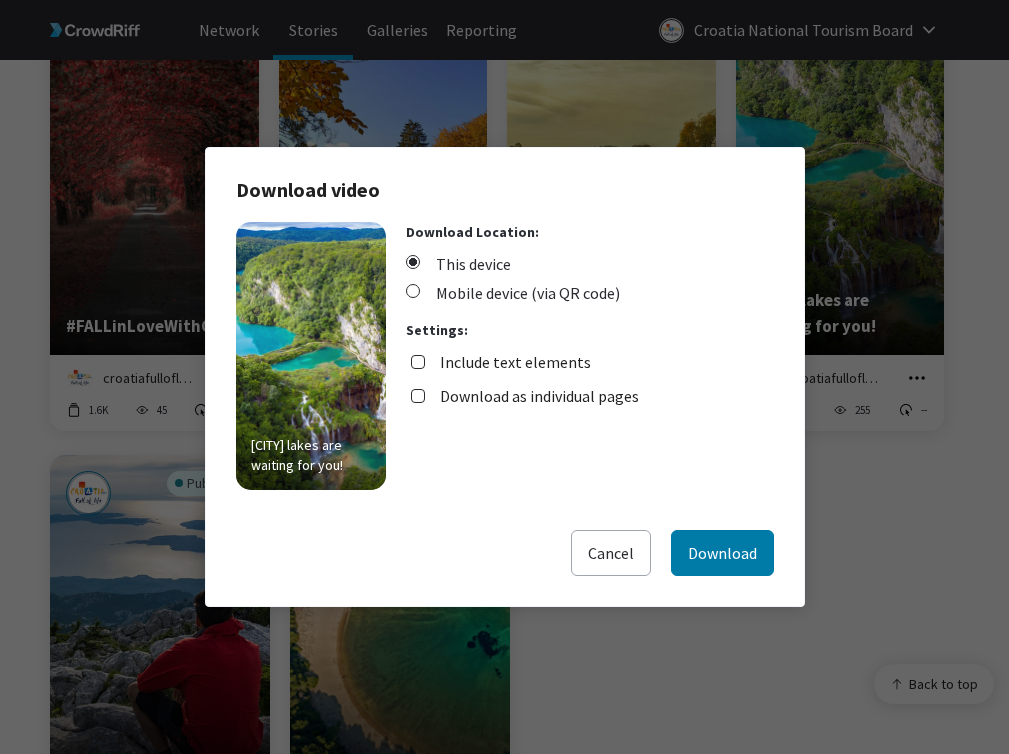 click on "Download as individual pages" at bounding box center [539, 396] 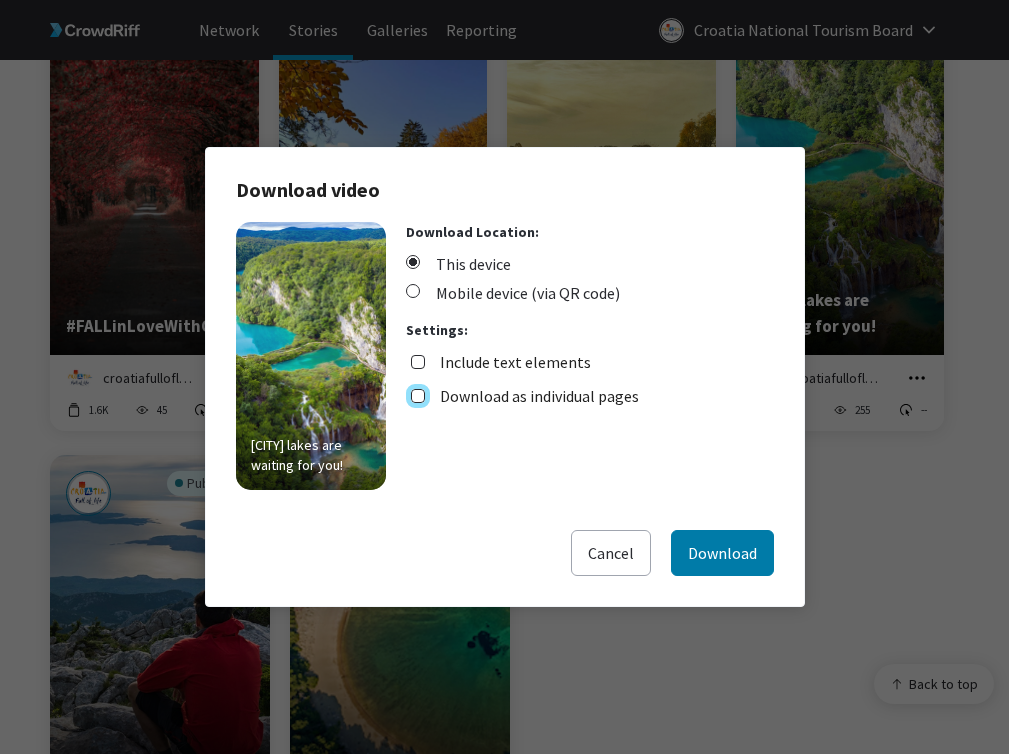 click on "Download as individual pages" at bounding box center [418, 396] 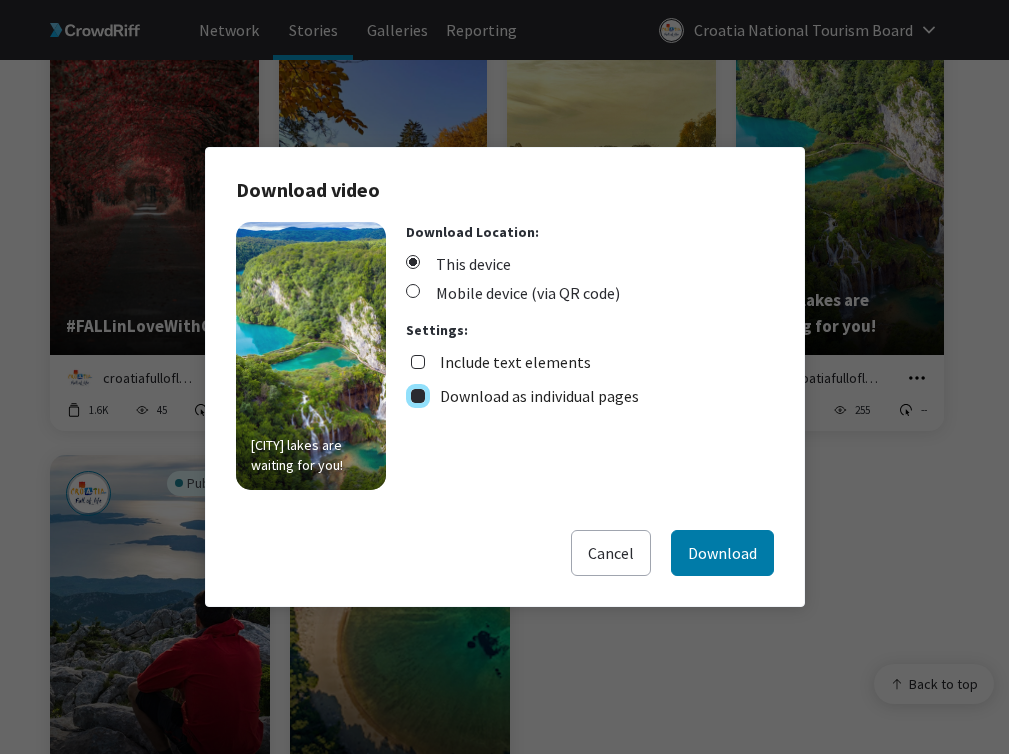 checkbox on "true" 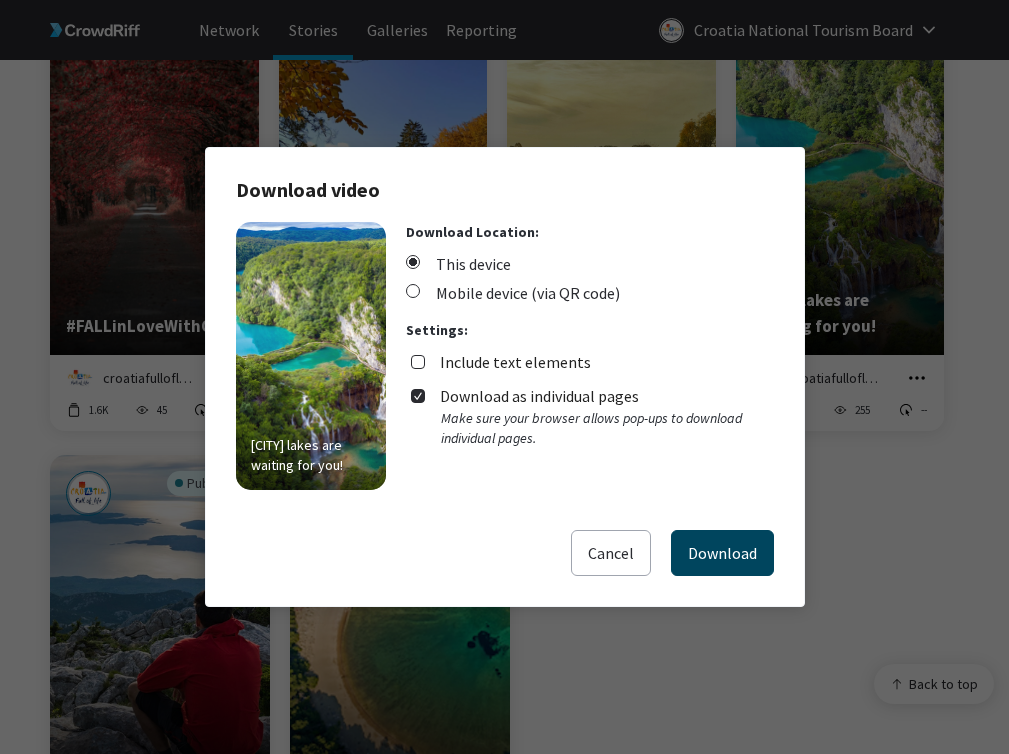 click on "Download" at bounding box center (722, 553) 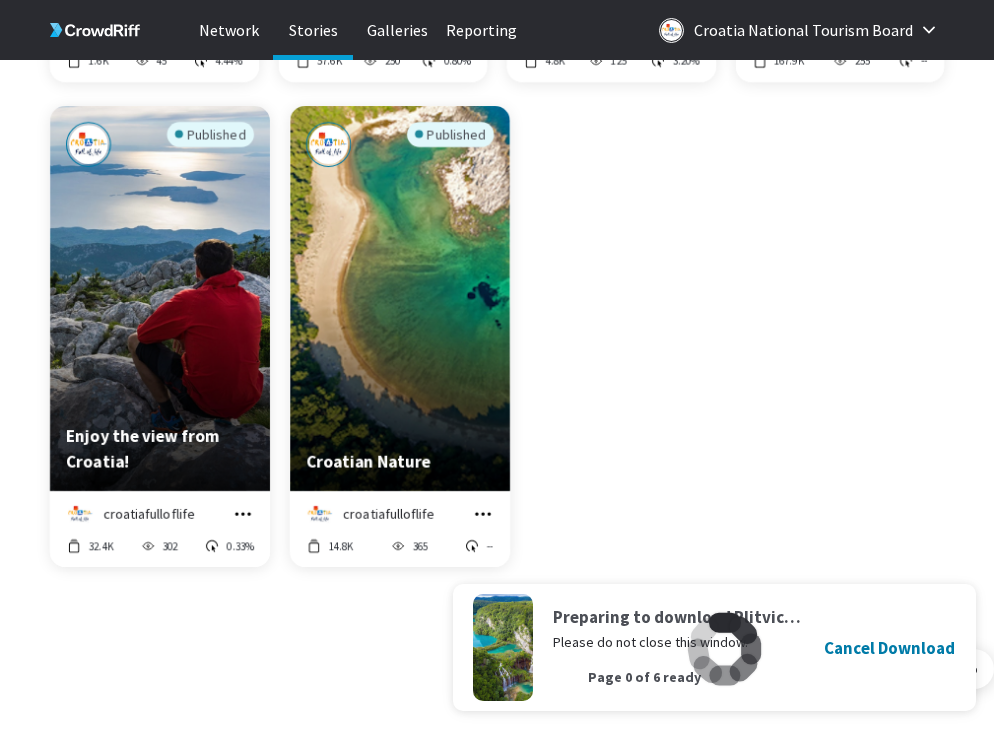 scroll, scrollTop: 4537, scrollLeft: 0, axis: vertical 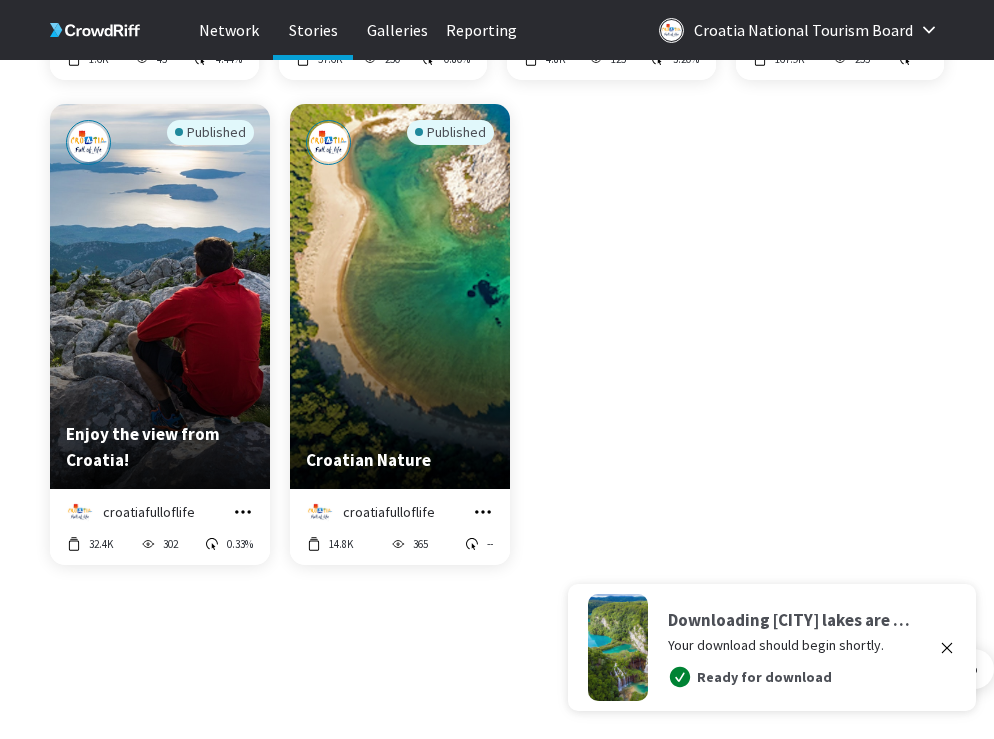 click 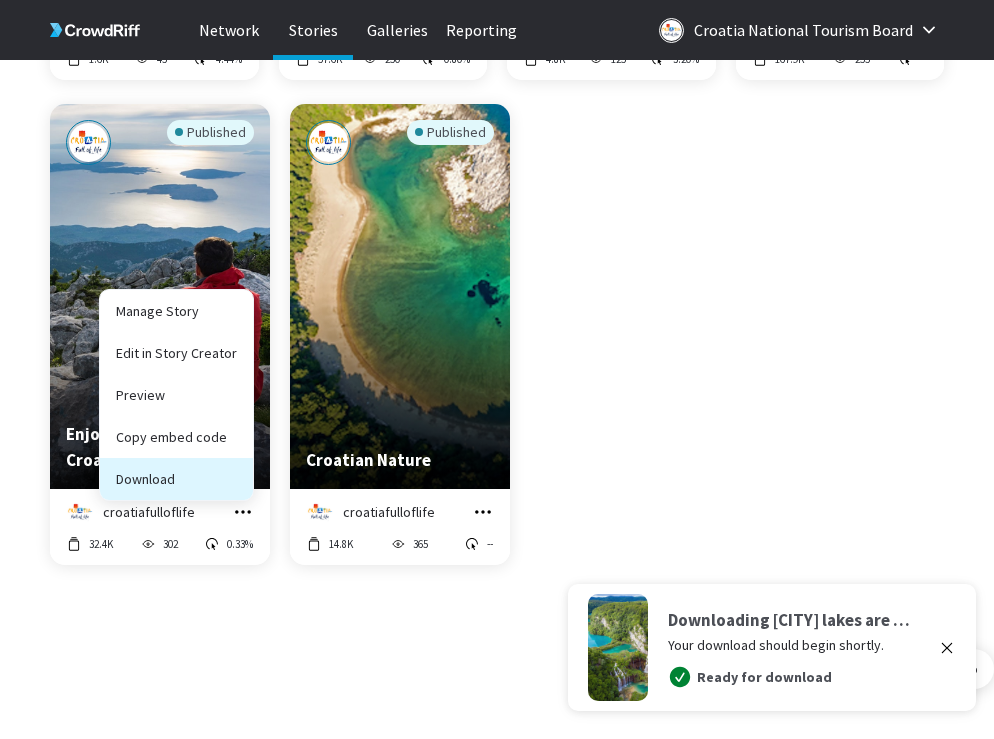 click on "Download" at bounding box center (176, 479) 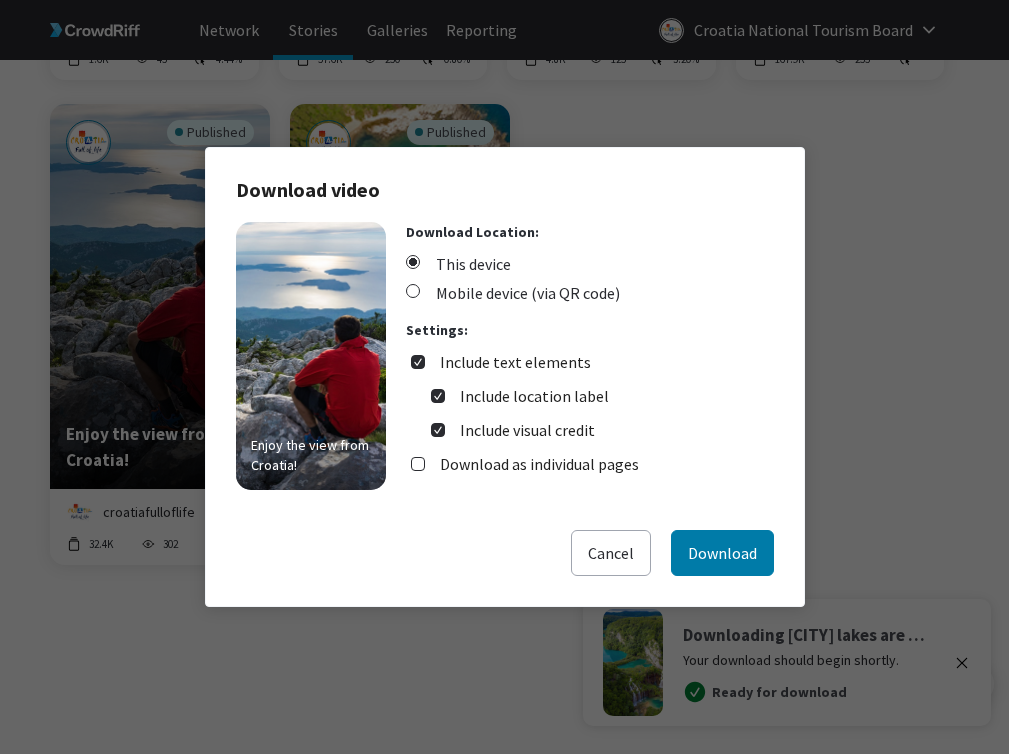 click on "Include text elements" at bounding box center [515, 362] 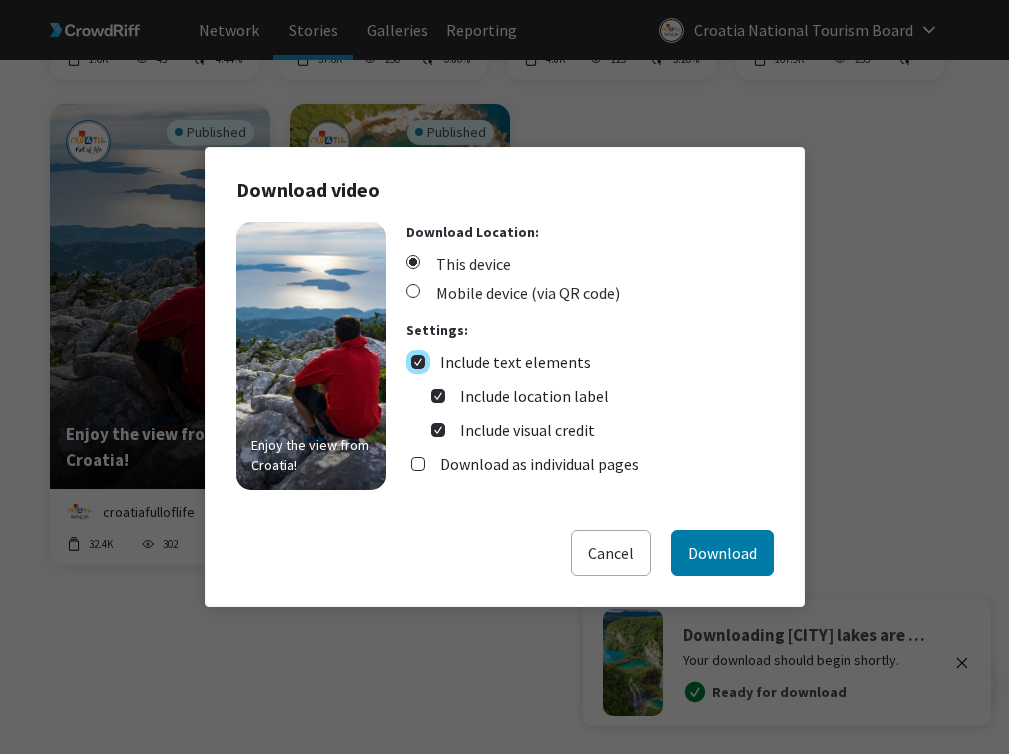 click on "Include text elements" at bounding box center (418, 362) 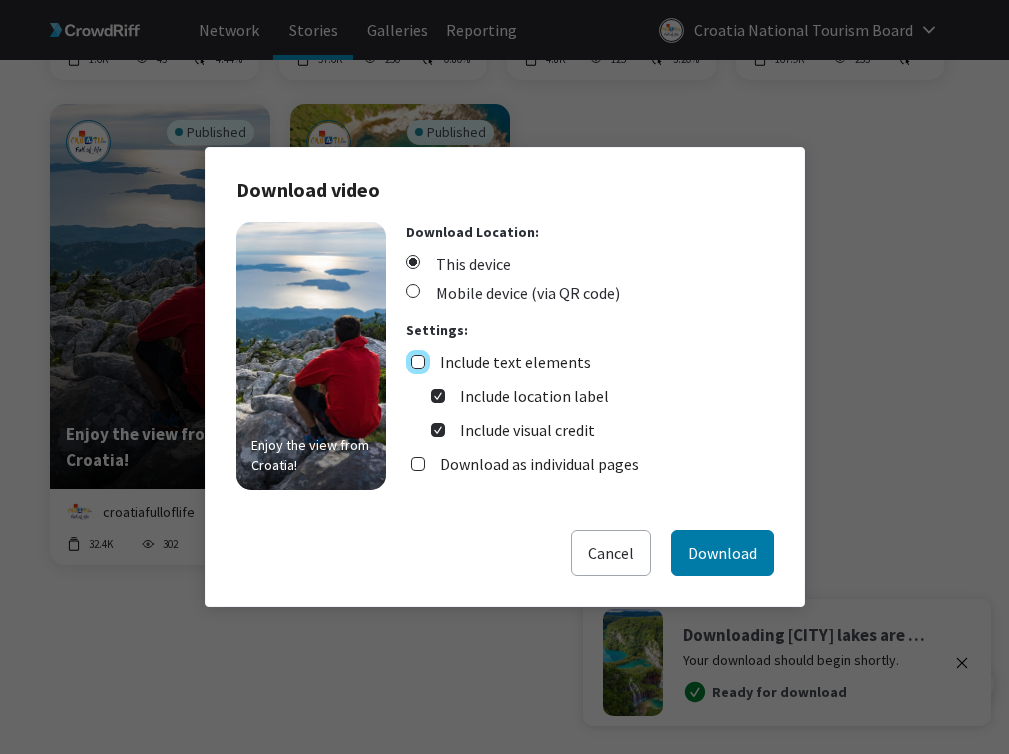 checkbox on "false" 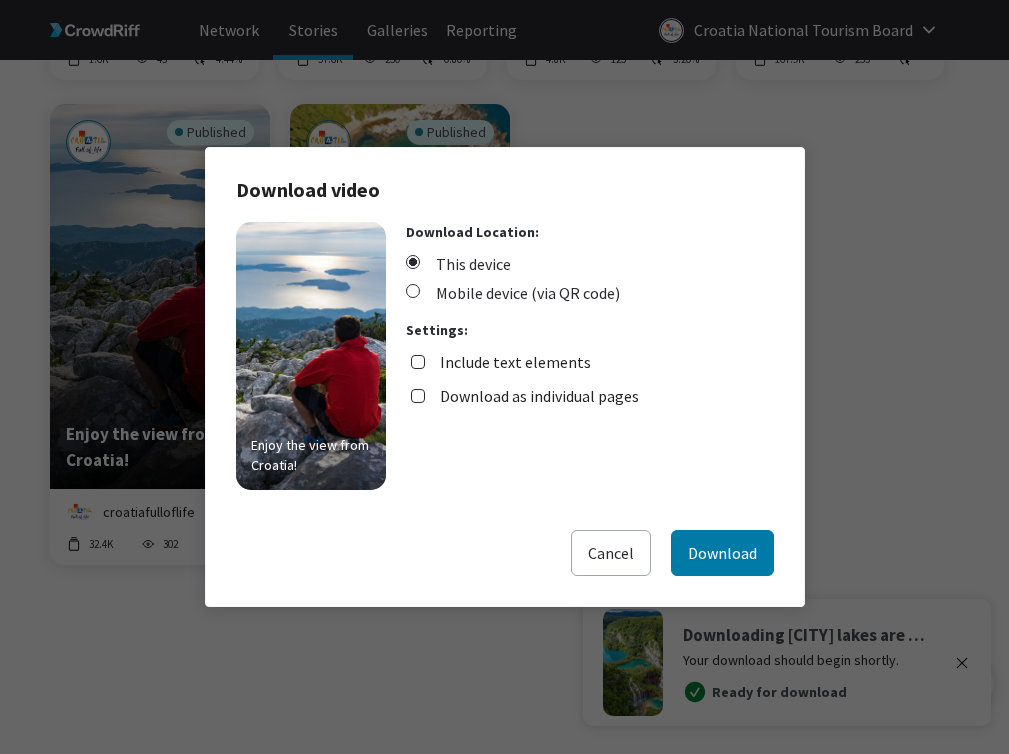 click on "Download as individual pages" at bounding box center [539, 396] 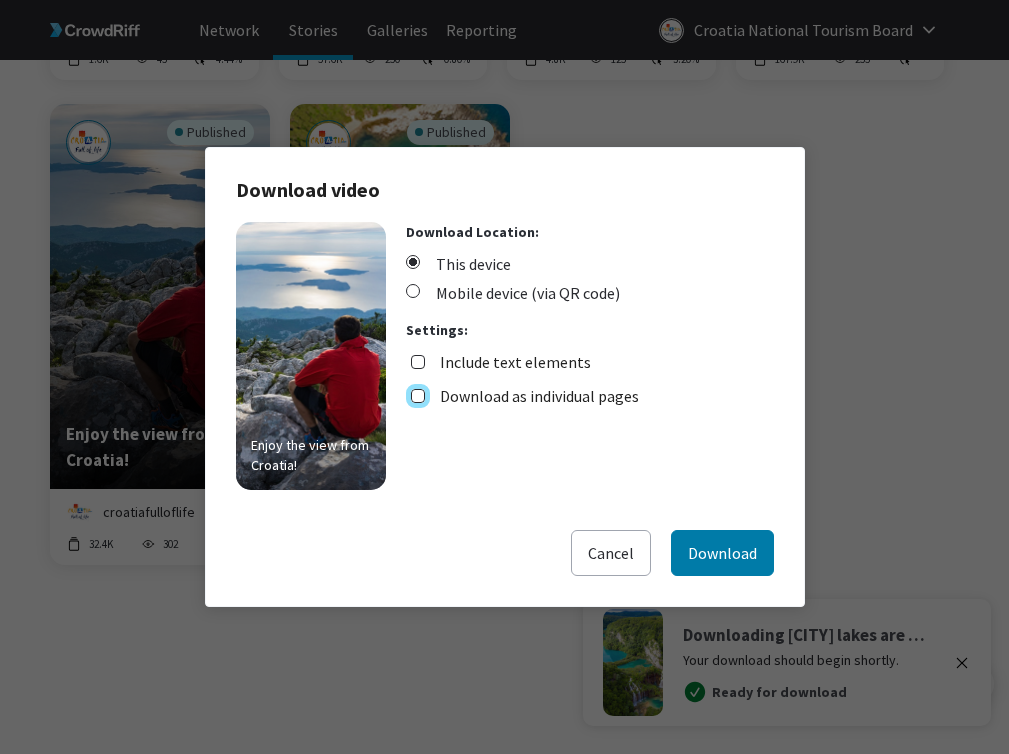 click on "Download as individual pages" at bounding box center (418, 396) 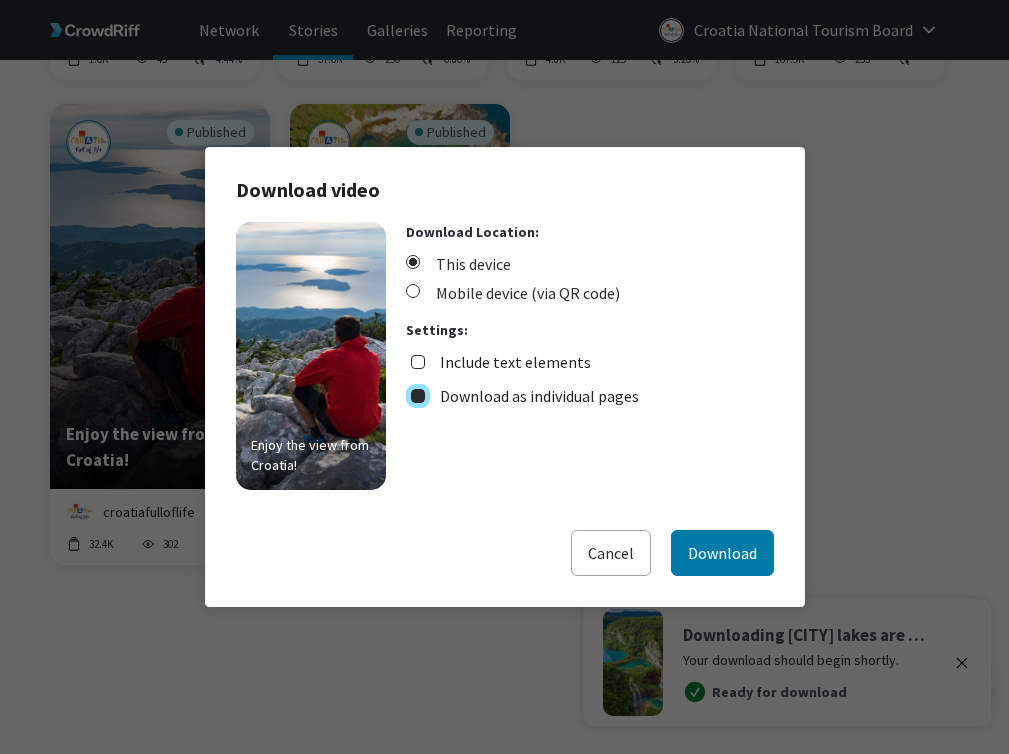 checkbox on "true" 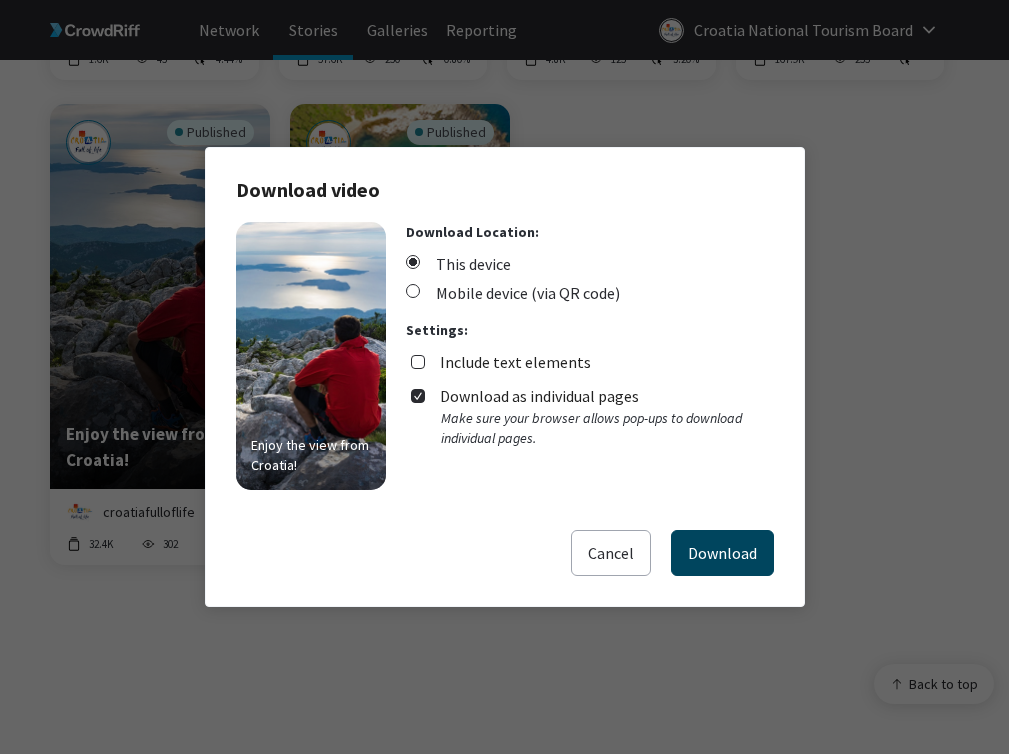 click on "Download" at bounding box center [722, 553] 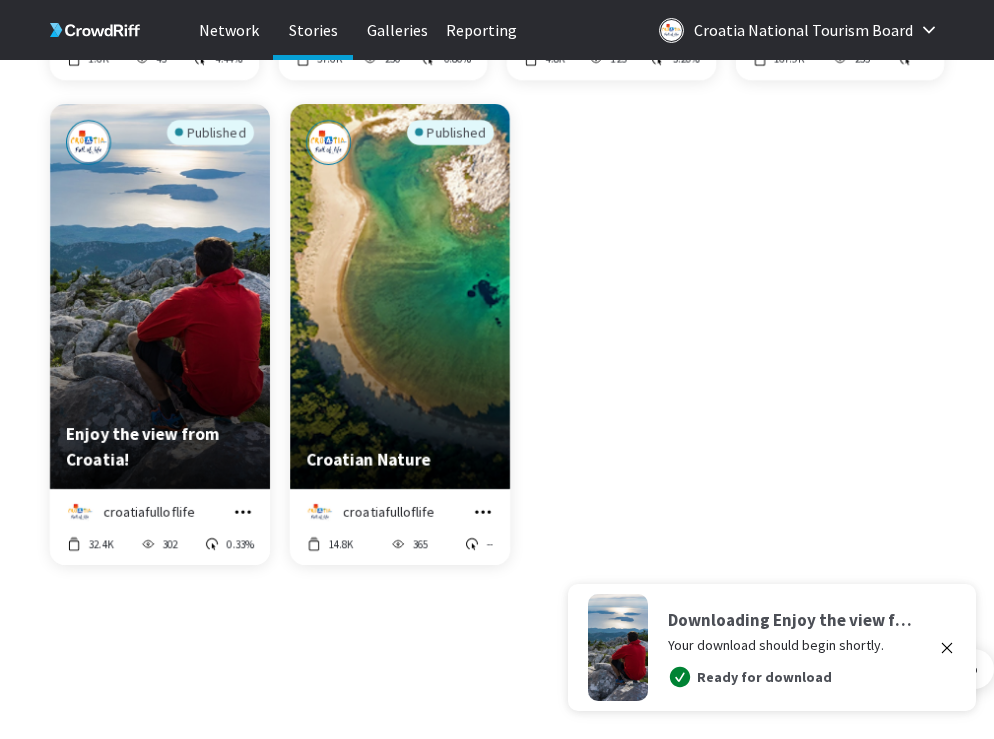 click 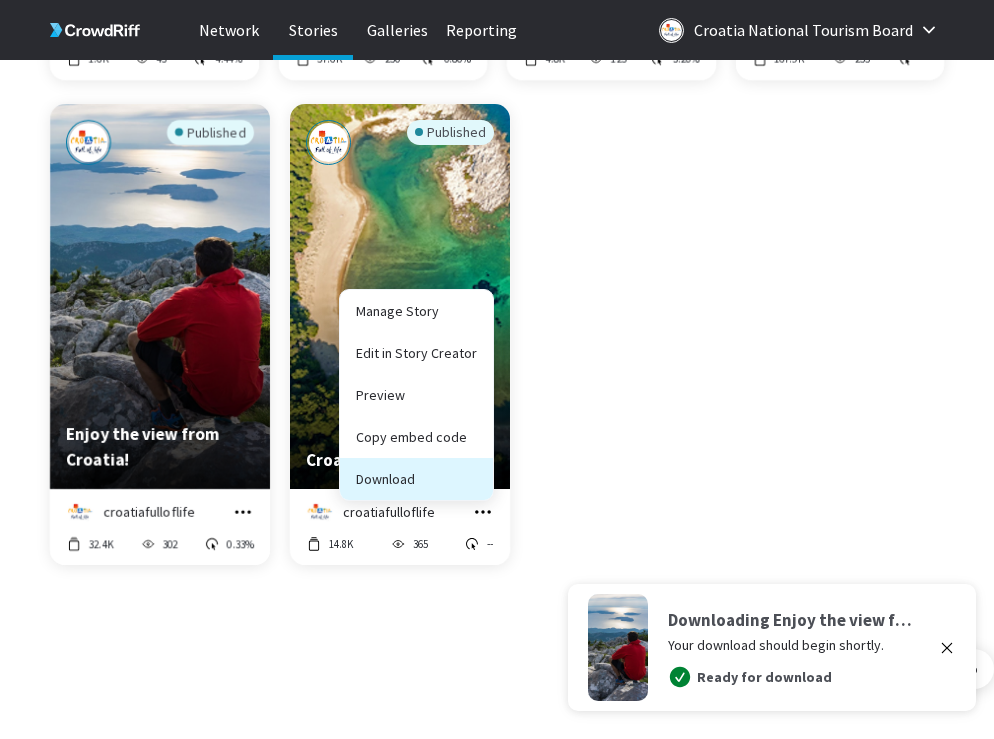 click on "Download" at bounding box center (416, 479) 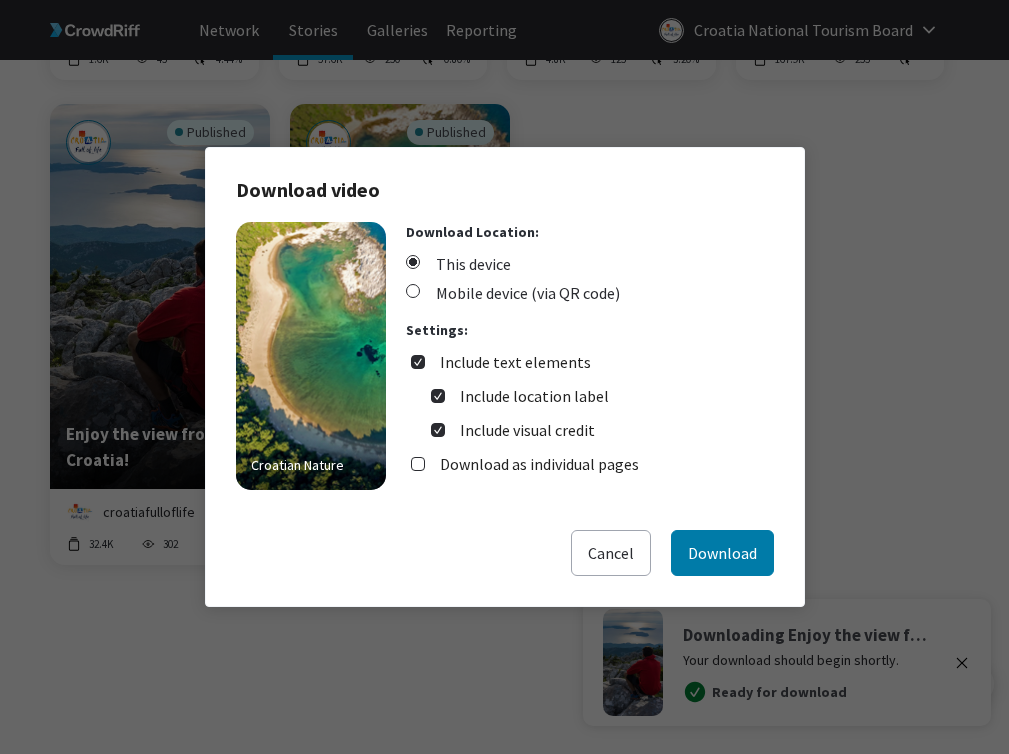 click on "Include text elements" at bounding box center (515, 362) 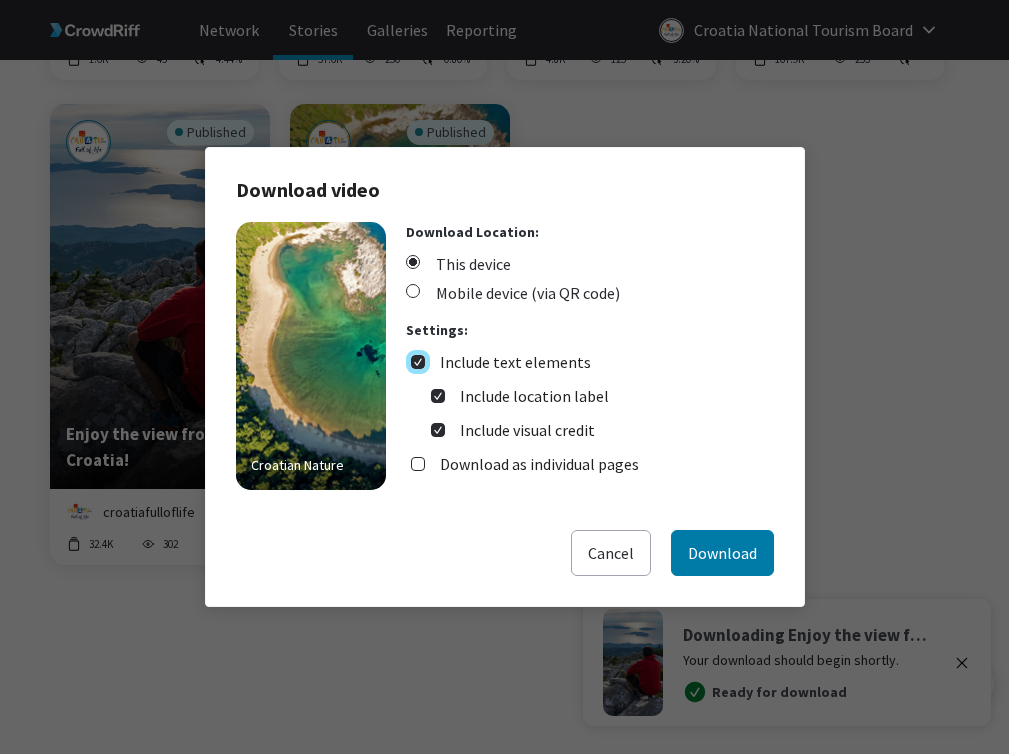 click on "Include text elements" at bounding box center (418, 362) 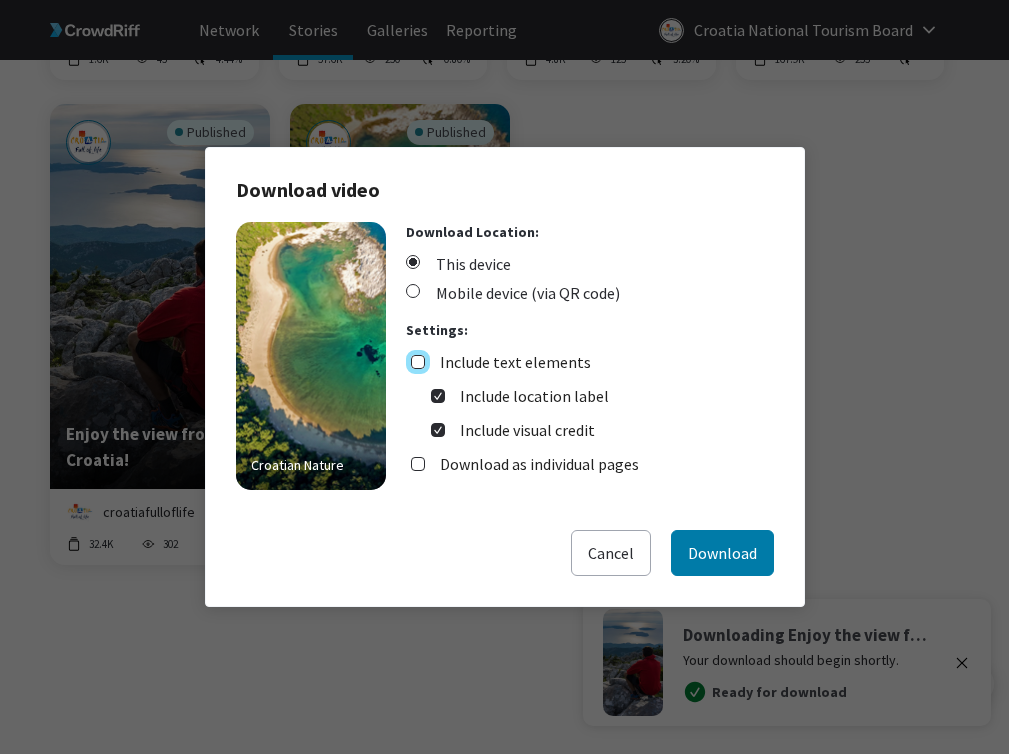 checkbox on "false" 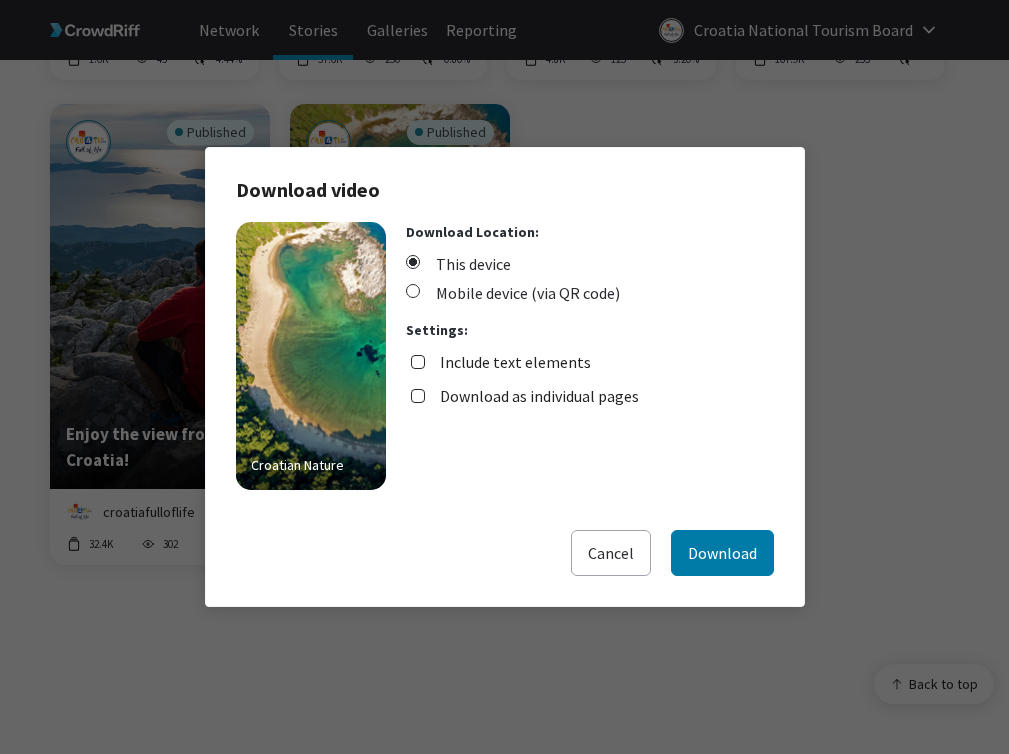 click on "Download as individual pages" at bounding box center [525, 391] 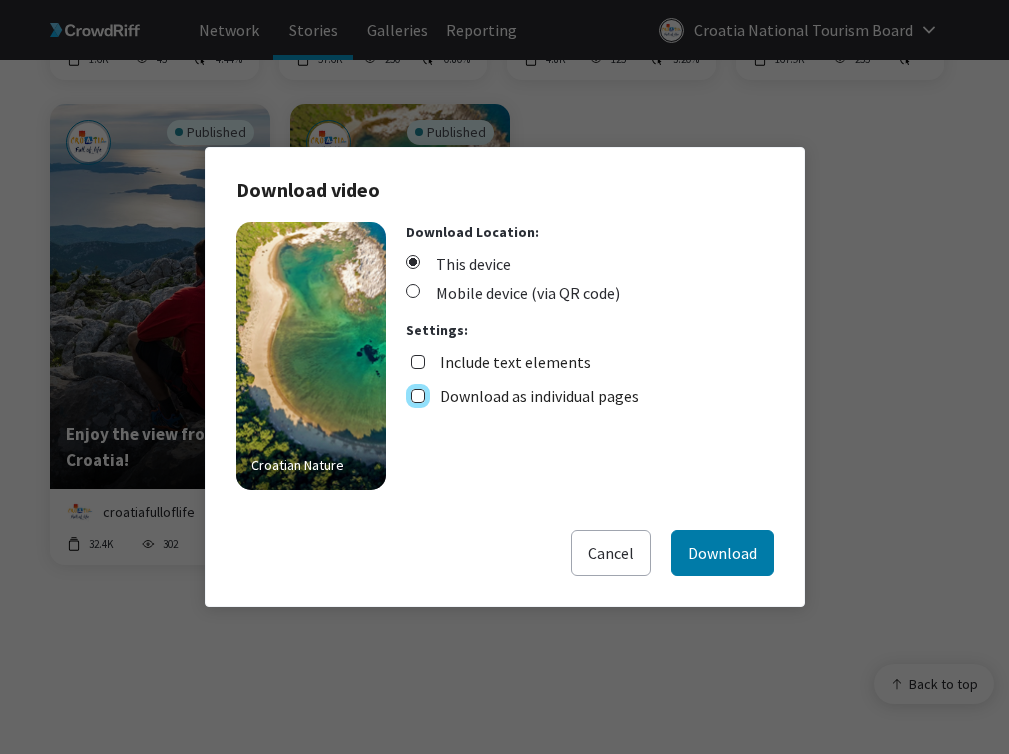 click on "Download as individual pages" at bounding box center [418, 396] 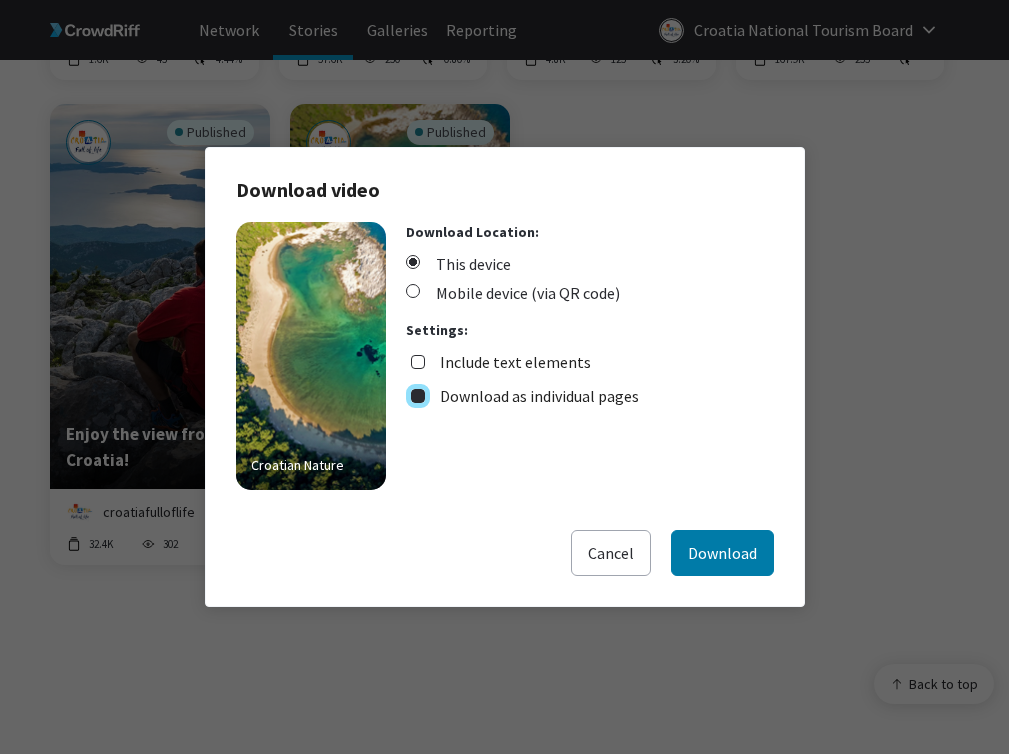 checkbox on "true" 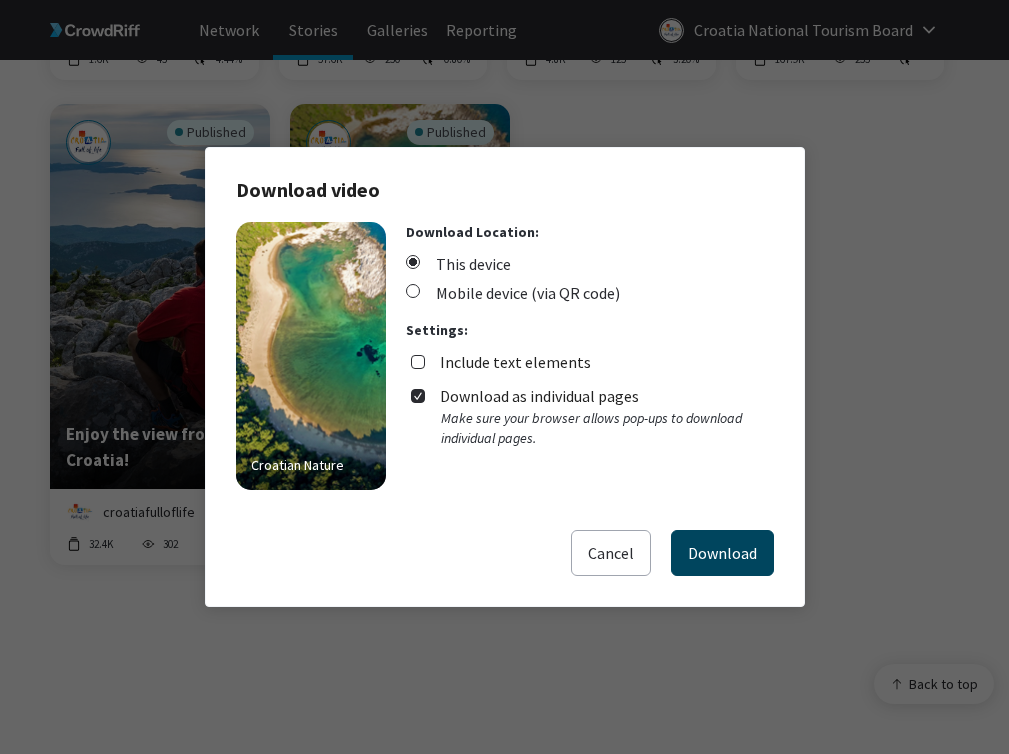 click on "Download" at bounding box center [722, 553] 